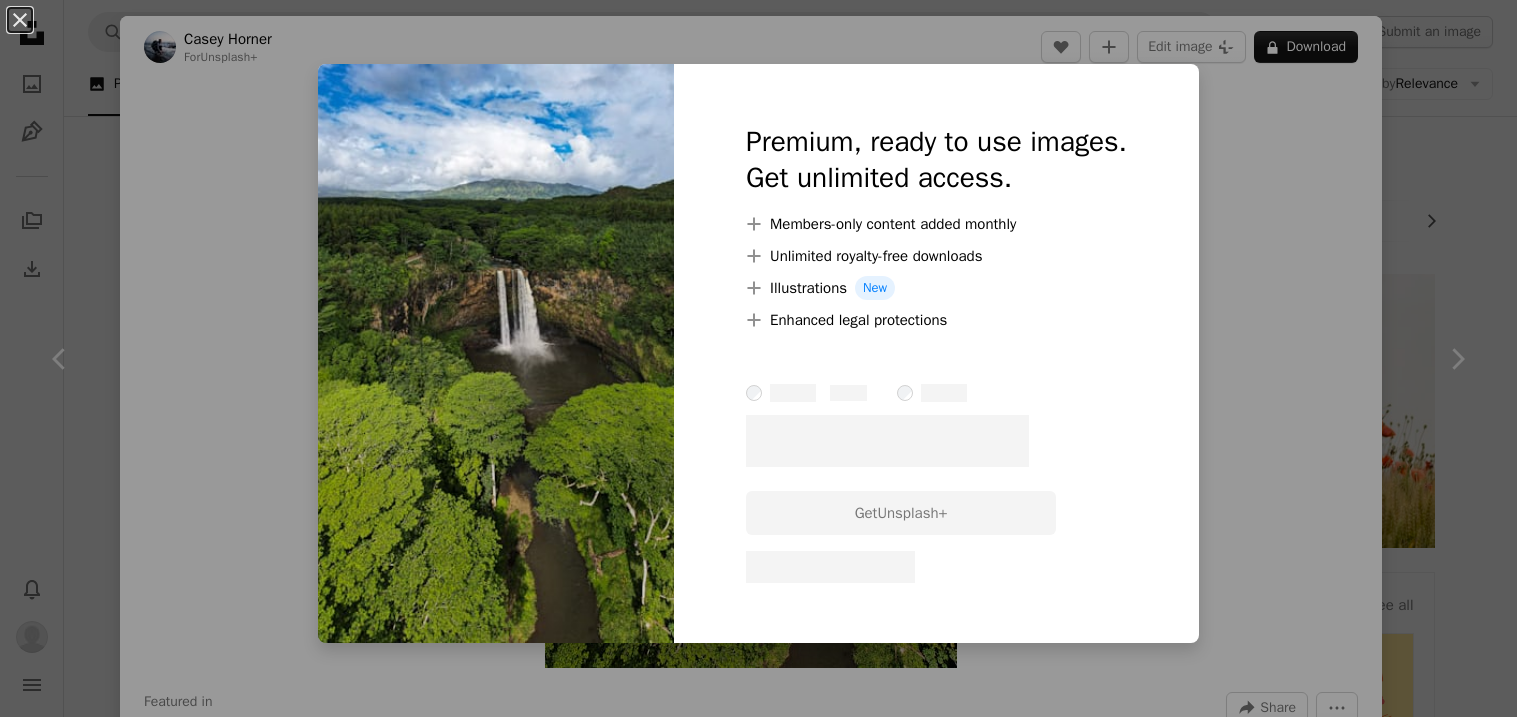 scroll, scrollTop: 276, scrollLeft: 0, axis: vertical 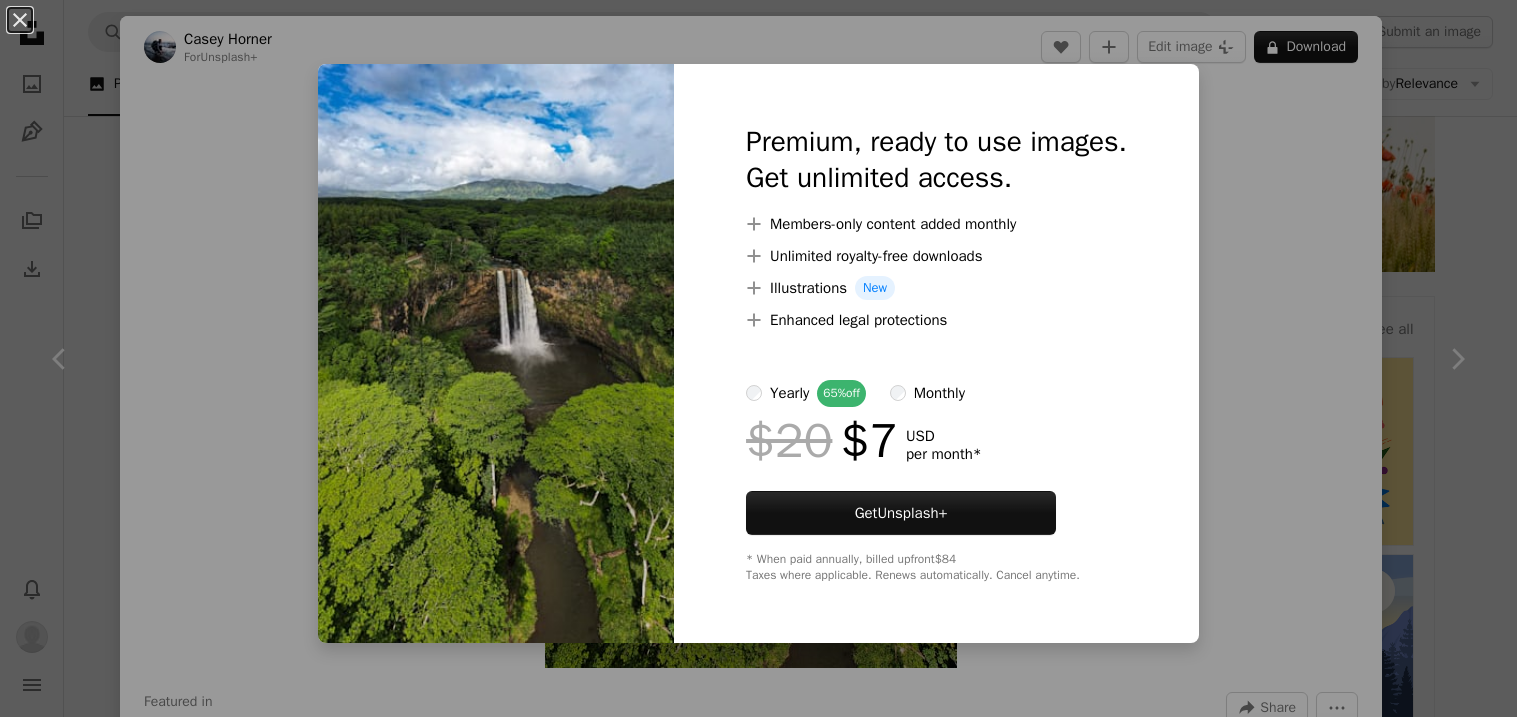 click on "Premium, ready to use images. Get unlimited access. A plus sign Members-only content added monthly A plus sign Unlimited royalty-free downloads A plus sign Illustrations  New A plus sign Enhanced legal protections yearly 65%  off monthly $20   $7 USD per month * Get  Unsplash+ * When paid annually, billed upfront  $84 Taxes where applicable. Renews automatically. Cancel anytime." at bounding box center (936, 353) 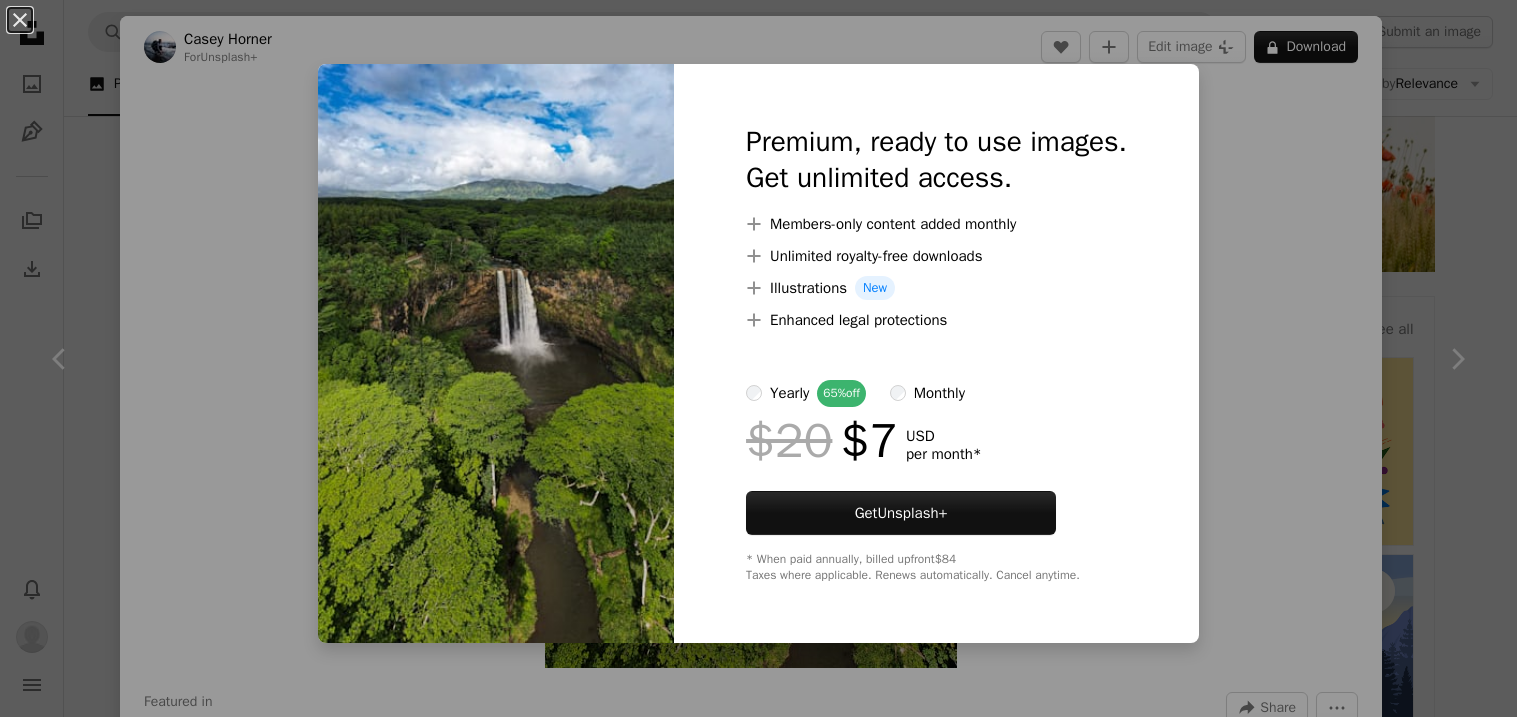click on "An X shape Premium, ready to use images. Get unlimited access. A plus sign Members-only content added monthly A plus sign Unlimited royalty-free downloads A plus sign Illustrations  New A plus sign Enhanced legal protections yearly 65%  off monthly $20   $7 USD per month * Get  Unsplash+ * When paid annually, billed upfront  $84 Taxes where applicable. Renews automatically. Cancel anytime." at bounding box center [758, 358] 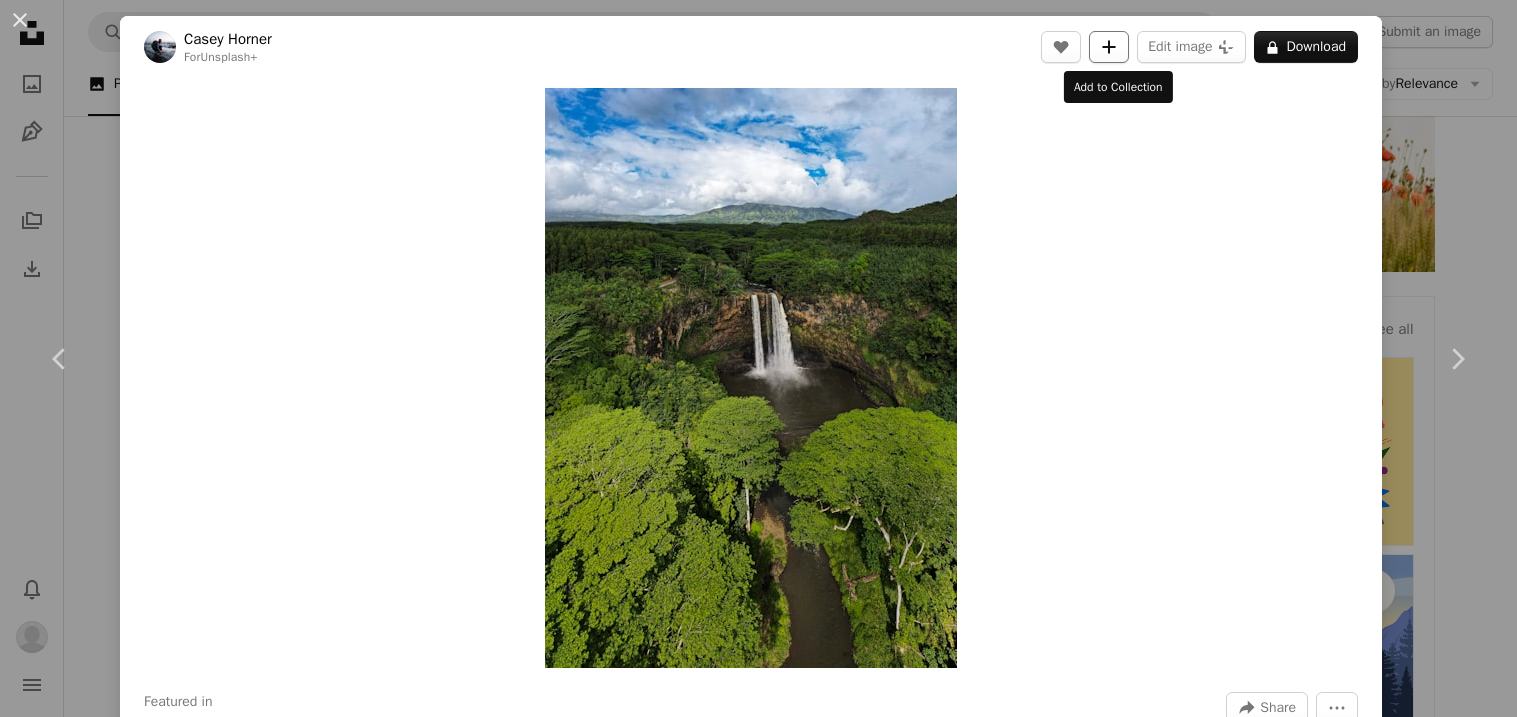 click on "A plus sign" 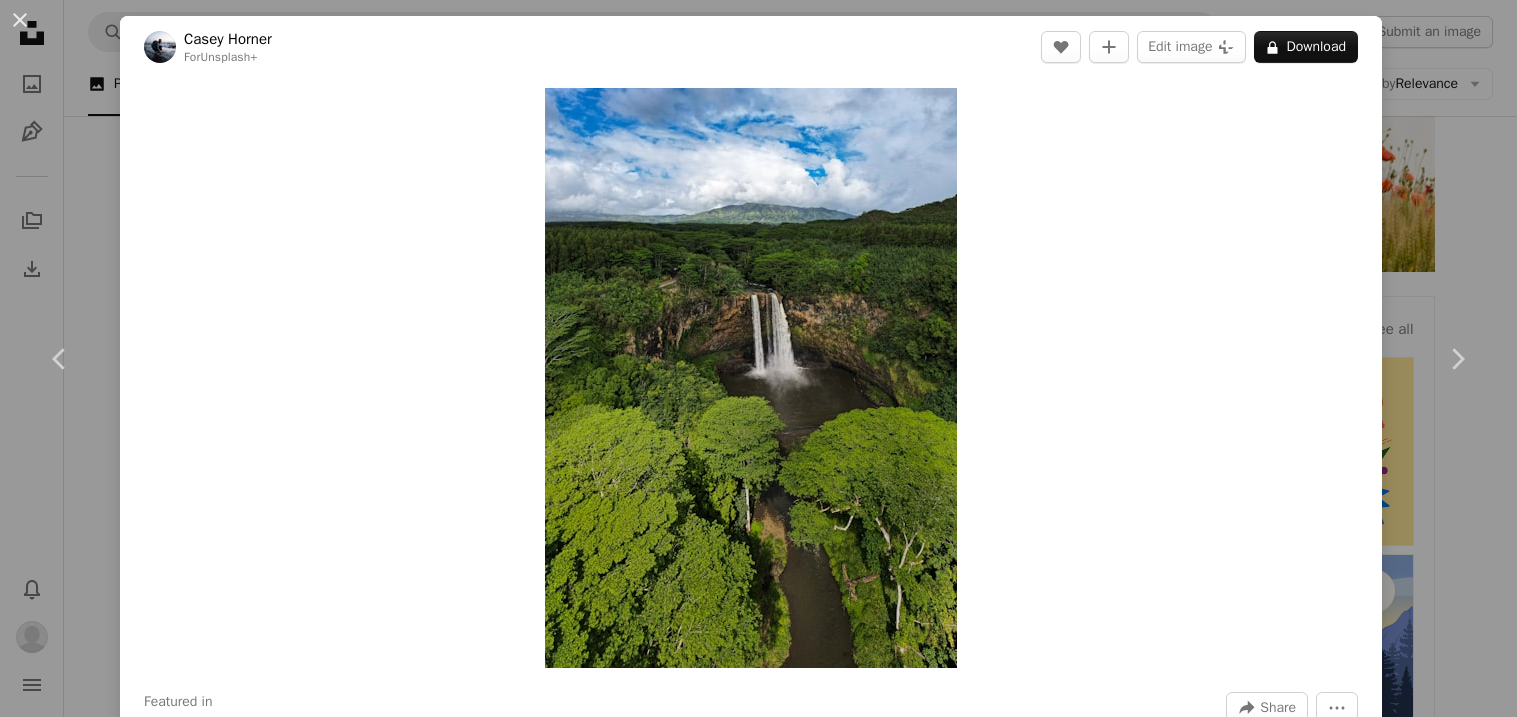 click on "nature desktop backgrounds" at bounding box center (826, 3898) 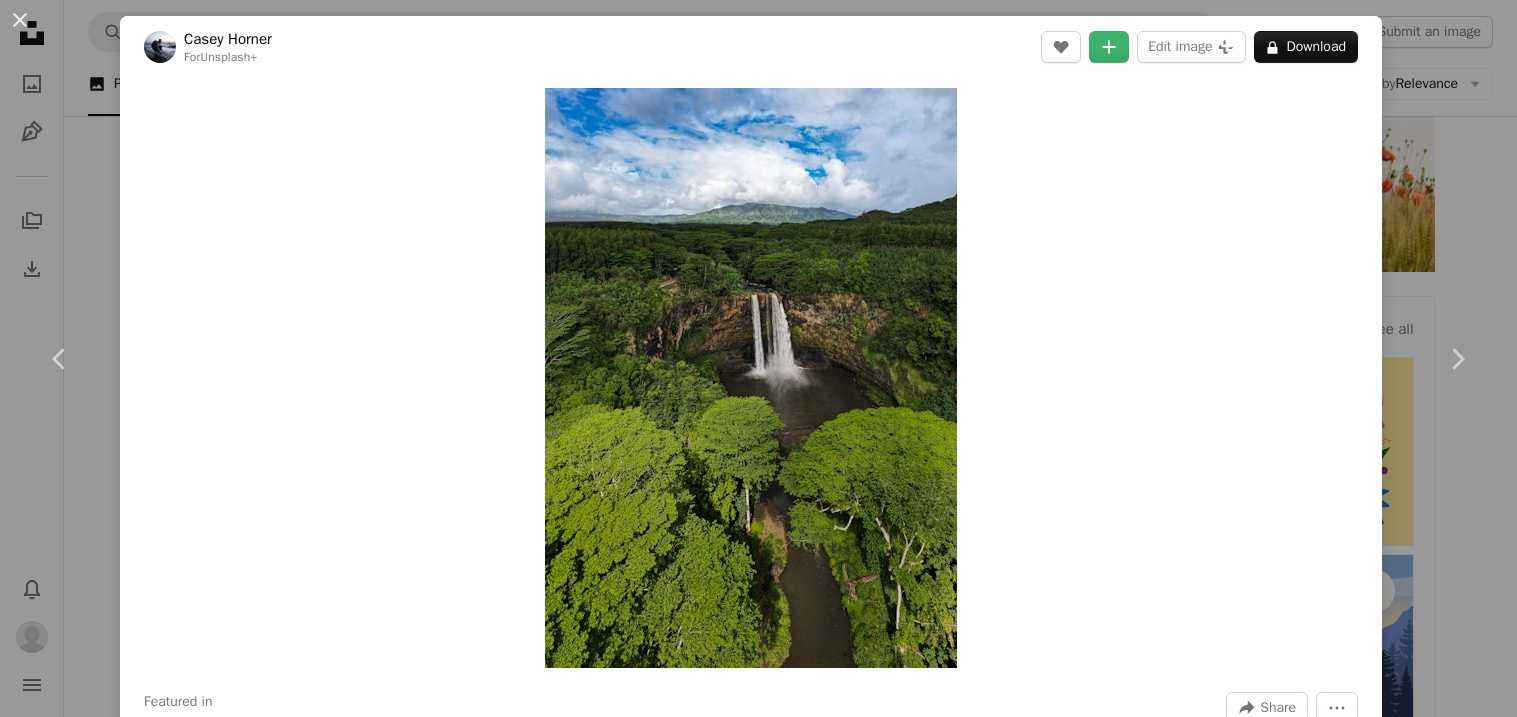 click on "An X shape Add to Collection Create a new collection A checkmark A minus sign 1 photo nature desktop backgrounds Create new collection Name 60 Description  (optional) 250 Make collection private A lock Cancel Create collection" at bounding box center (758, 3952) 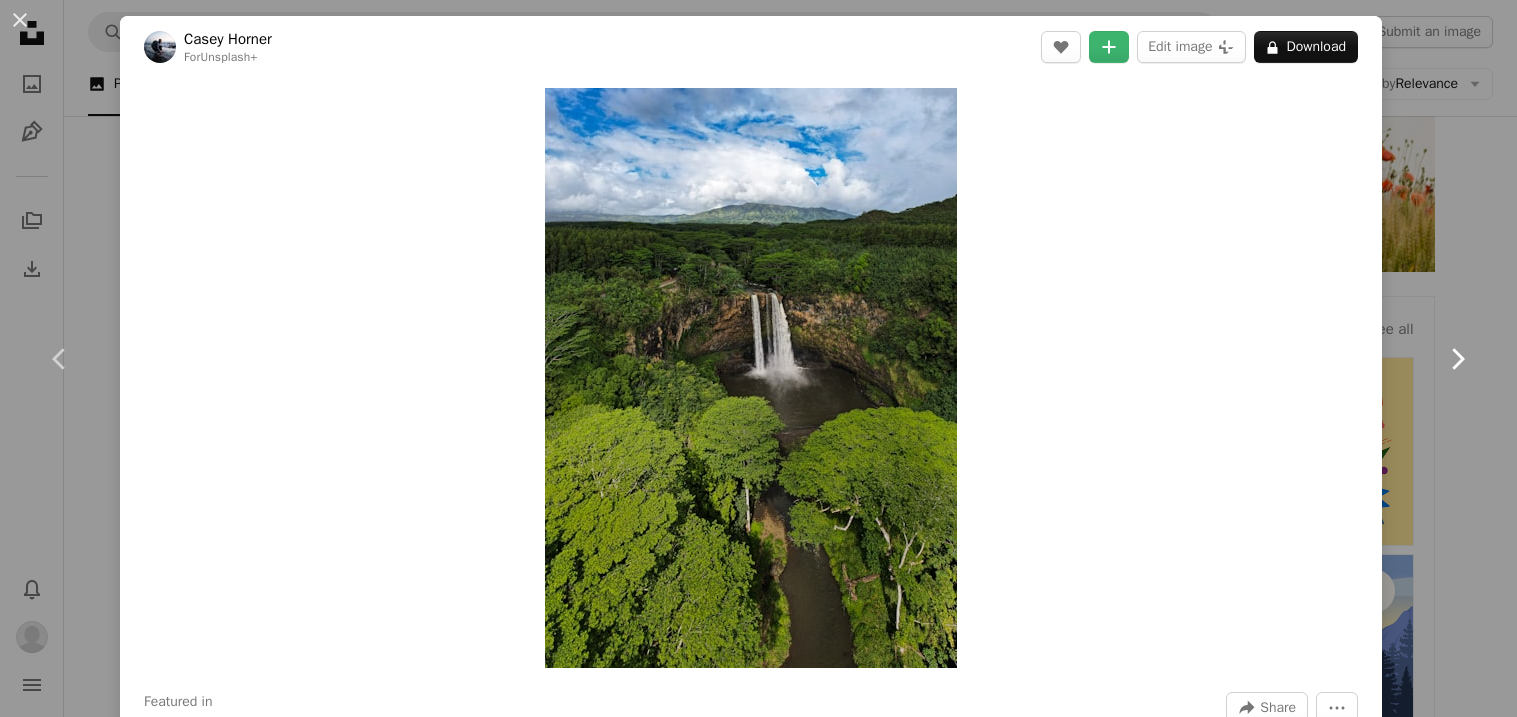 click on "Chevron right" 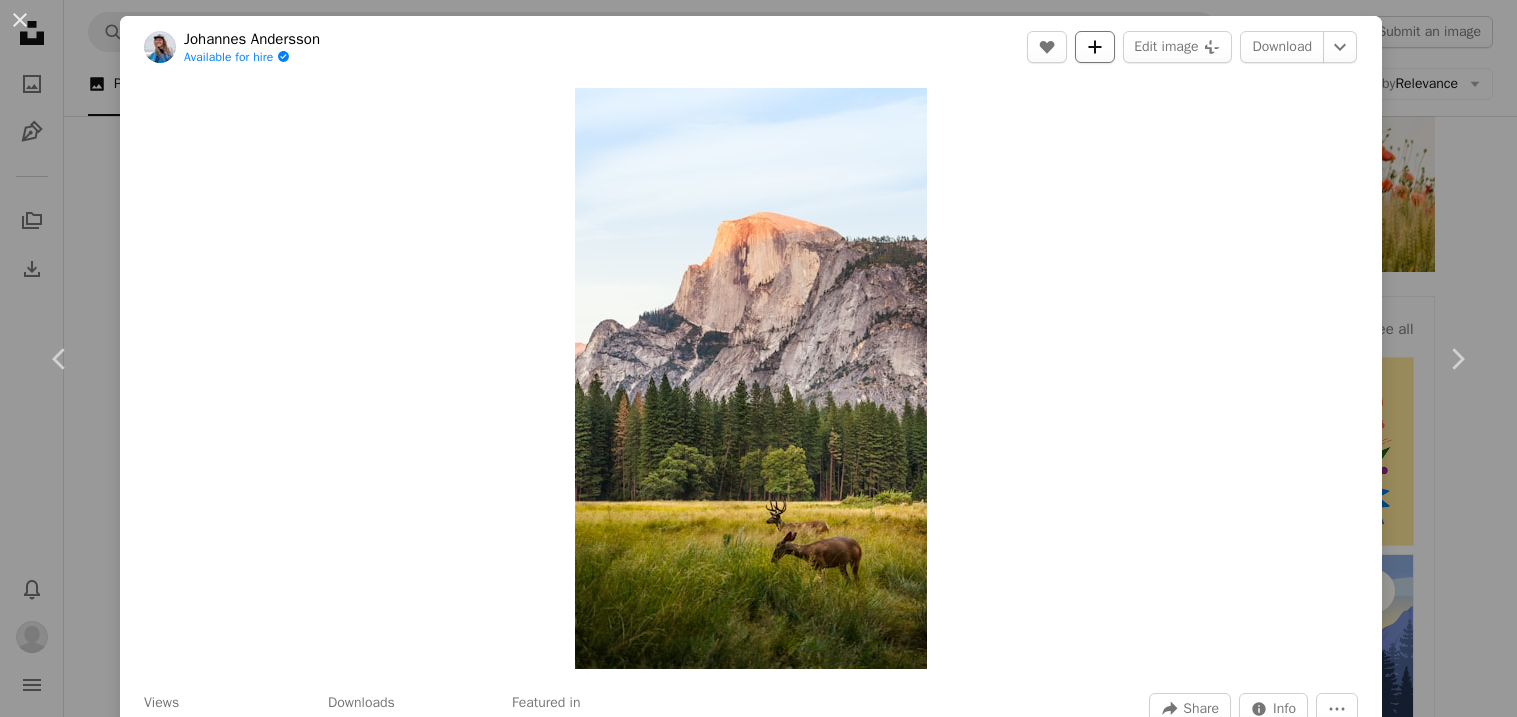 click on "A plus sign" at bounding box center [1095, 47] 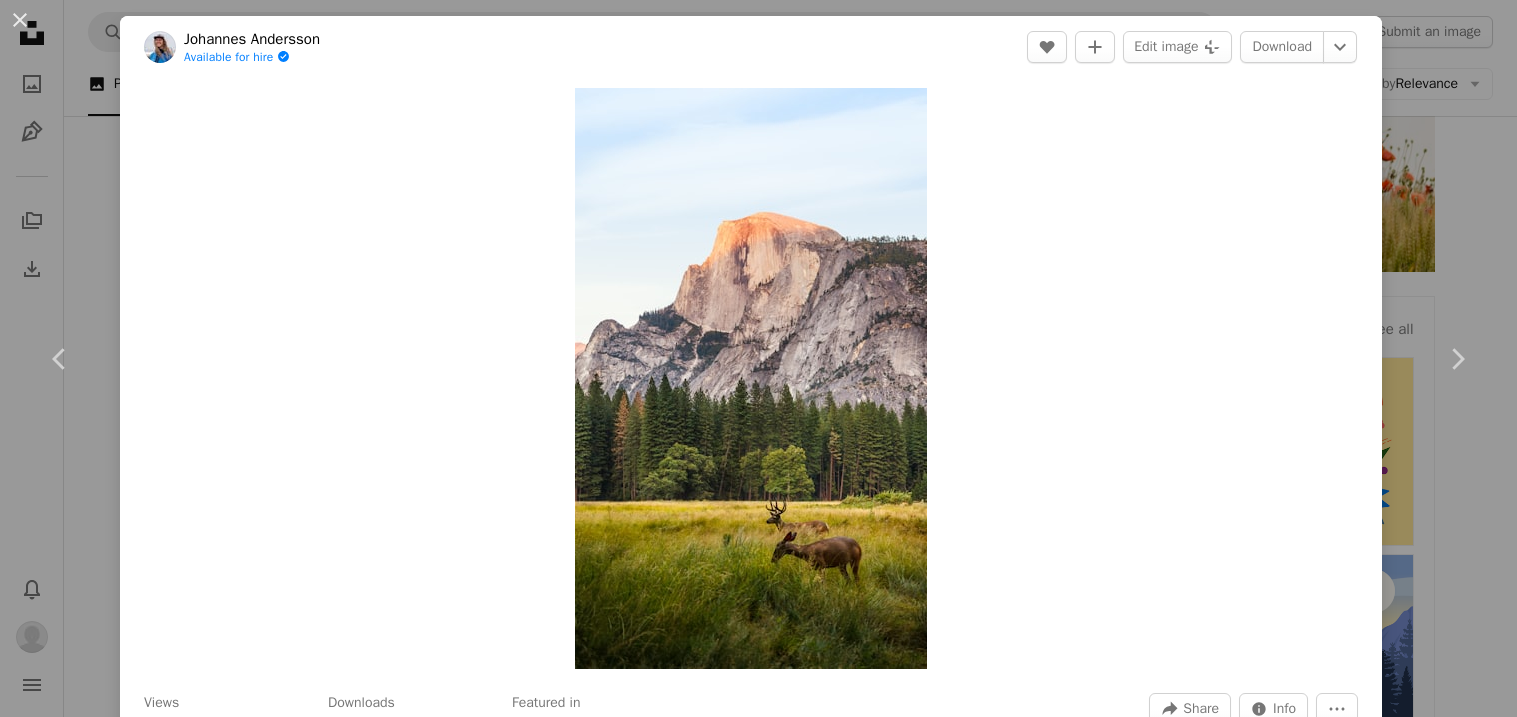 click on "A checkmark A plus sign 1 photo nature desktop backgrounds" at bounding box center (925, 3890) 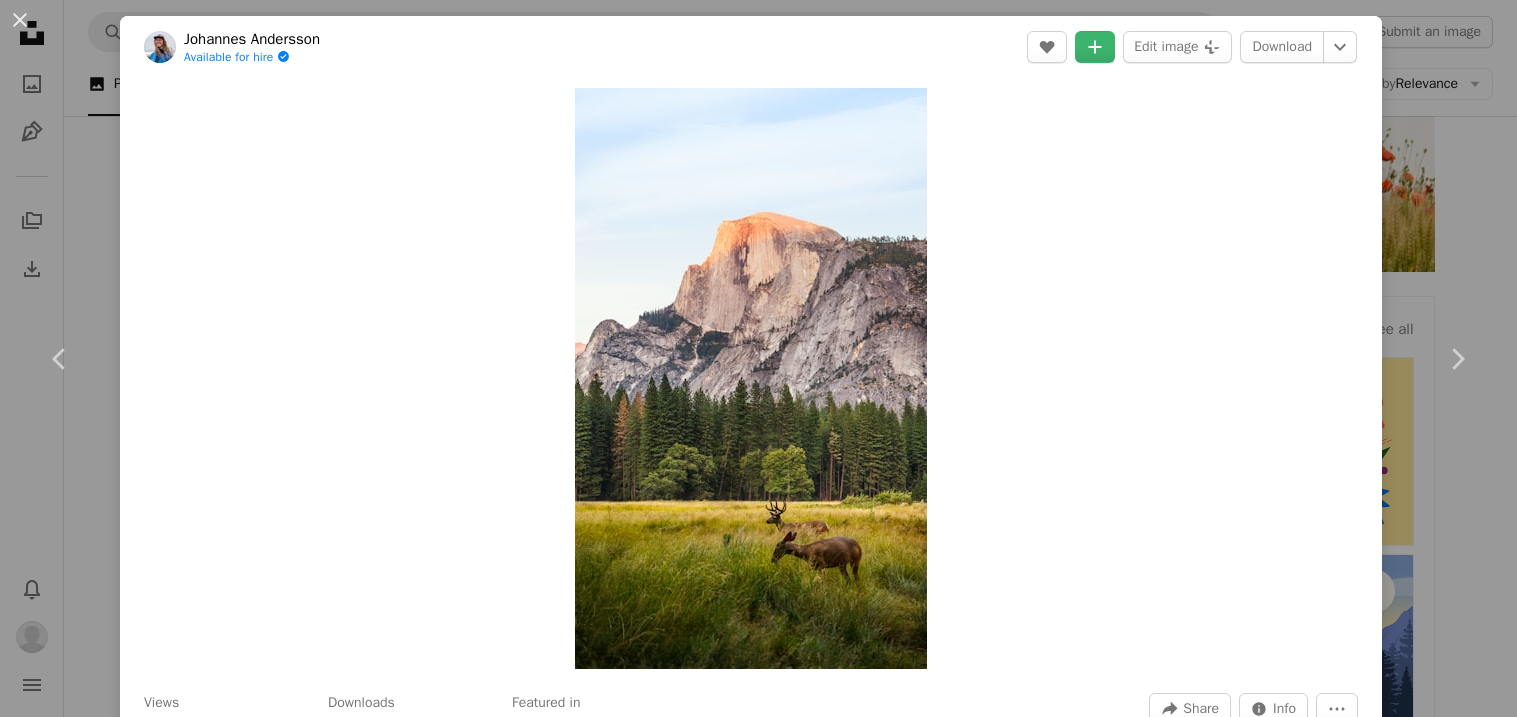 click on "An X shape Add to Collection Create a new collection A checkmark A minus sign 2 photos nature desktop backgrounds Create new collection Name 60 Description  (optional) 250 Make collection private A lock Cancel Create collection" at bounding box center (758, 3952) 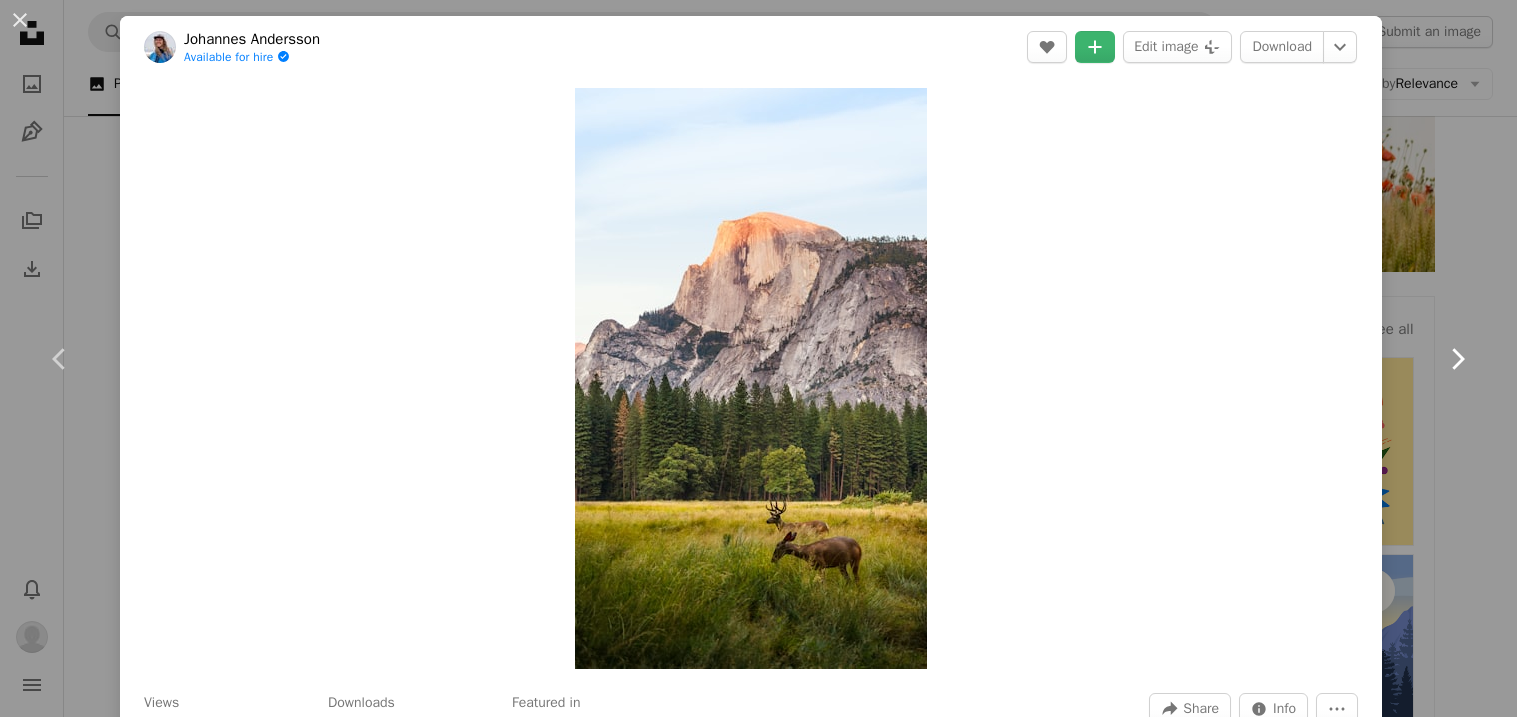 click on "Chevron right" 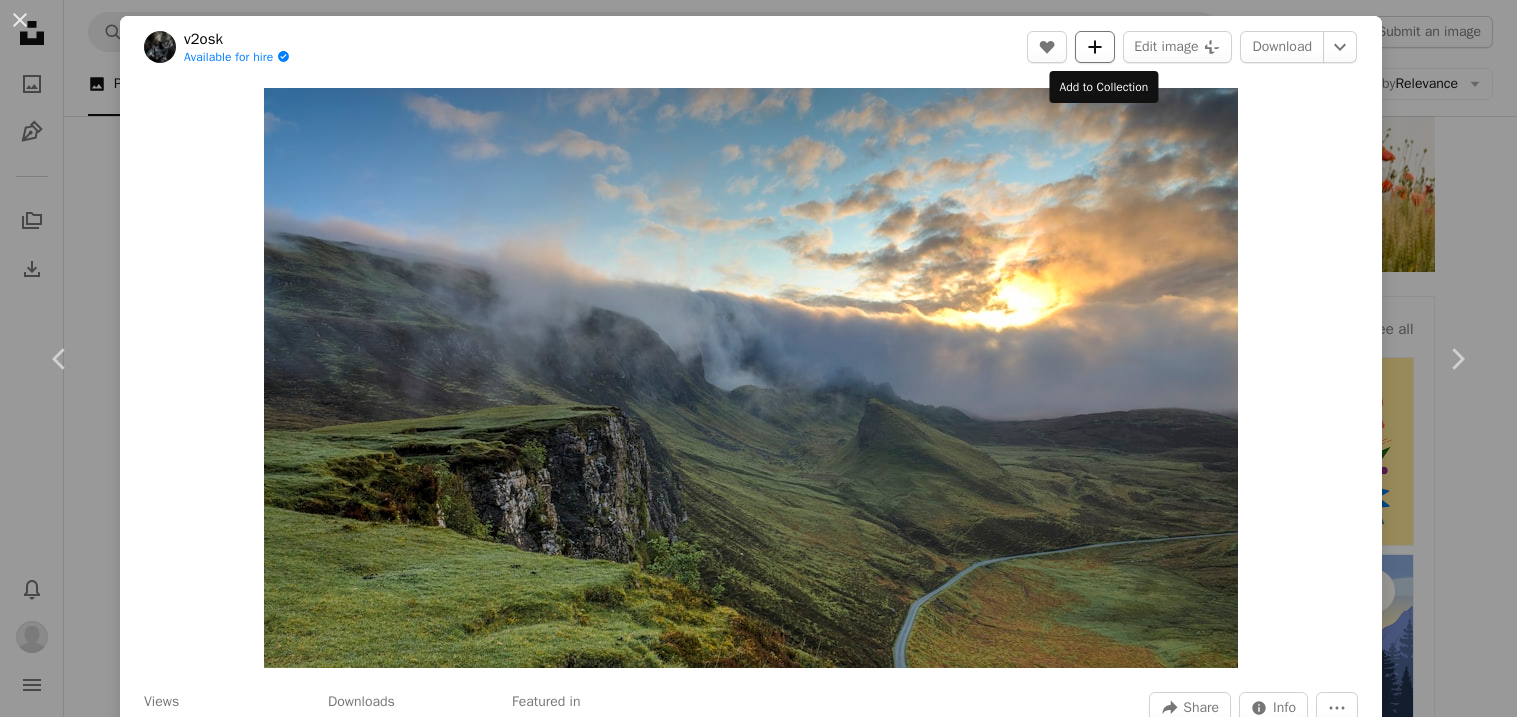 click on "A plus sign" at bounding box center (1095, 47) 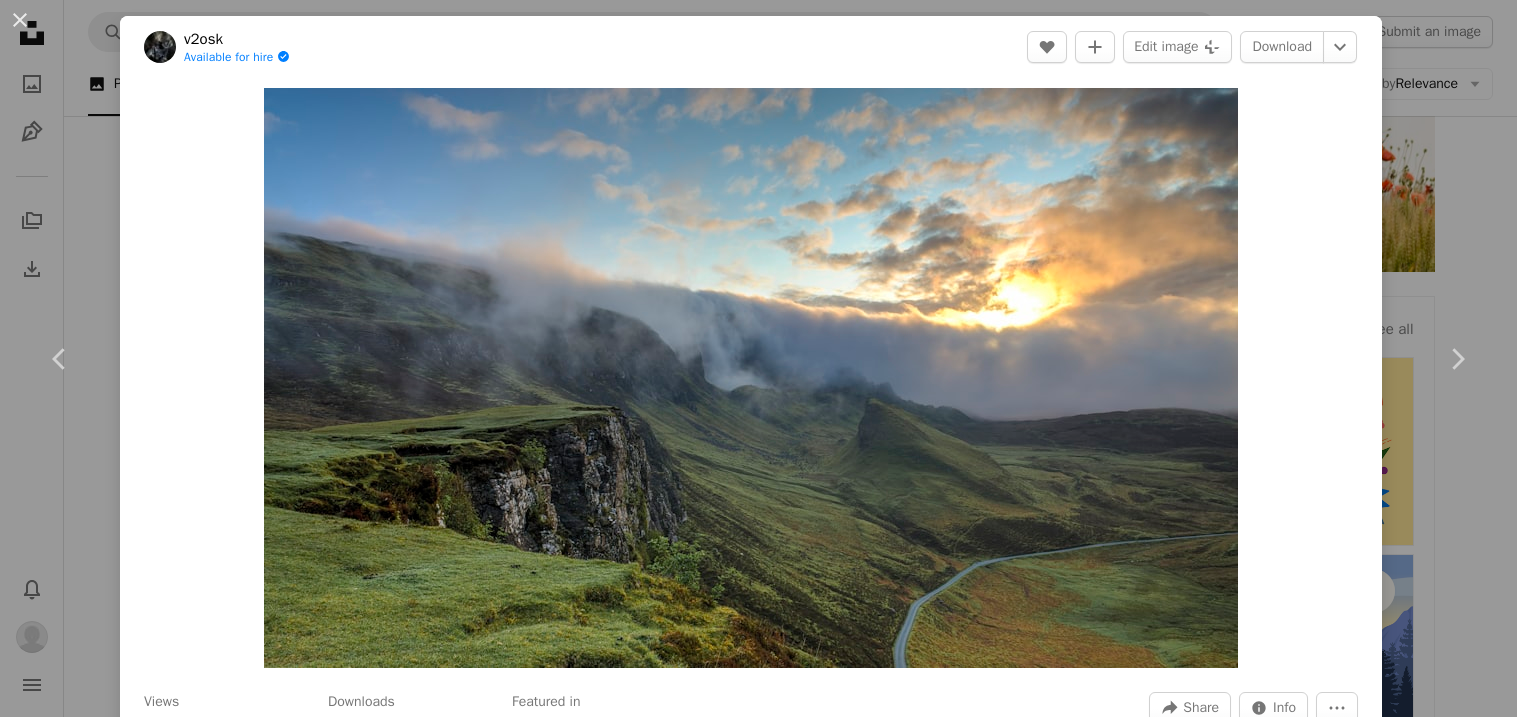 click on "Add to Collection Create a new collection A checkmark A plus sign 2 photos nature desktop backgrounds" at bounding box center [925, 3836] 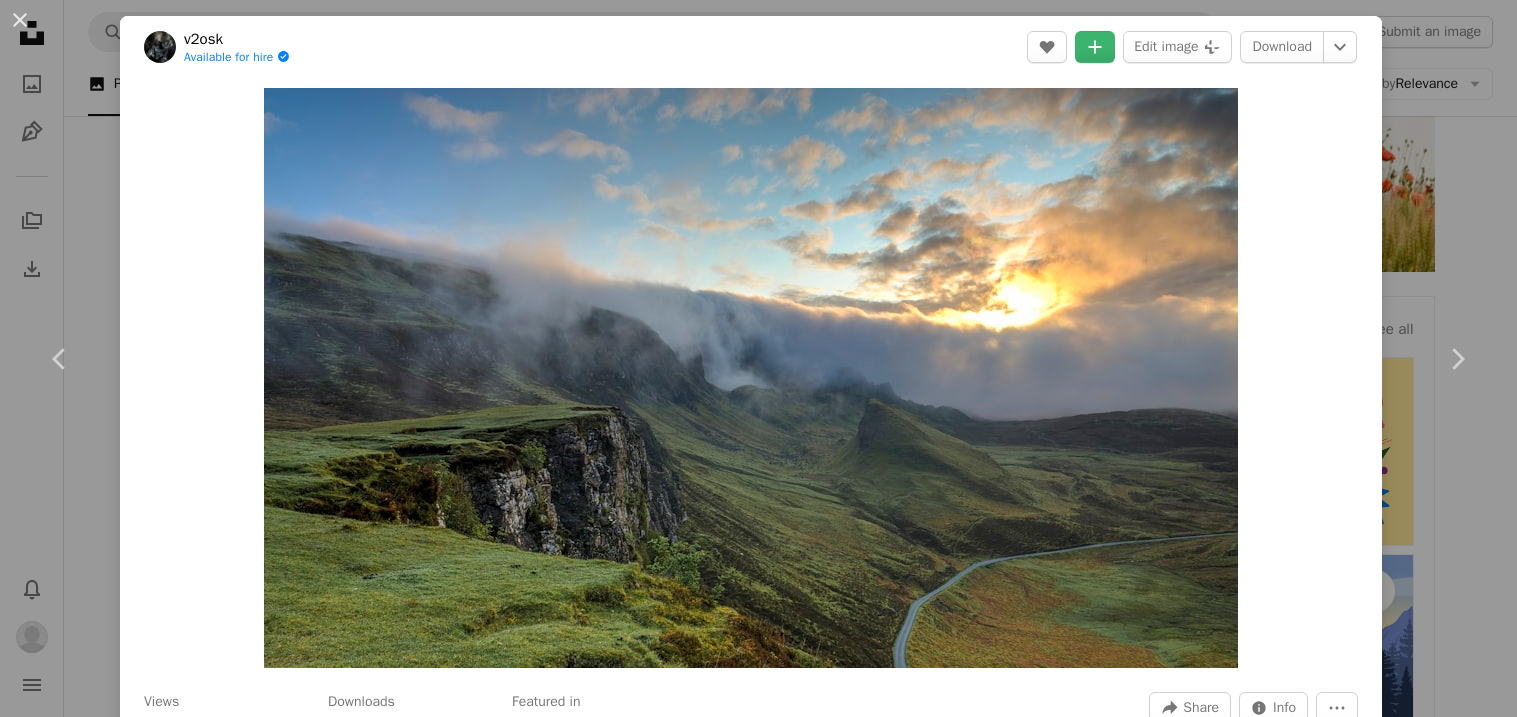click on "An X shape Add to Collection Create a new collection A checkmark A minus sign 3 photos nature desktop backgrounds Create new collection Name 60 Description  (optional) 250 Make collection private A lock Cancel Create collection" at bounding box center [758, 3952] 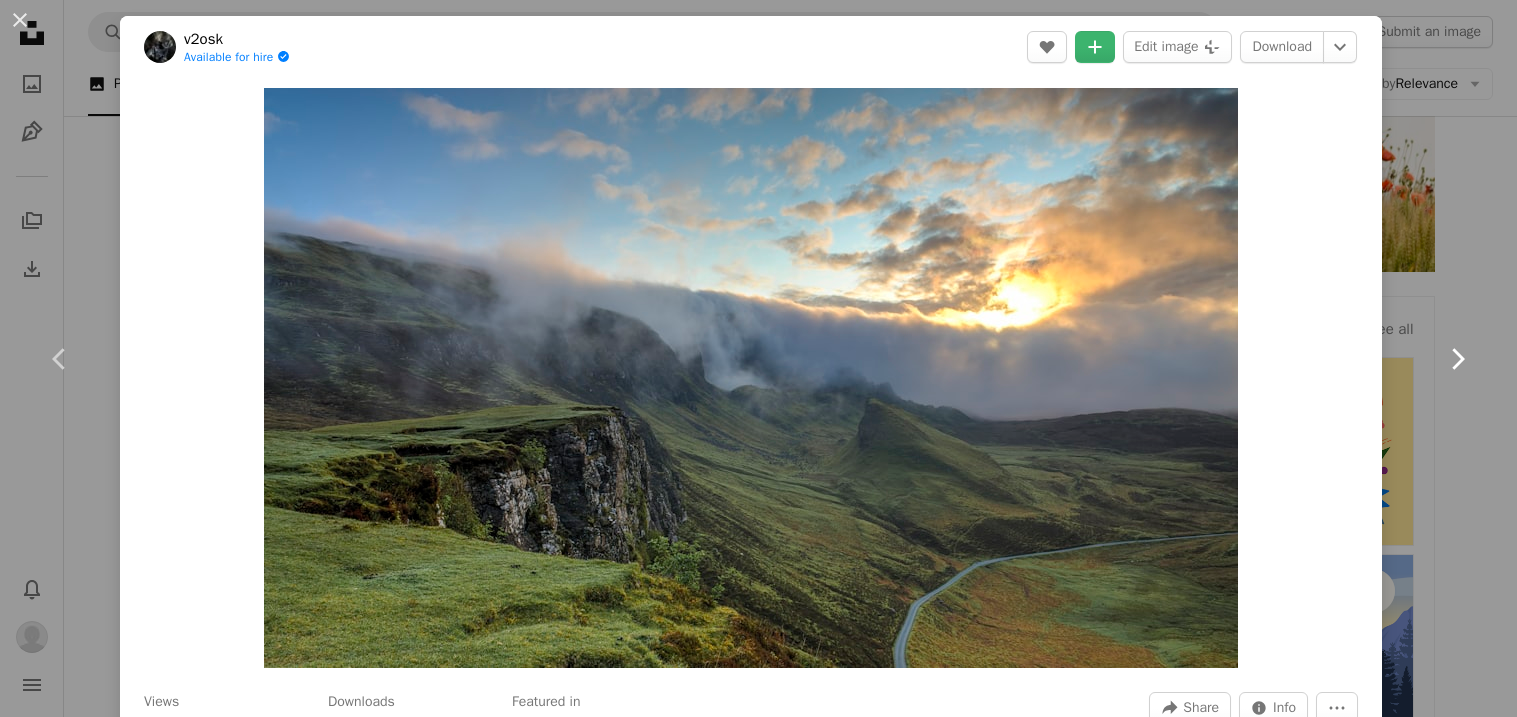 click on "Chevron right" 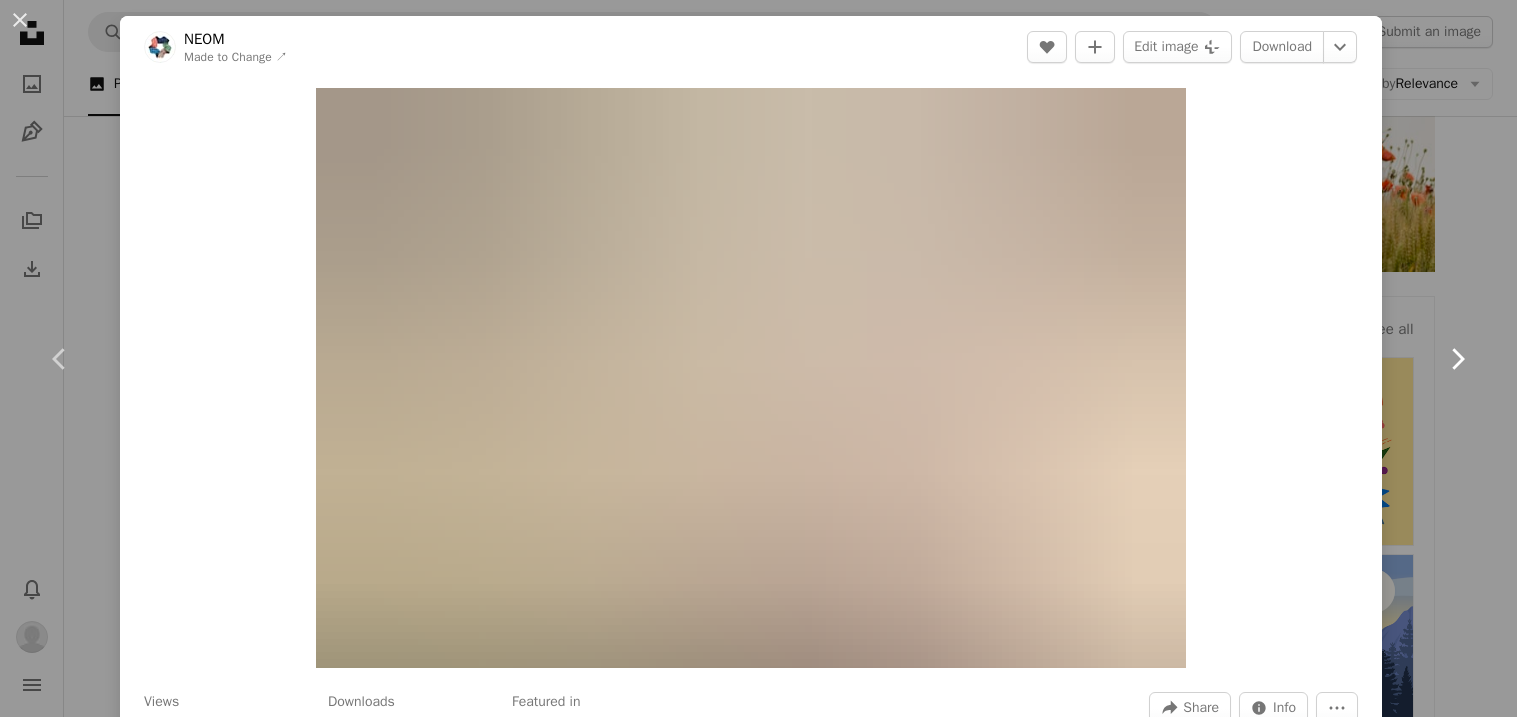 click on "Chevron right" 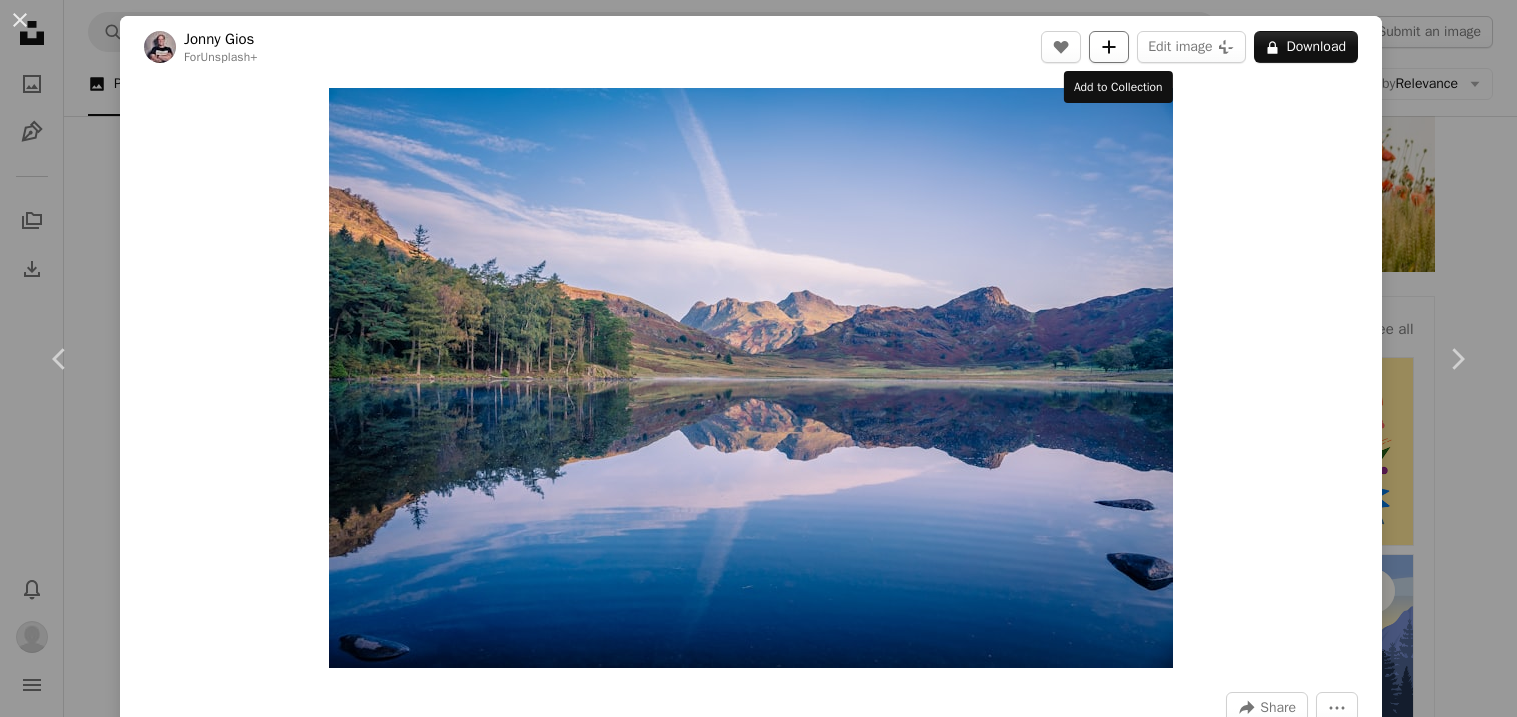 click on "A plus sign" 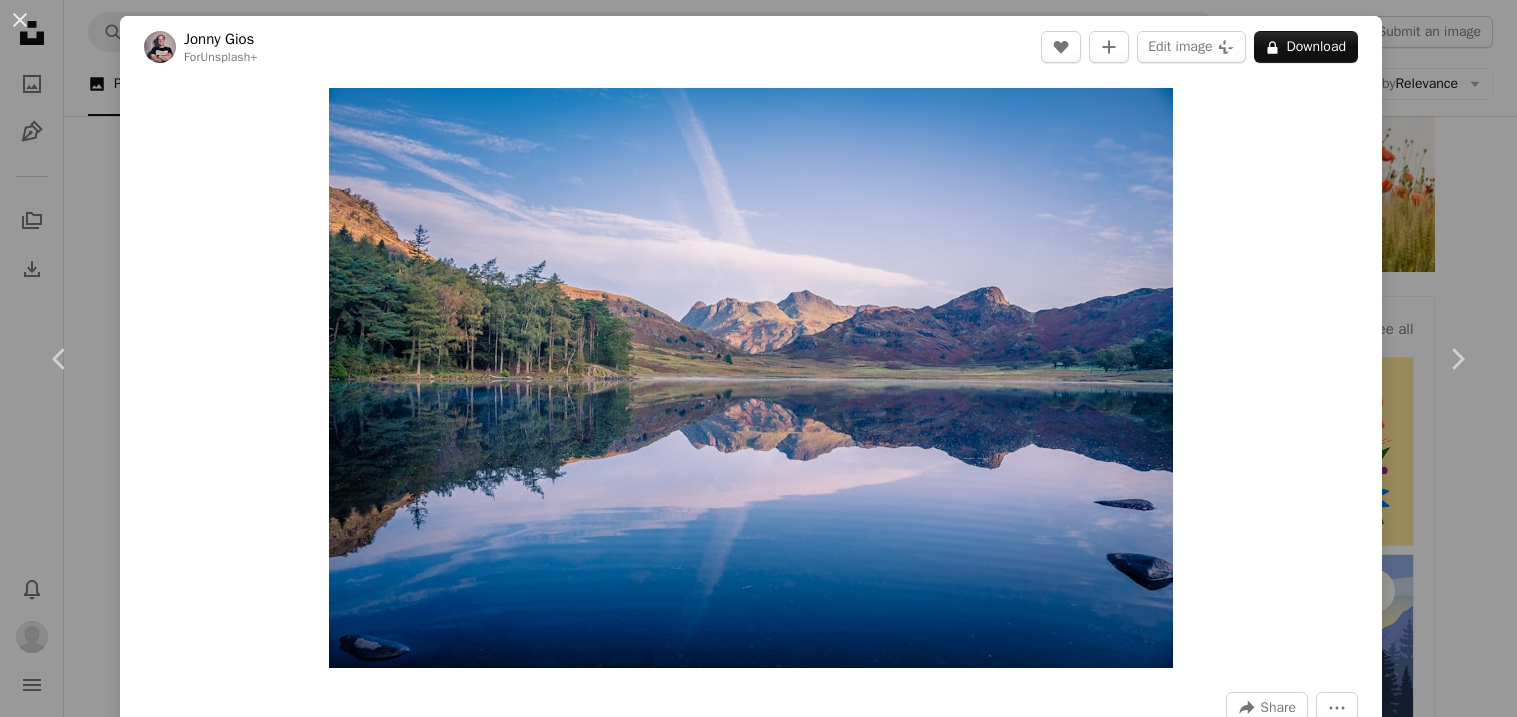 click on "A plus sign" 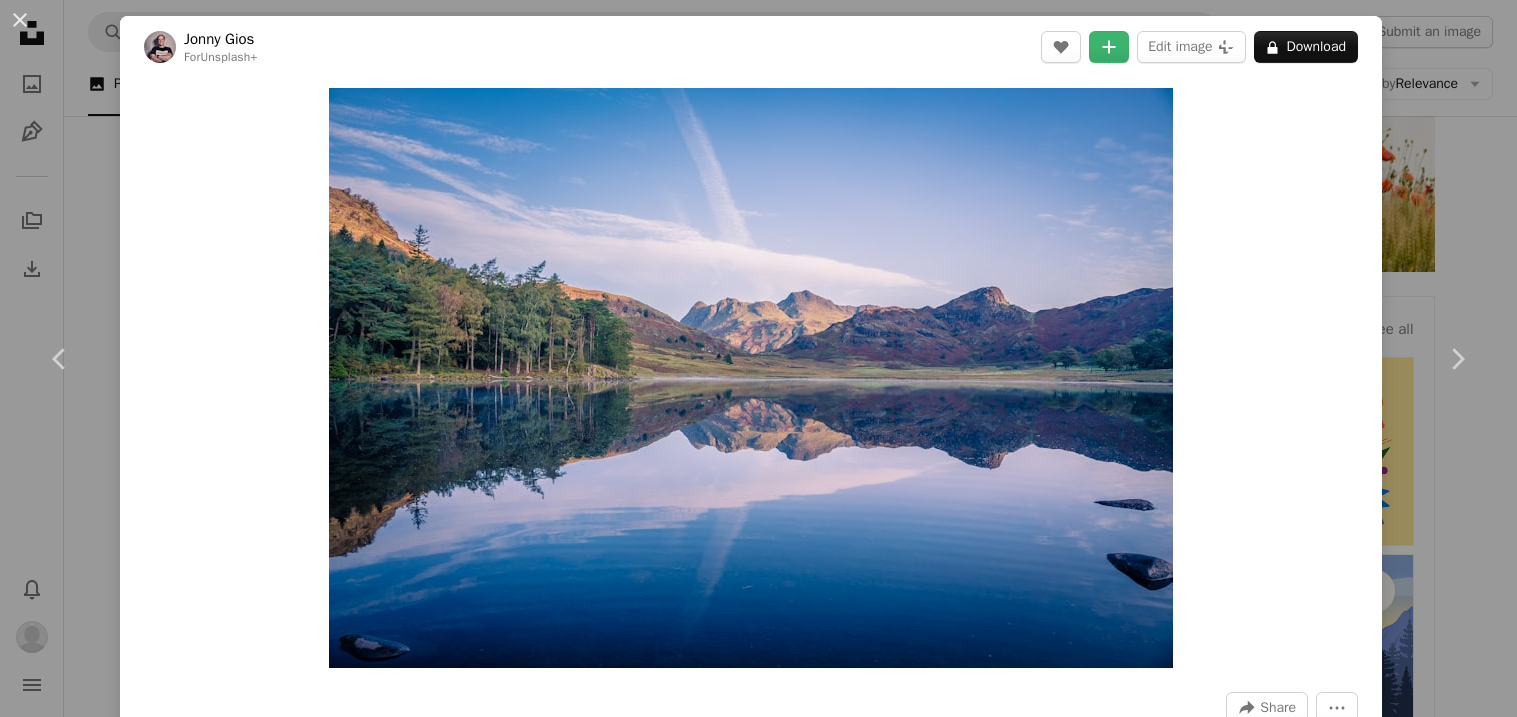 click on "An X shape Add to Collection Create a new collection A checkmark A minus sign 4 photos nature desktop backgrounds Create new collection Name 60 Description  (optional) 250 Make collection private A lock Cancel Create collection" at bounding box center [758, 3952] 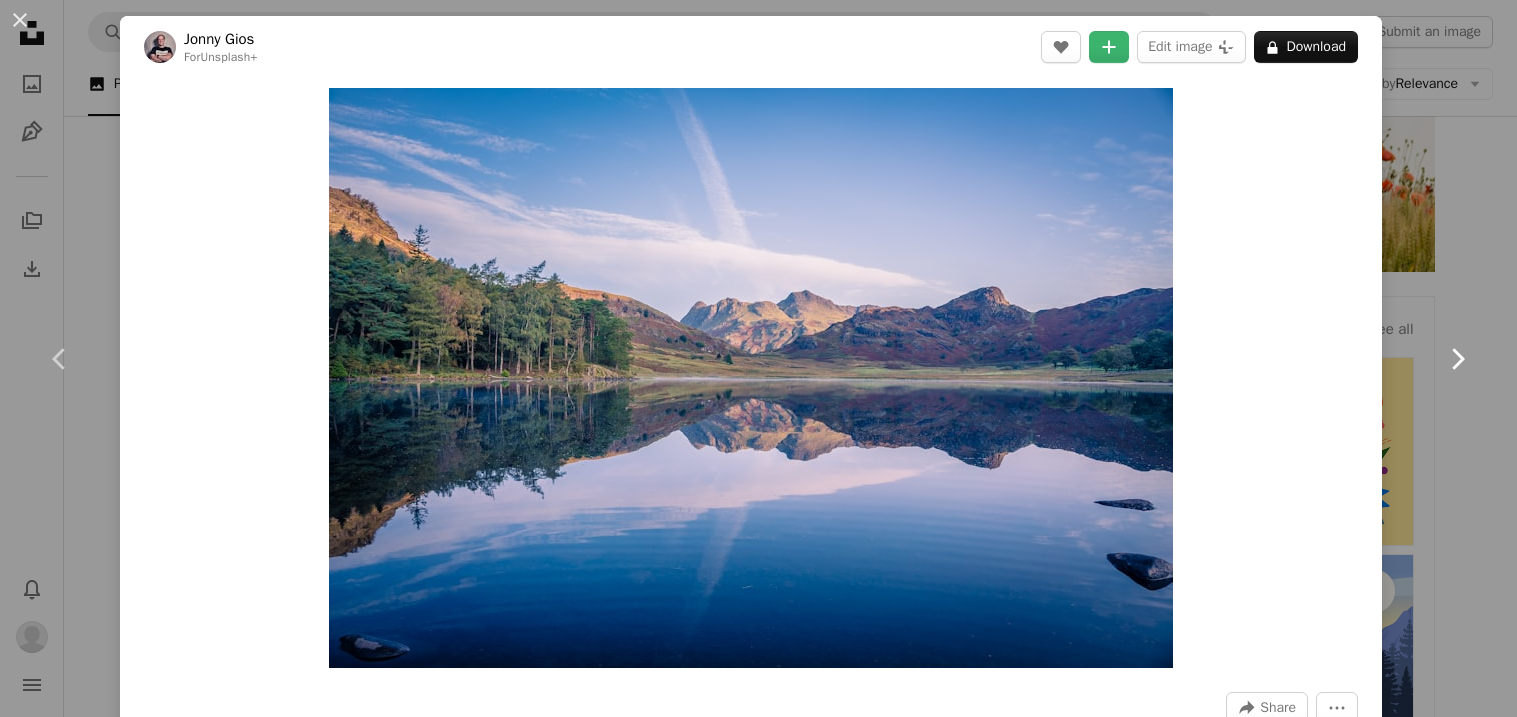 click on "Chevron right" 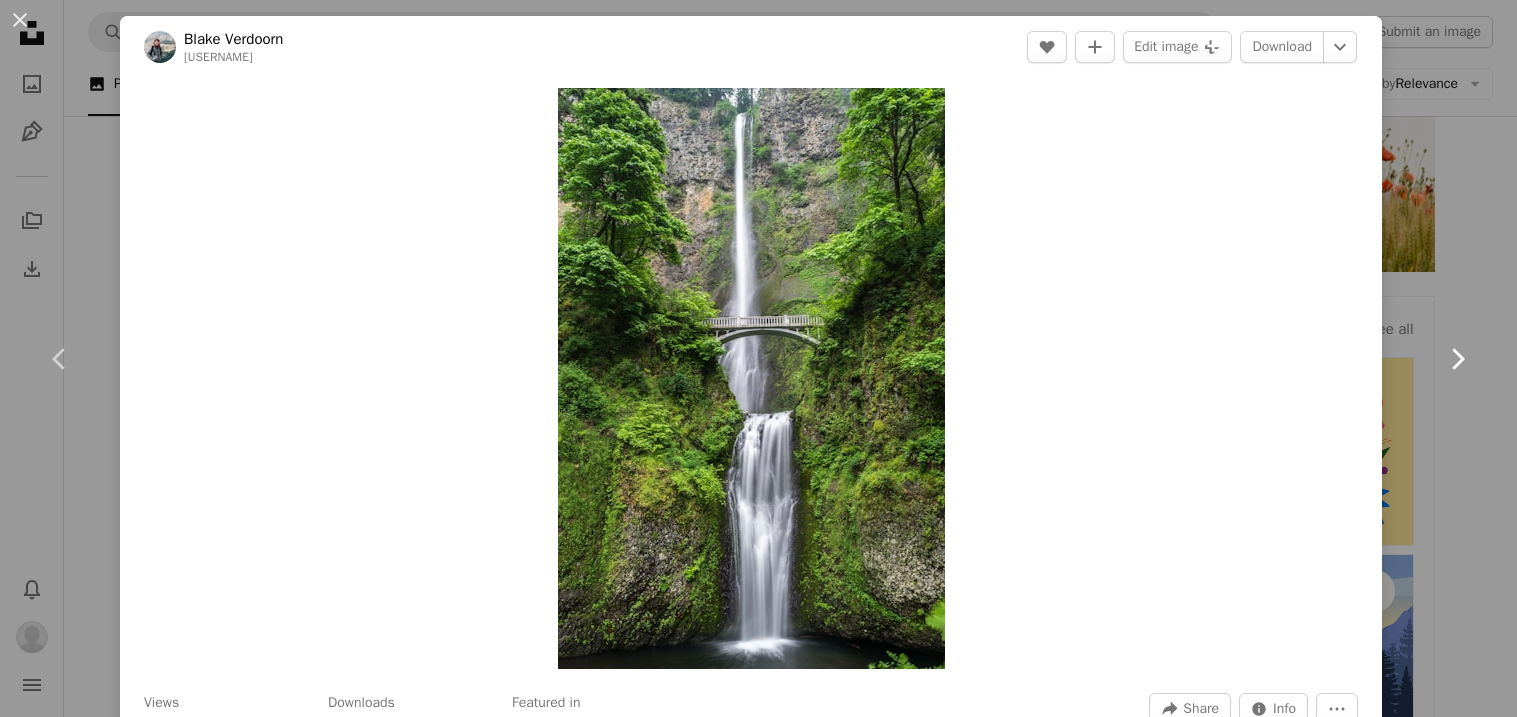 click on "Chevron right" 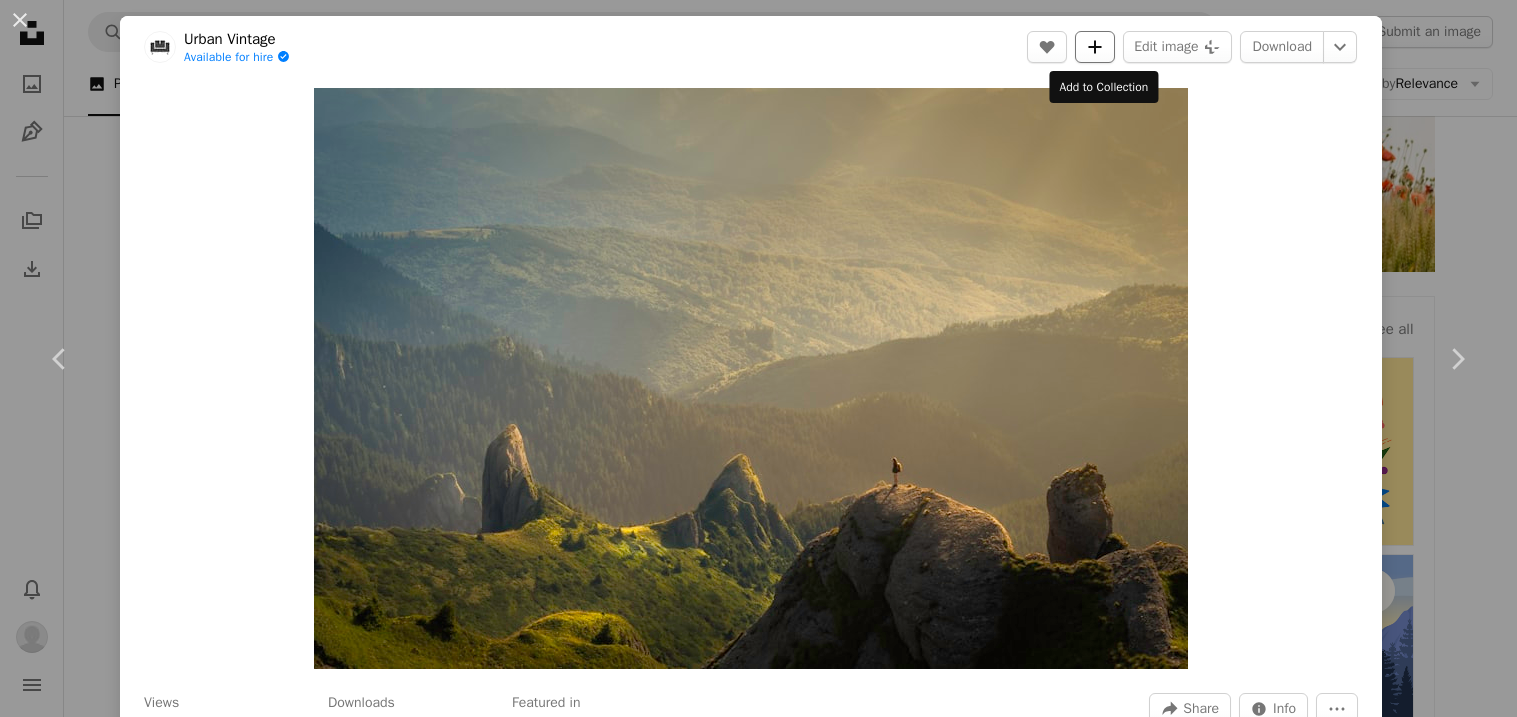 click on "A plus sign" 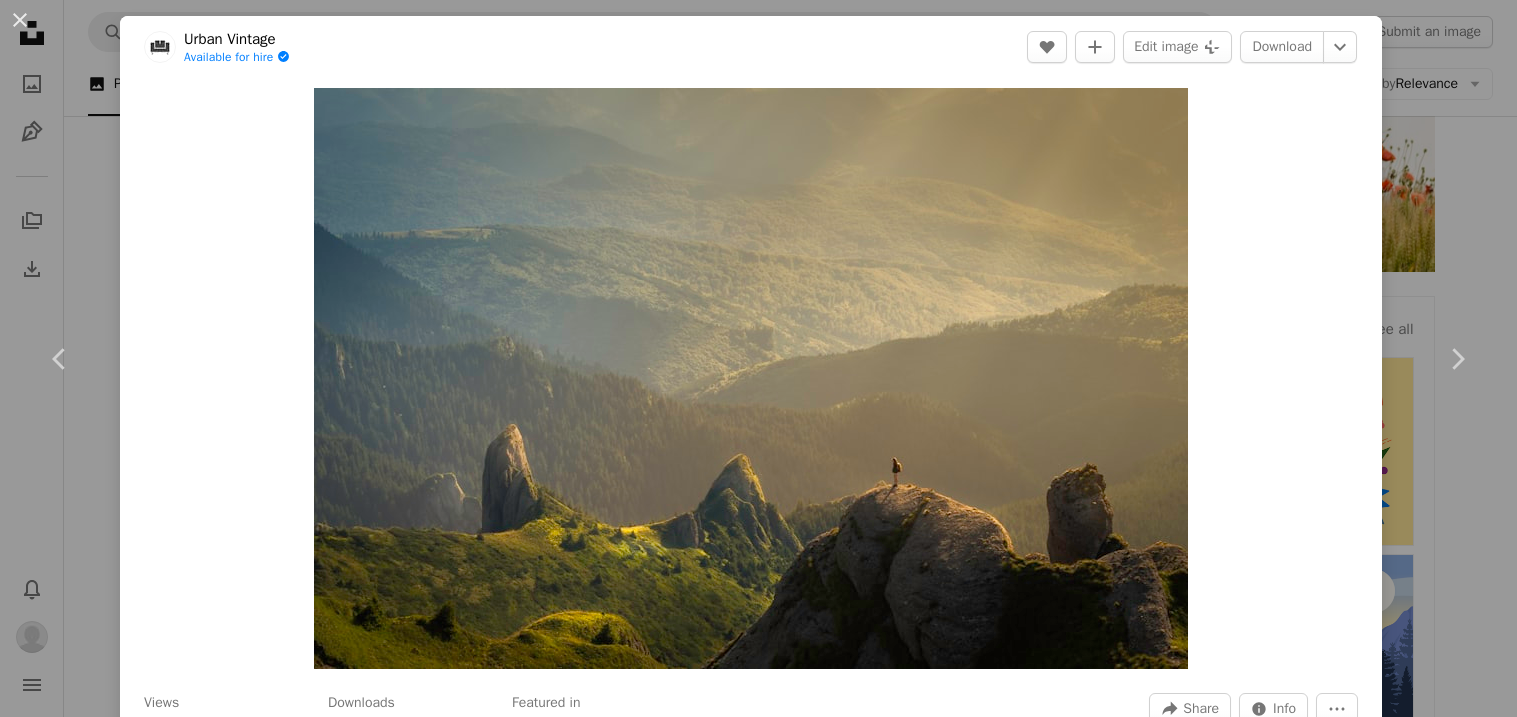 click on "A plus sign" 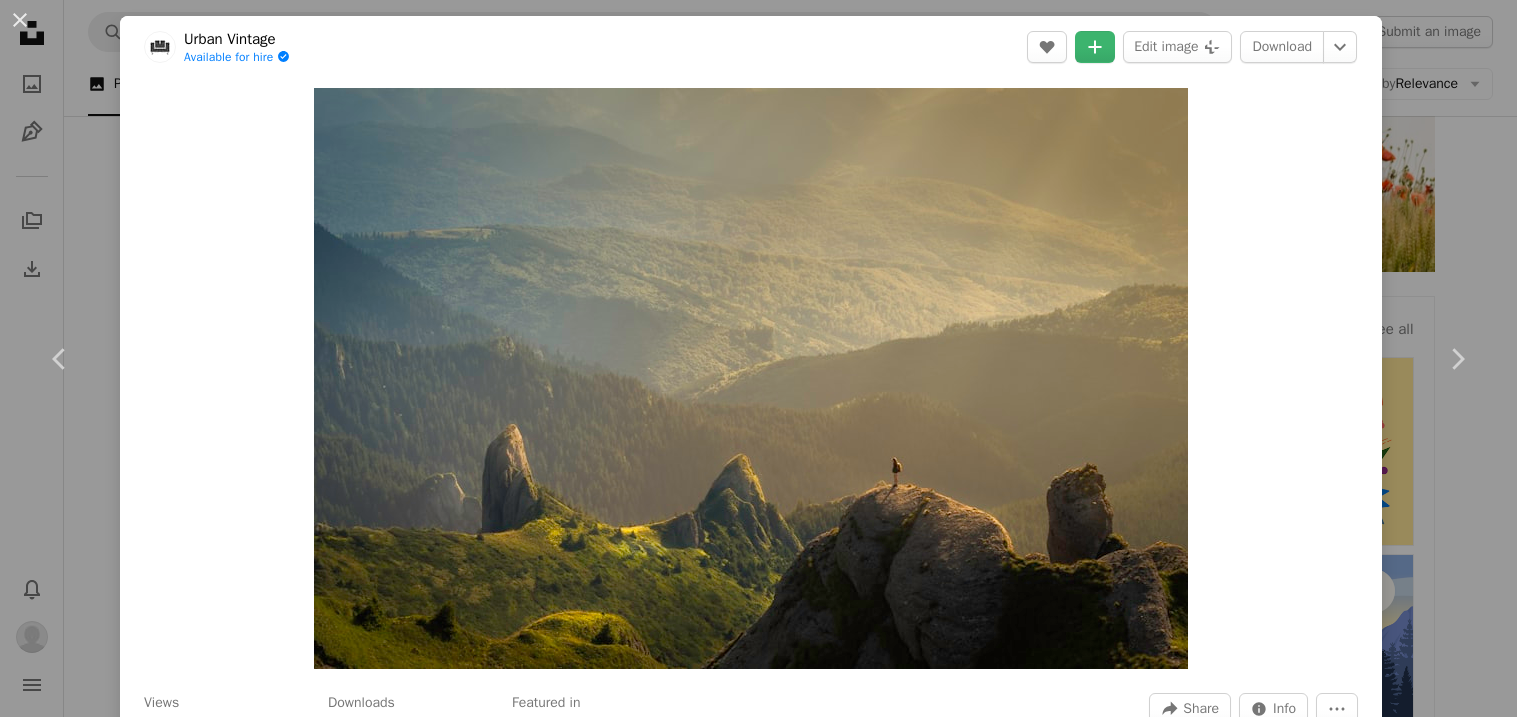 click on "An X shape Add to Collection Create a new collection A checkmark A minus sign 5 photos nature desktop backgrounds Create new collection Name 60 Description  (optional) 250 Make collection private A lock Cancel Create collection" at bounding box center (758, 3952) 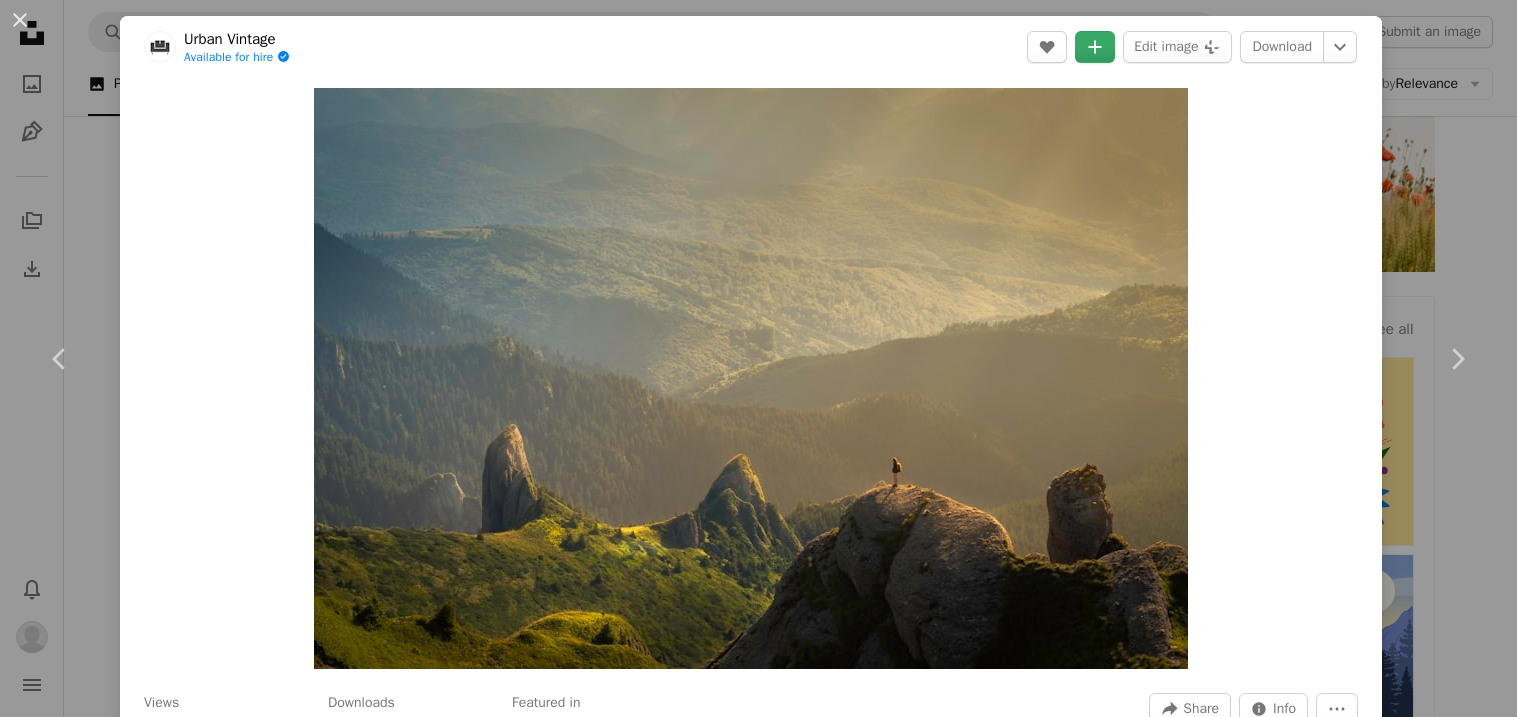 click on "A plus sign" at bounding box center (1095, 47) 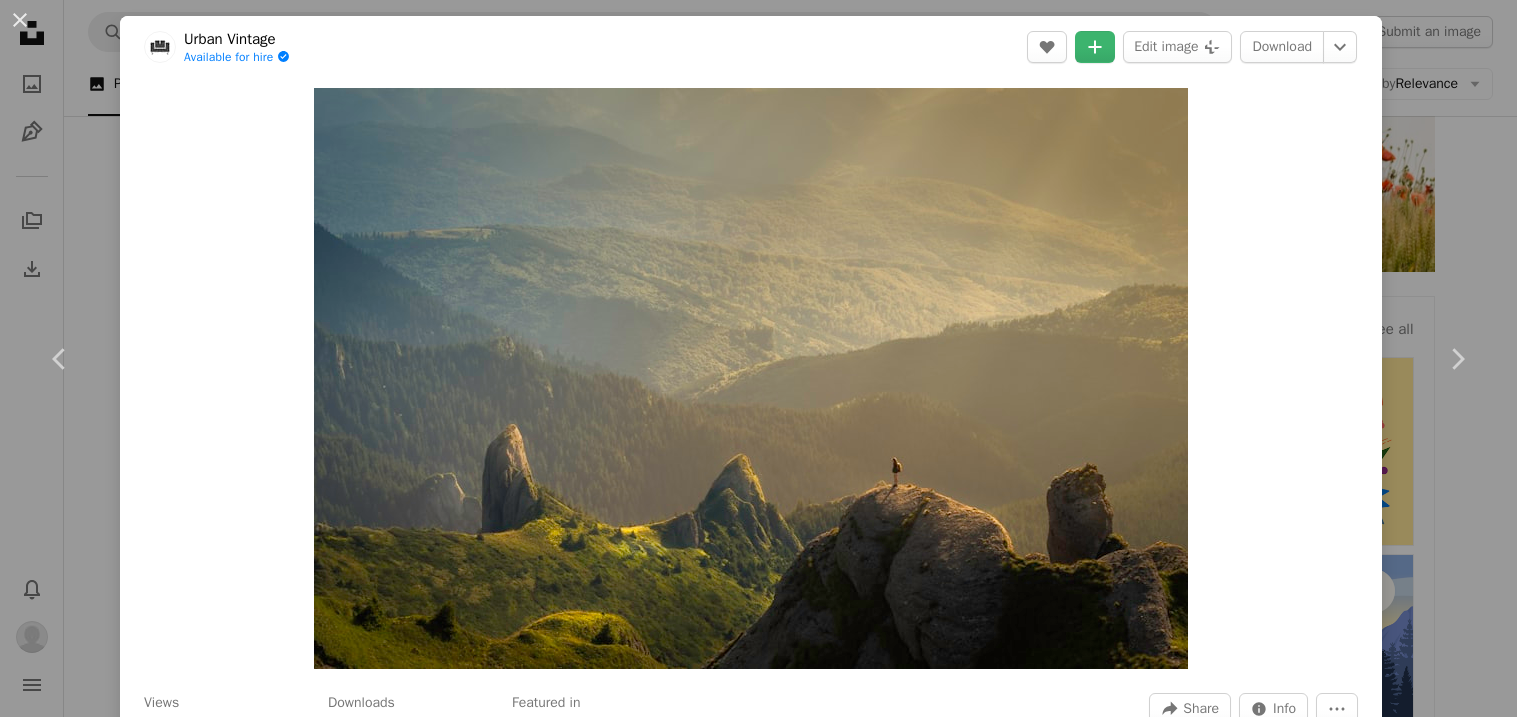 click on "A checkmark A minus sign 5 photos nature desktop backgrounds" at bounding box center [925, 3890] 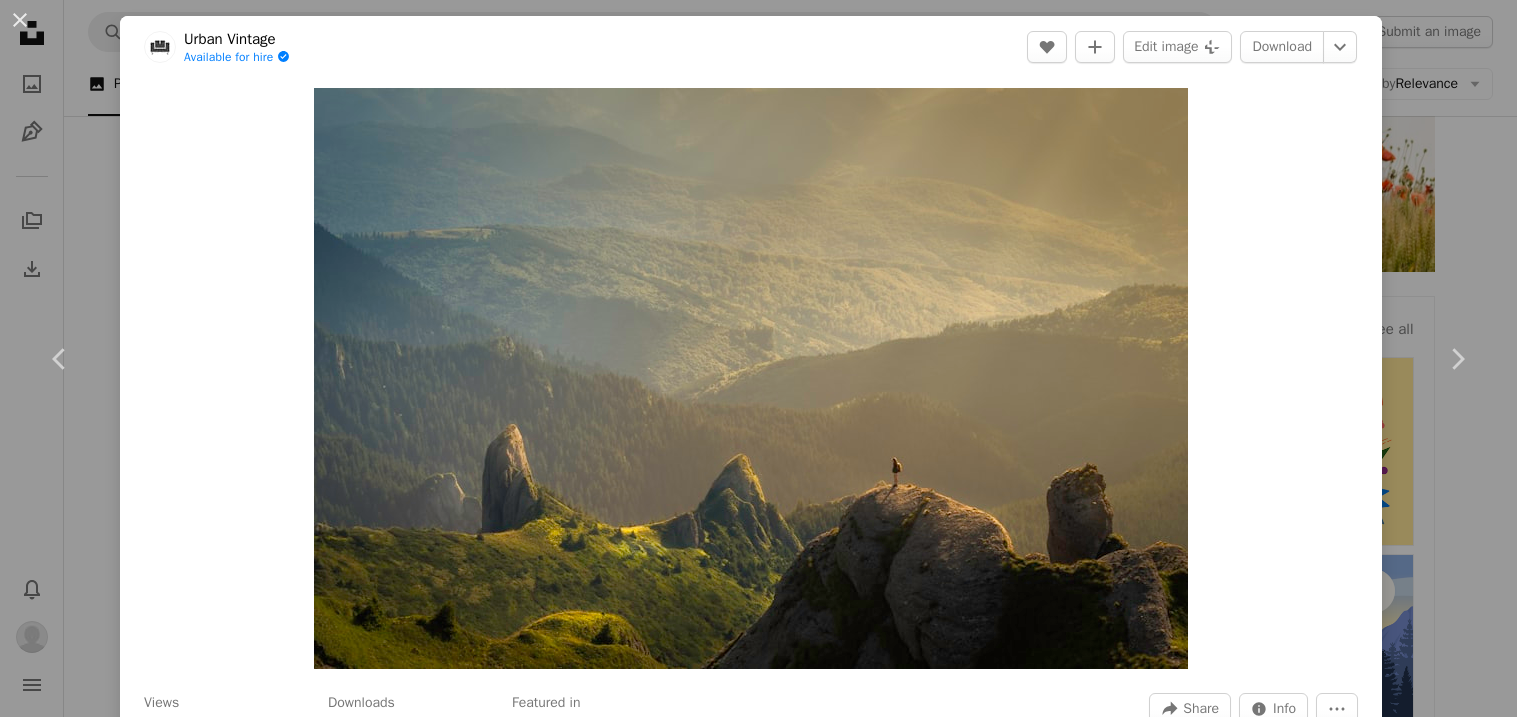 click on "An X shape Add to Collection Create a new collection A checkmark A plus sign 4 photos nature desktop backgrounds Create new collection Name 60 Description  (optional) 250 Make collection private A lock Cancel Create collection" at bounding box center (758, 3952) 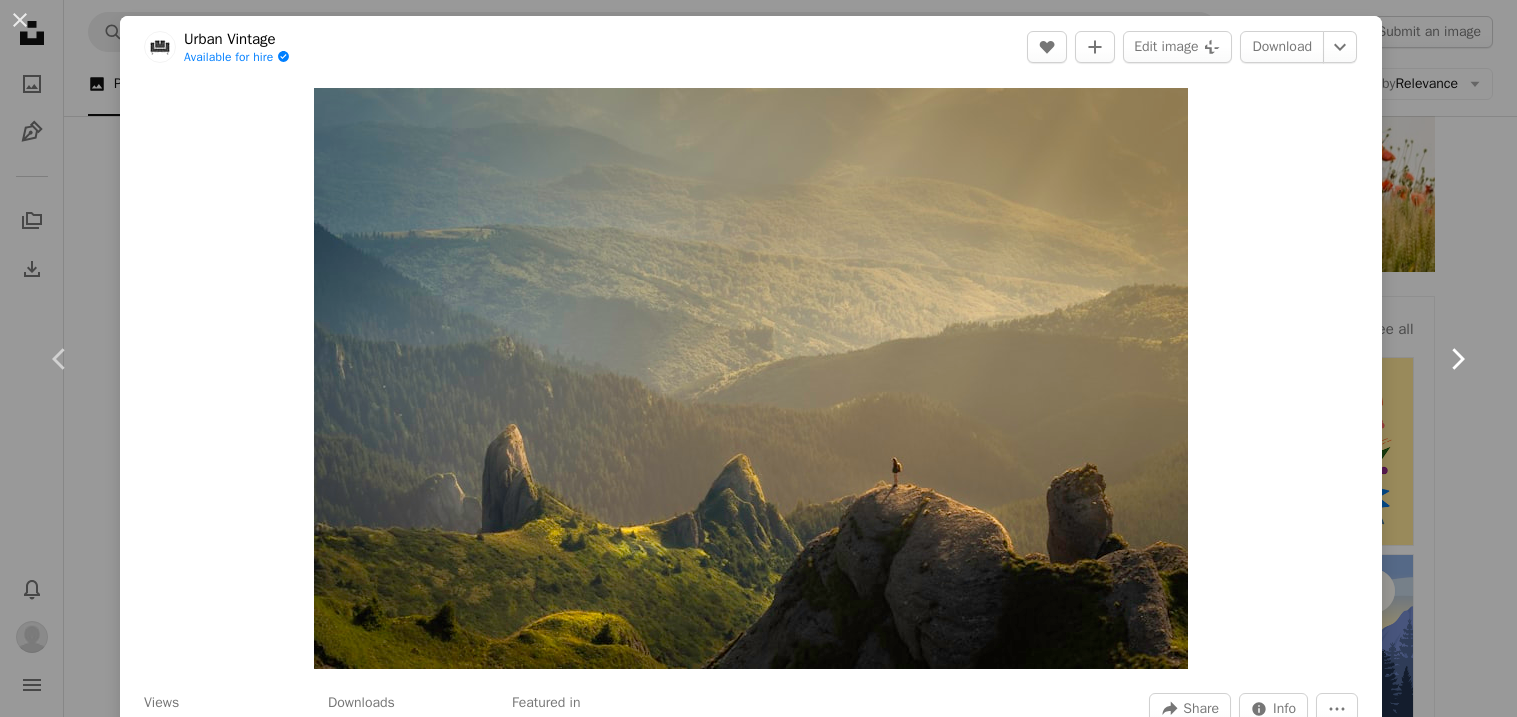 click 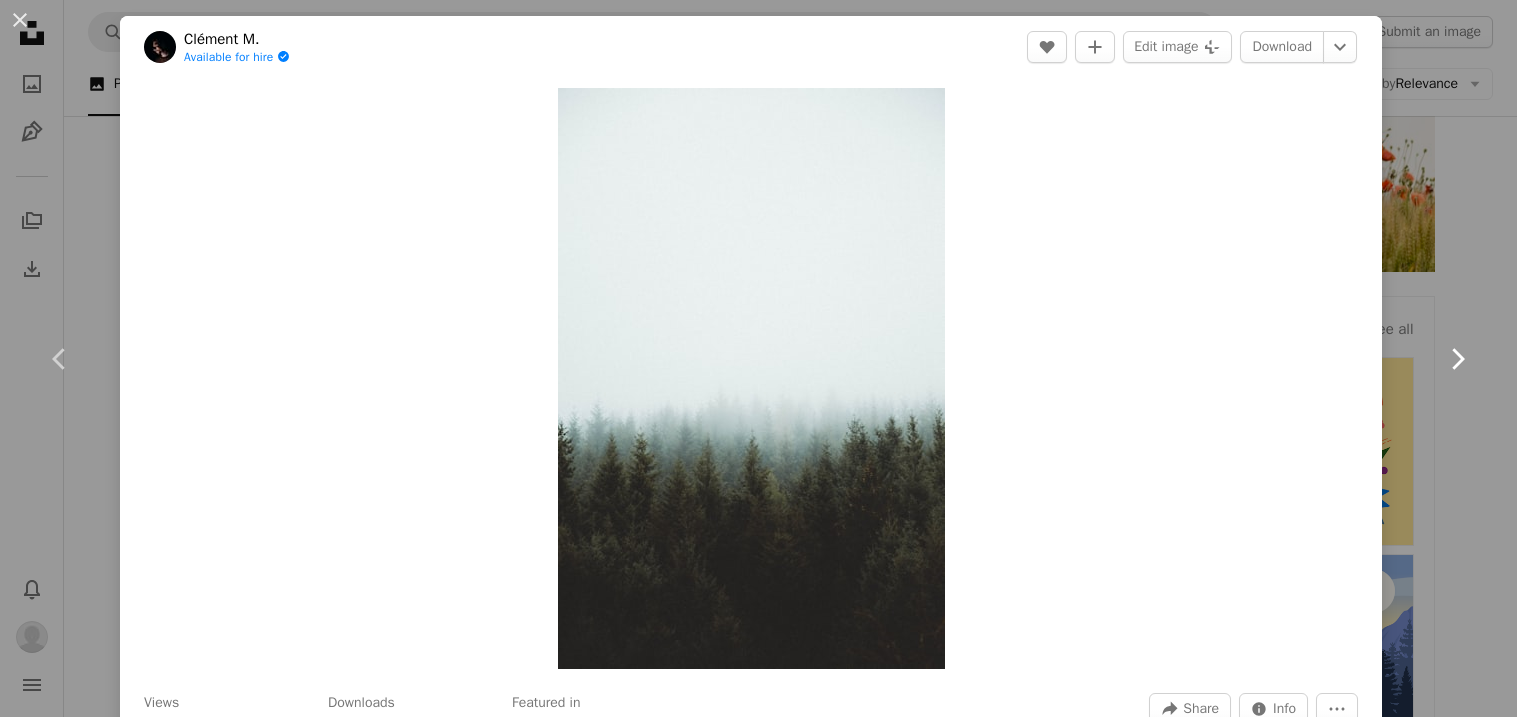 click on "Chevron right" 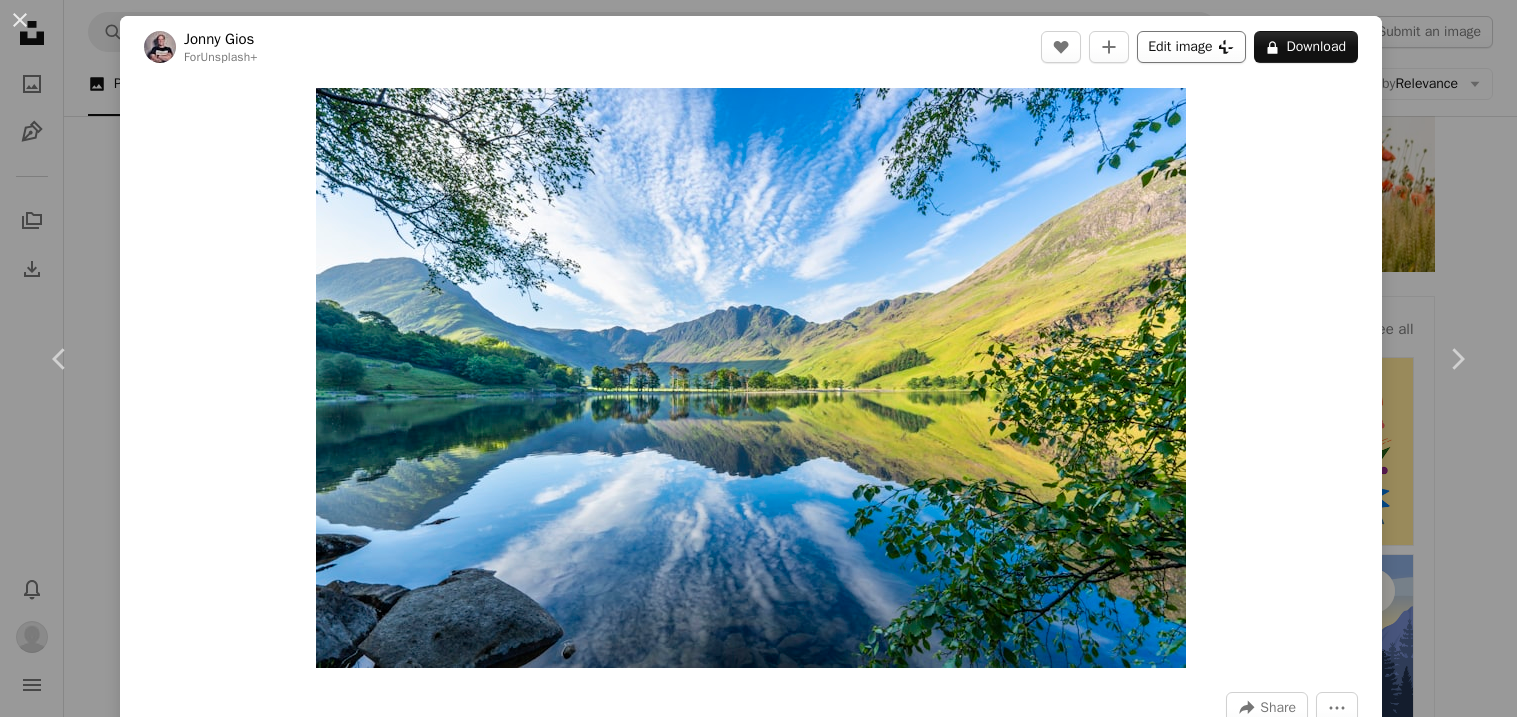 click 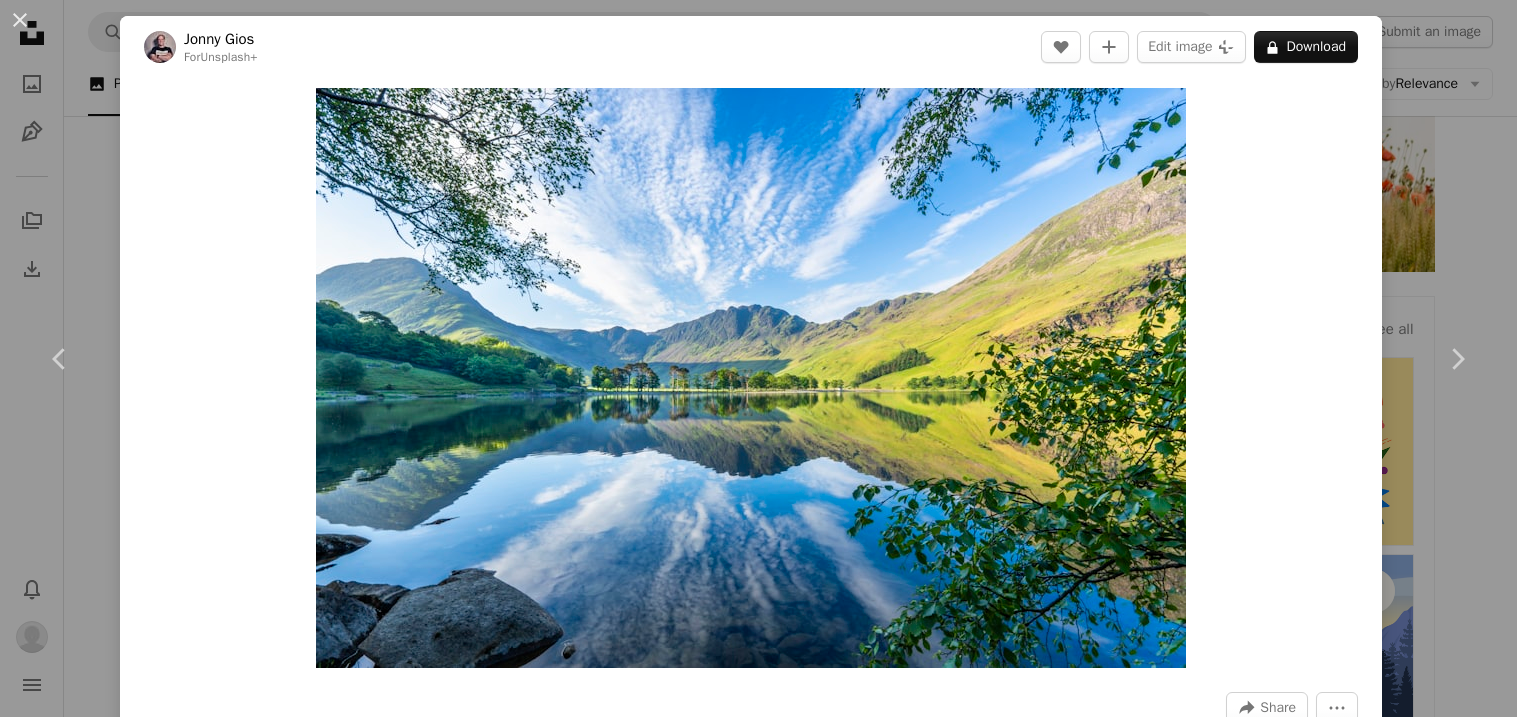 click on "An X shape Premium, ready to use images. Get unlimited access. A plus sign Members-only content added monthly A plus sign Unlimited royalty-free downloads A plus sign Illustrations  New A plus sign Enhanced legal protections yearly 65%  off monthly $20   $7 USD per month * Get  Unsplash+ * When paid annually, billed upfront  $84 Taxes where applicable. Renews automatically. Cancel anytime." at bounding box center (758, 3952) 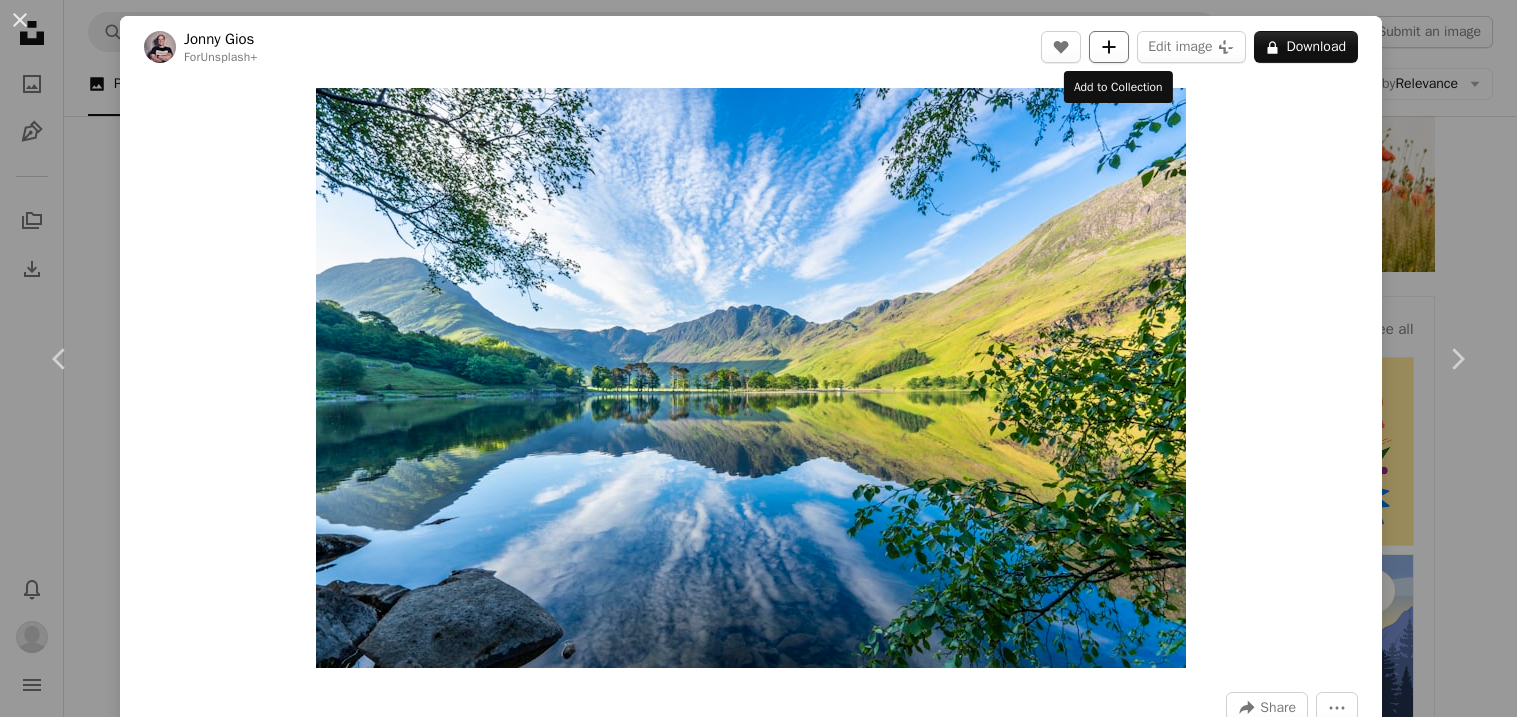 click on "A plus sign" 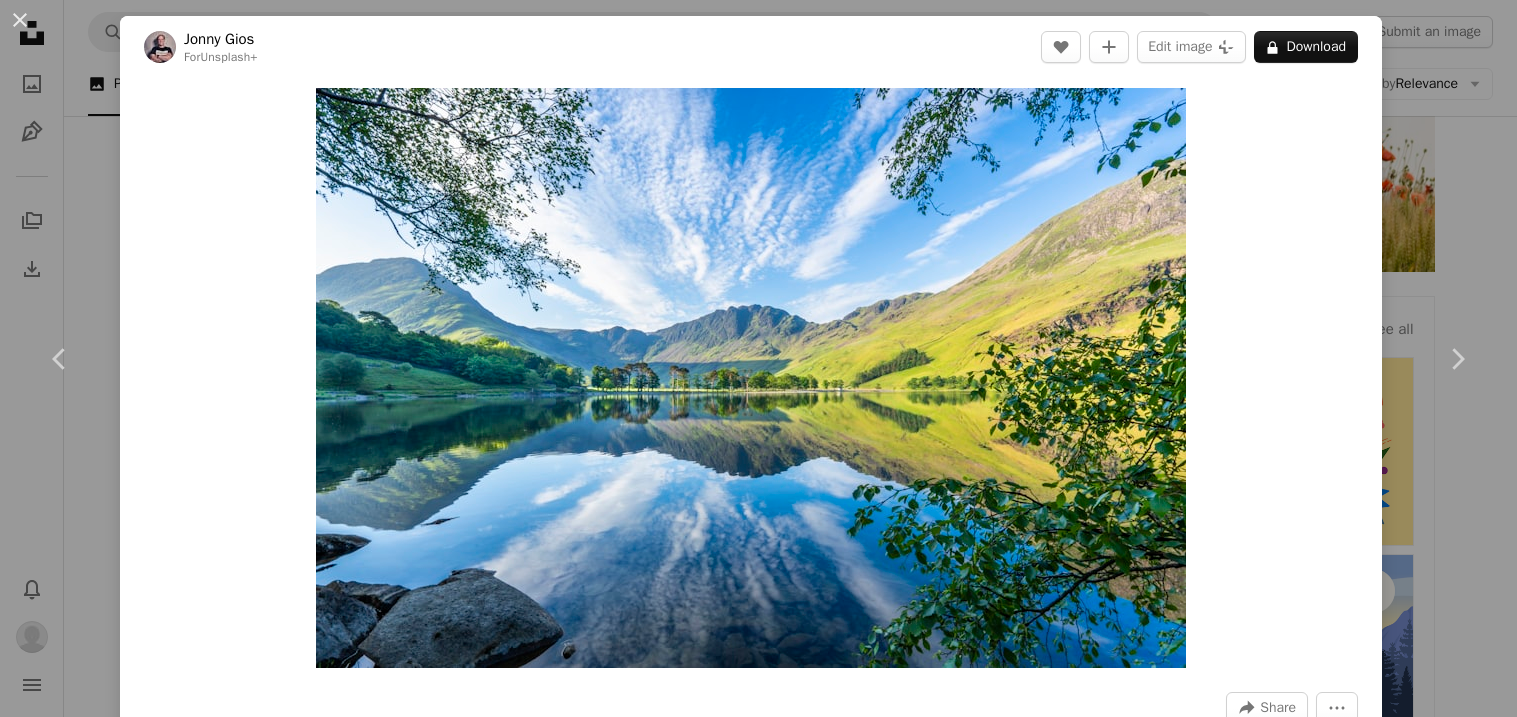 click on "A plus sign" 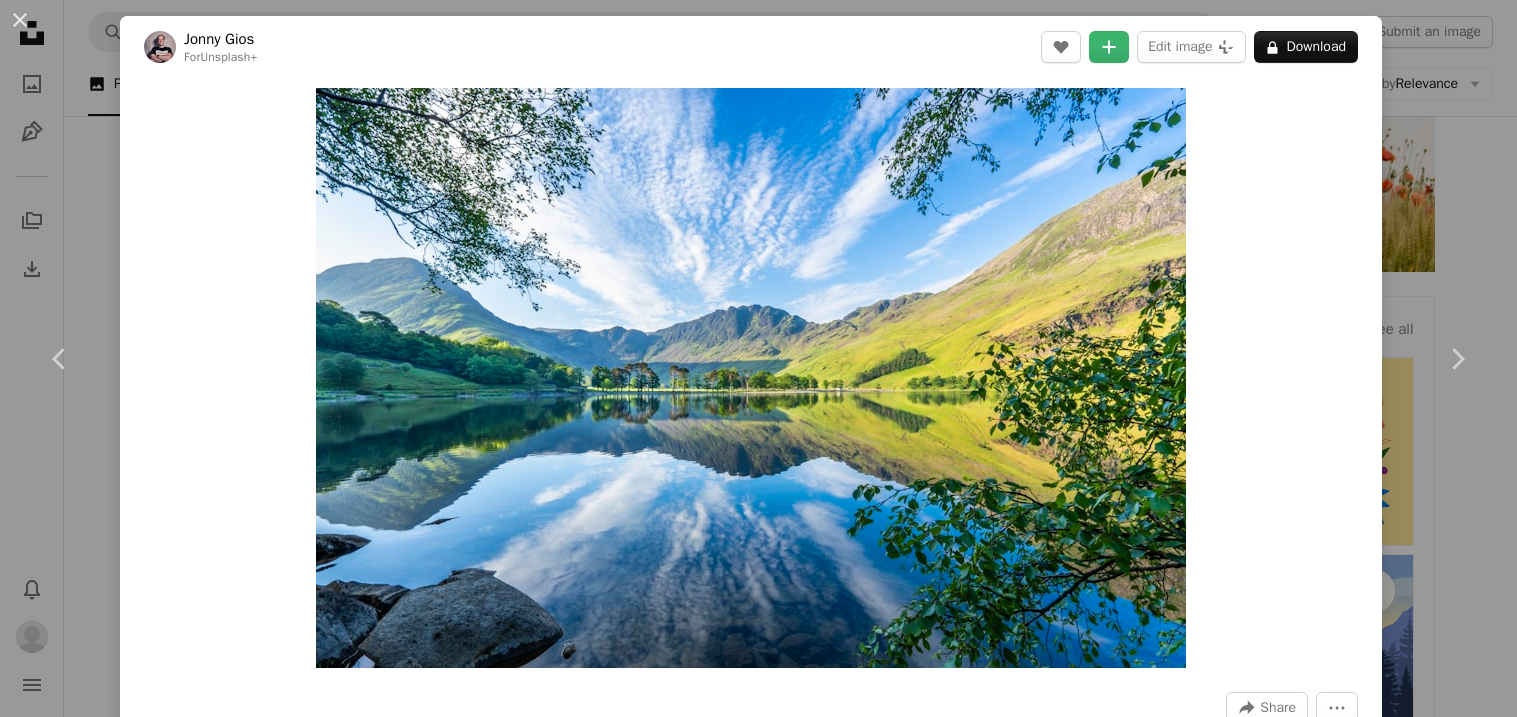 click on "An X shape Add to Collection Create a new collection A checkmark A minus sign 5 photos nature desktop backgrounds Create new collection Name 60 Description  (optional) 250 Make collection private A lock Cancel Create collection" at bounding box center [758, 3952] 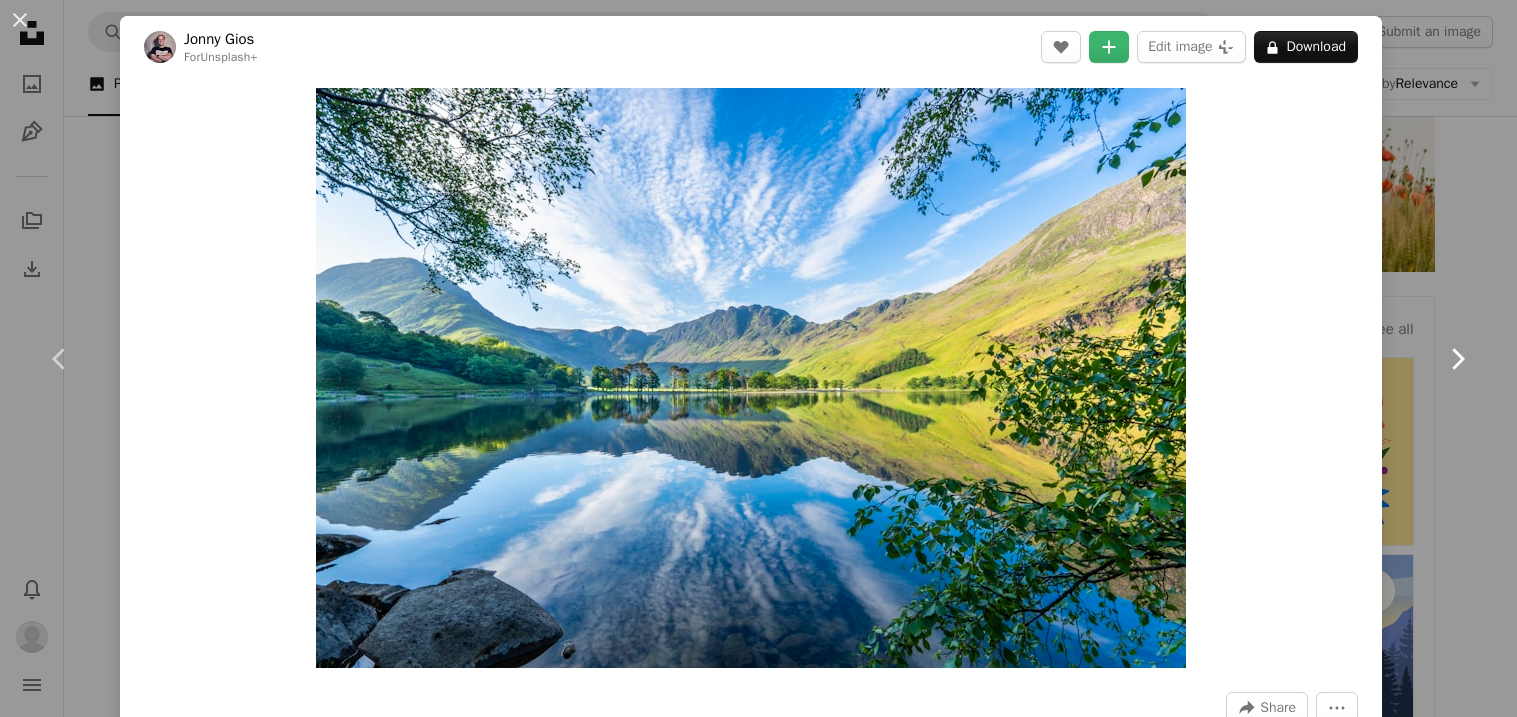 click on "Chevron right" 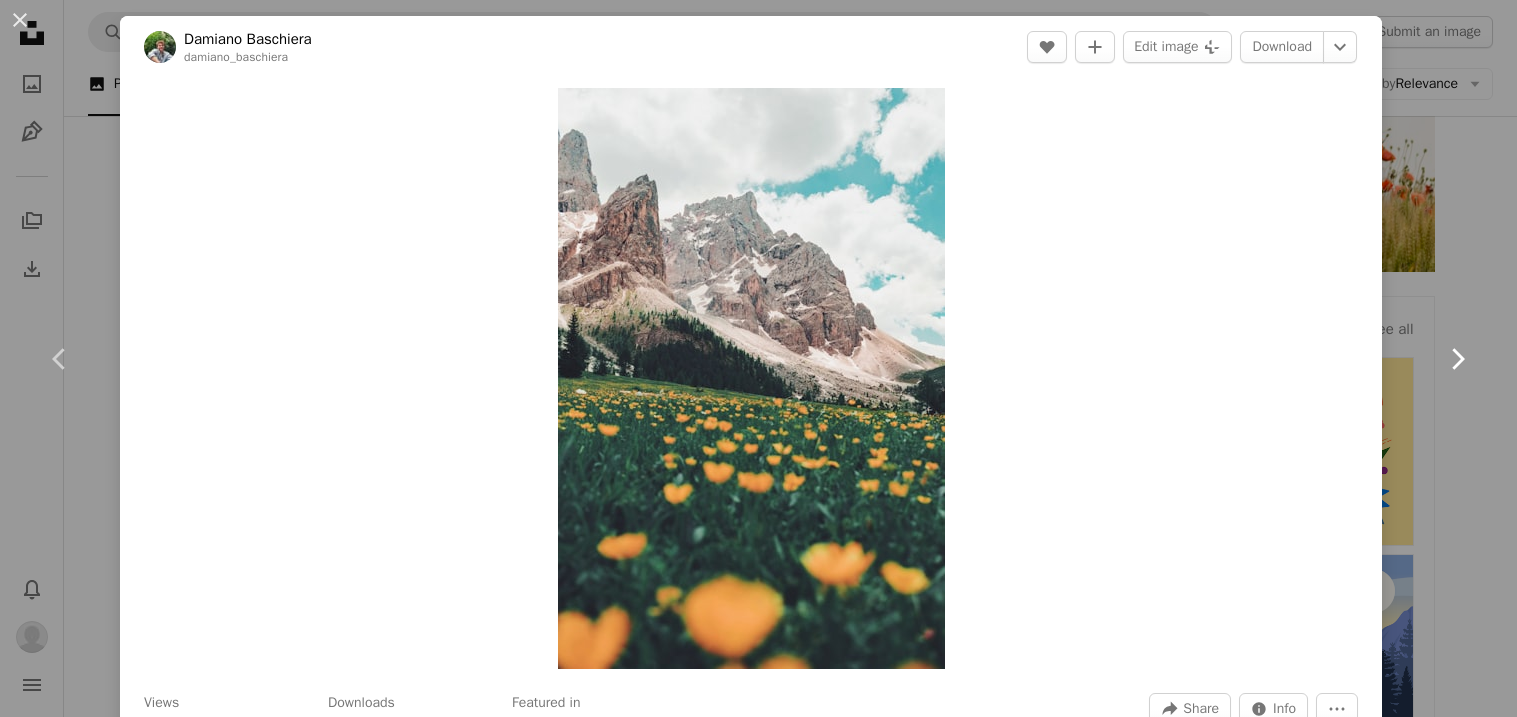 click on "Chevron right" 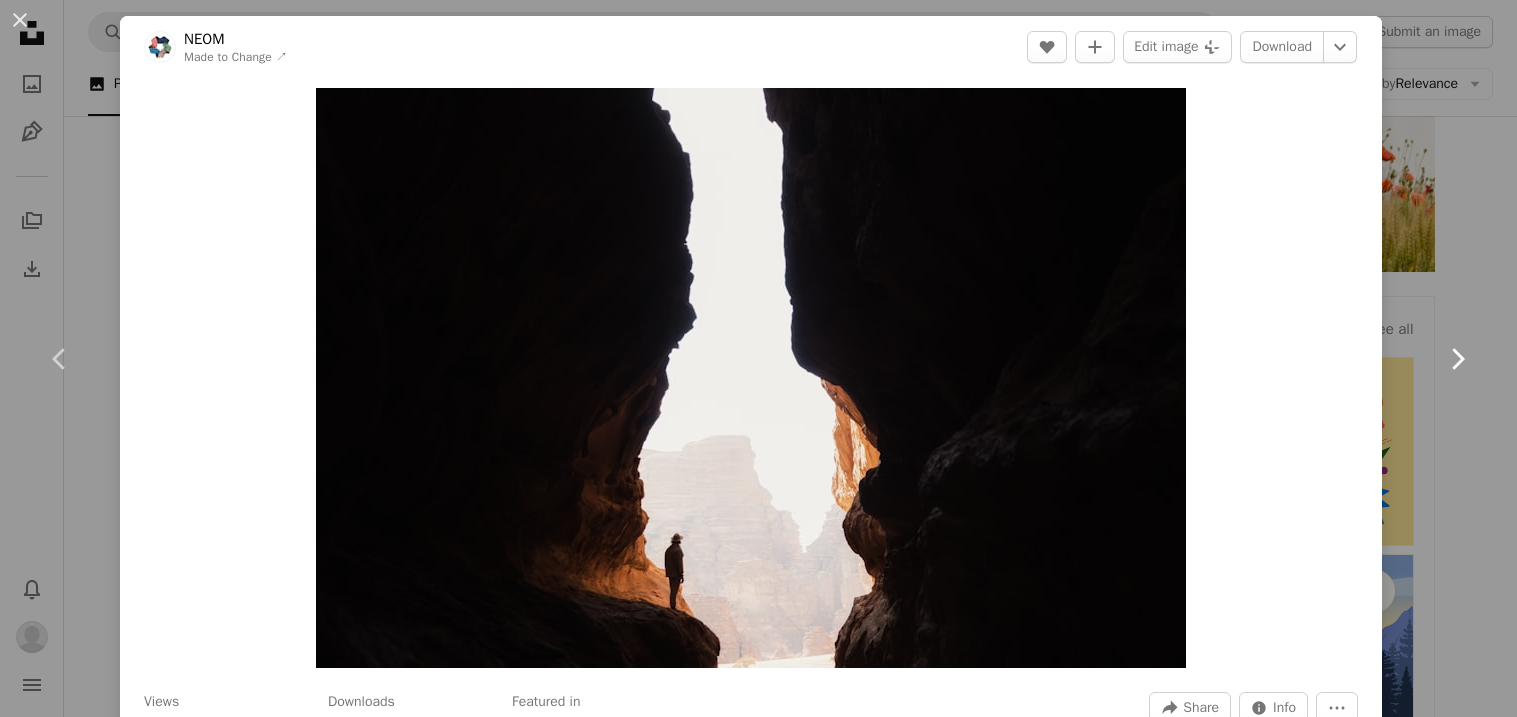 click on "Chevron right" at bounding box center (1457, 359) 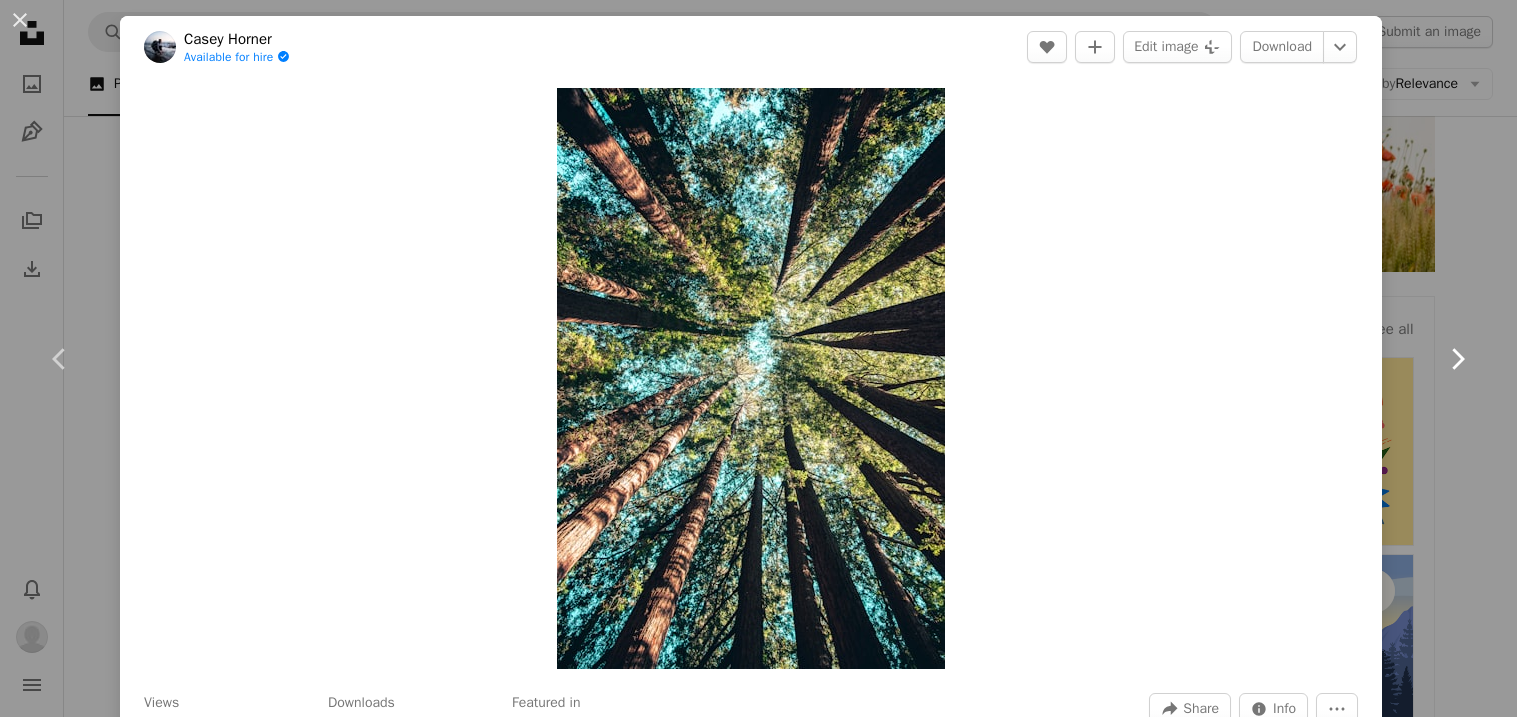 click on "Chevron right" 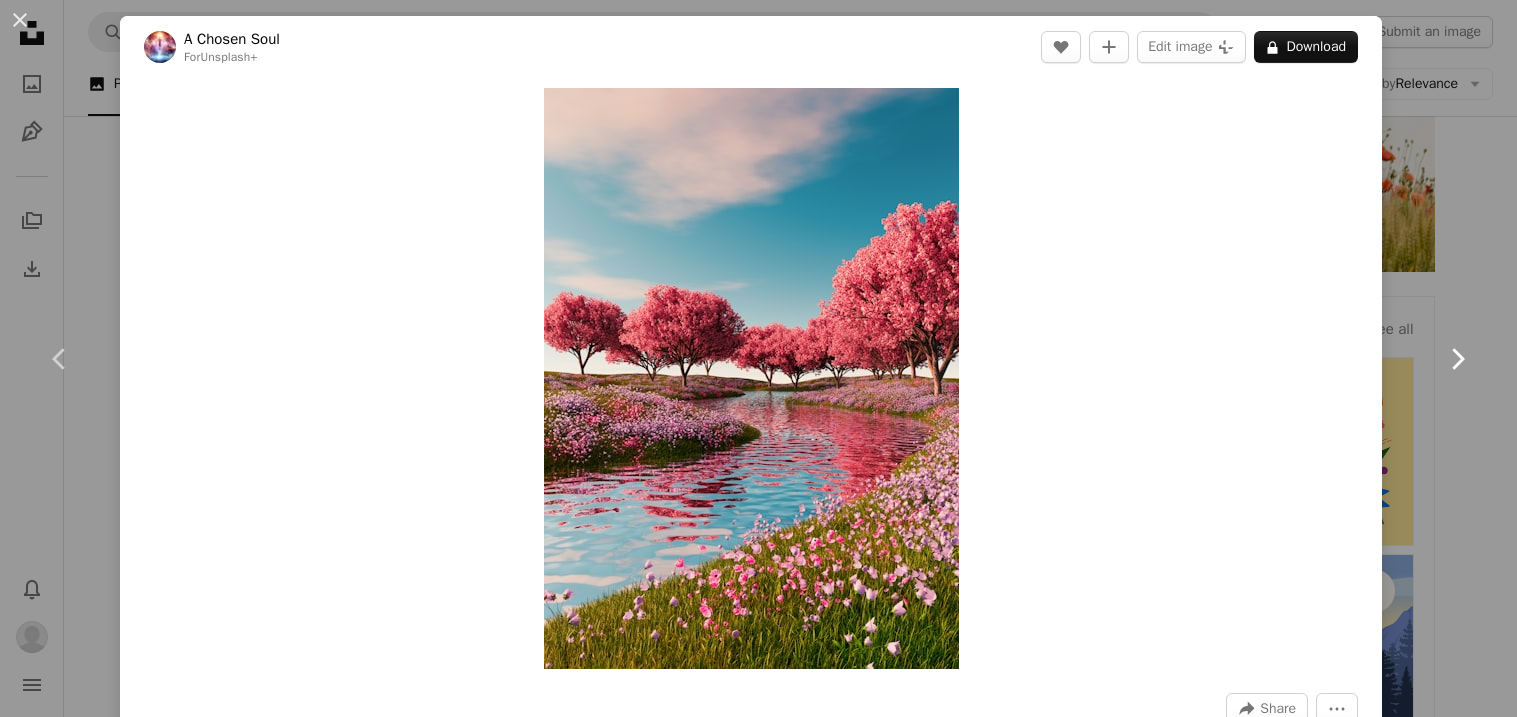 click on "Chevron right" 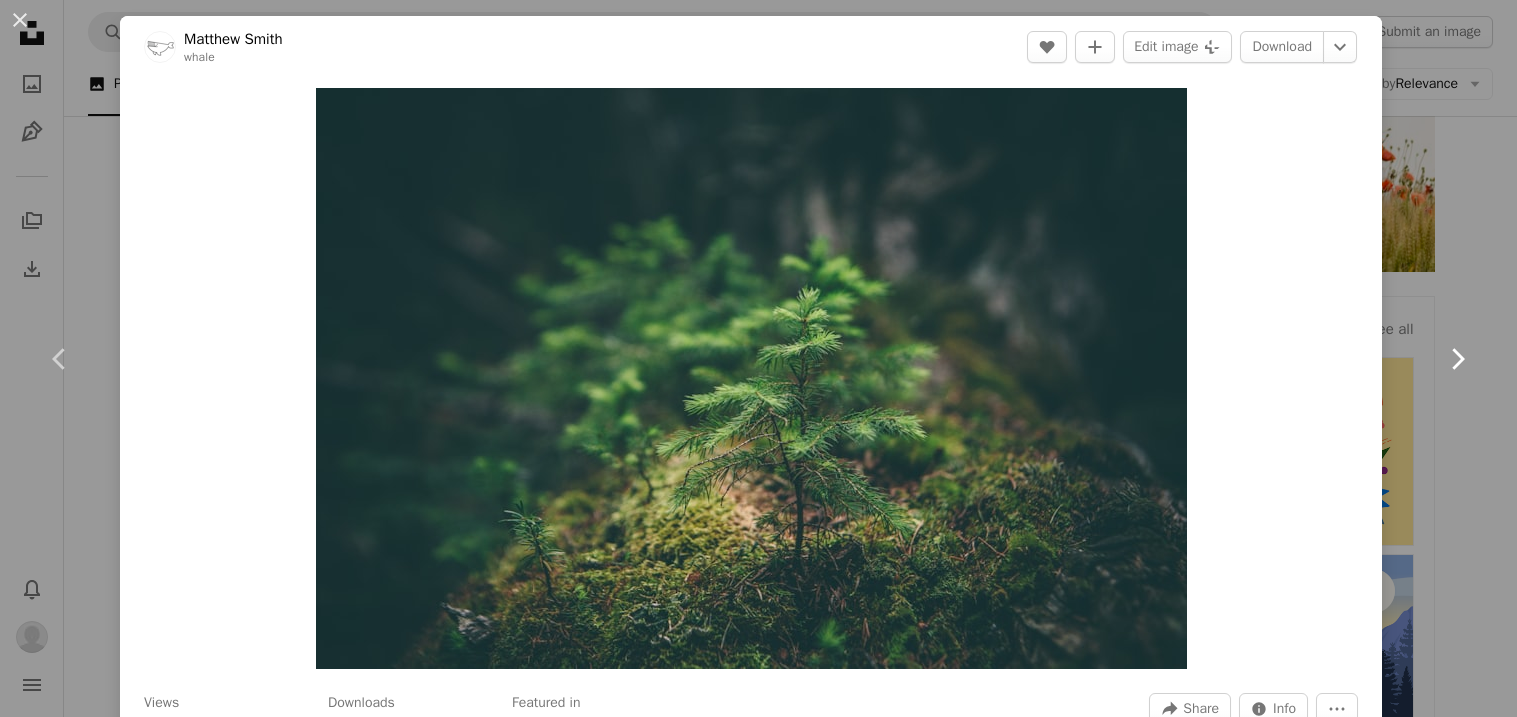 click on "Chevron right" 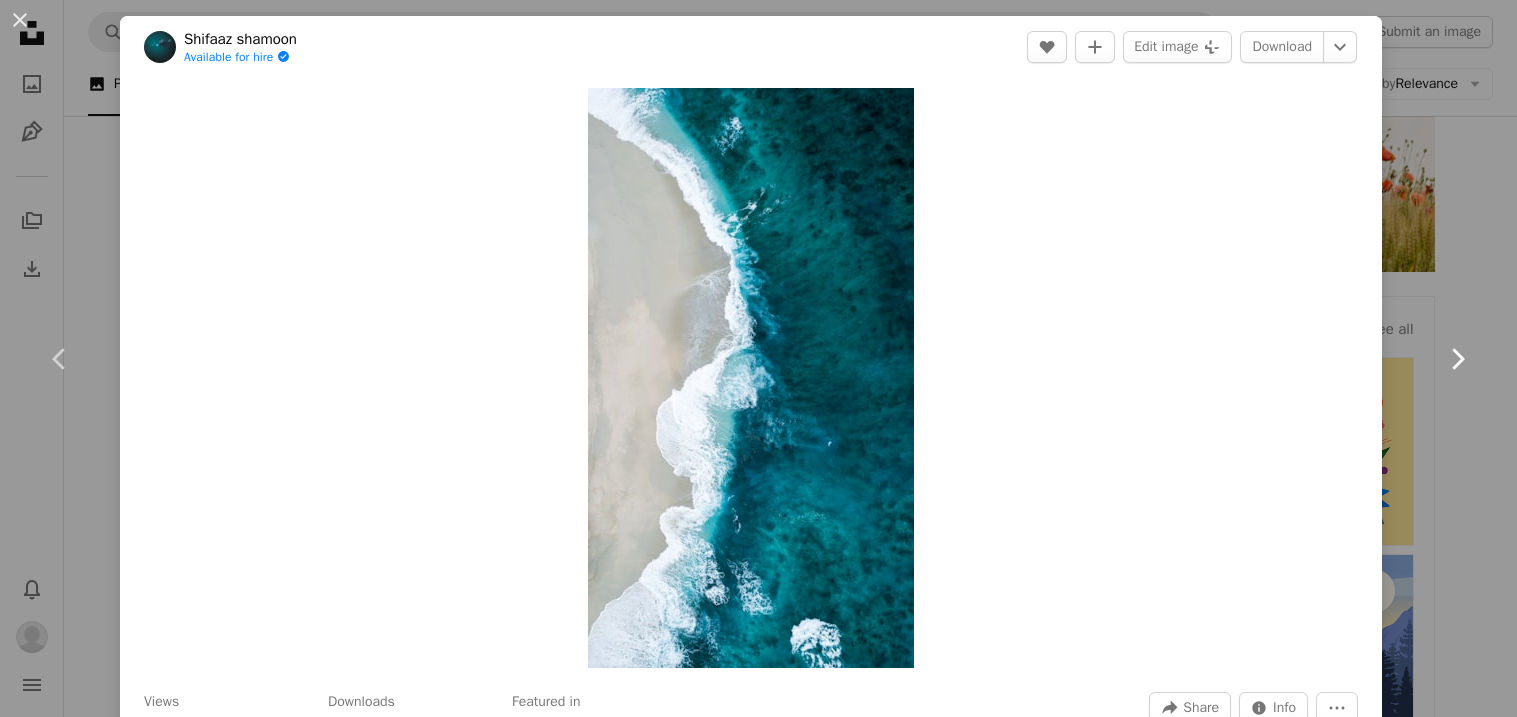 click on "Chevron right" 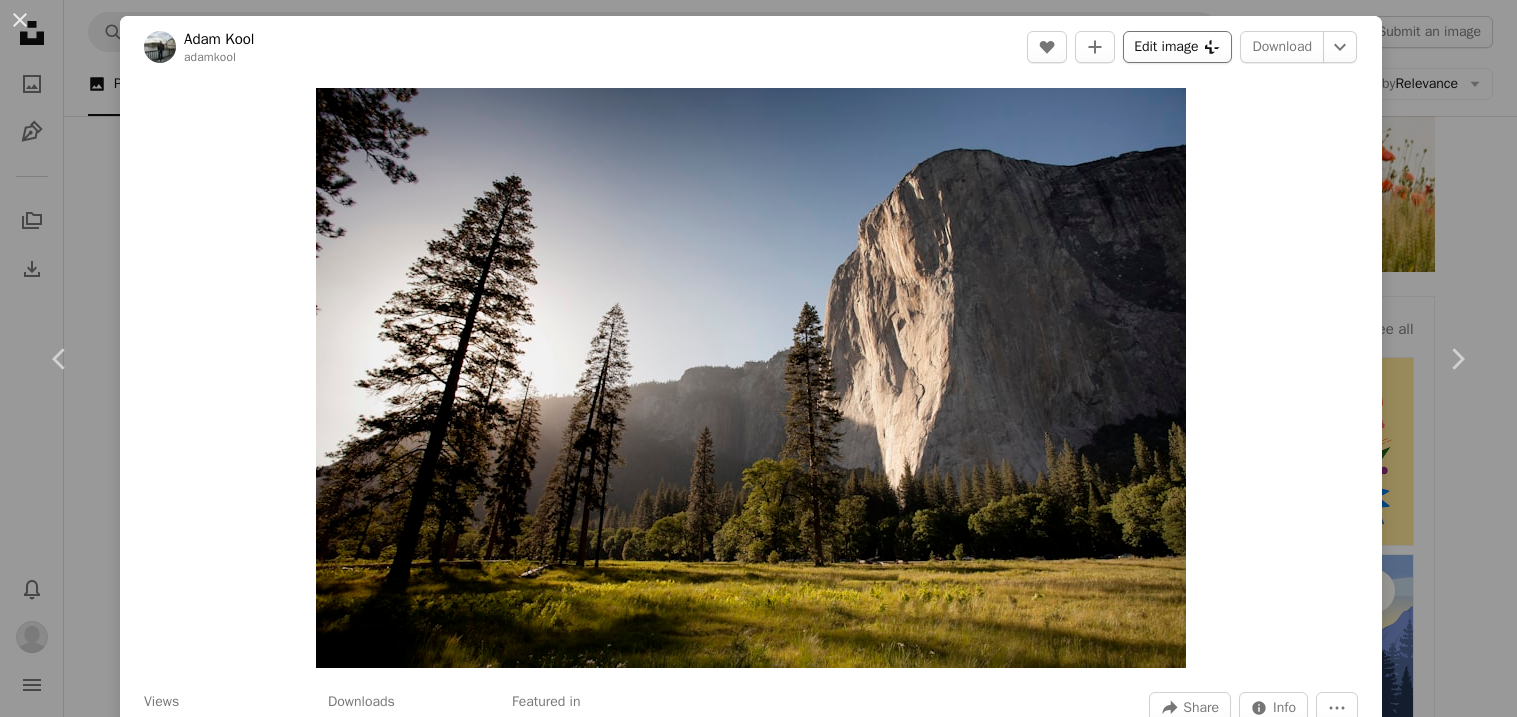 click on "Plus sign for Unsplash+" 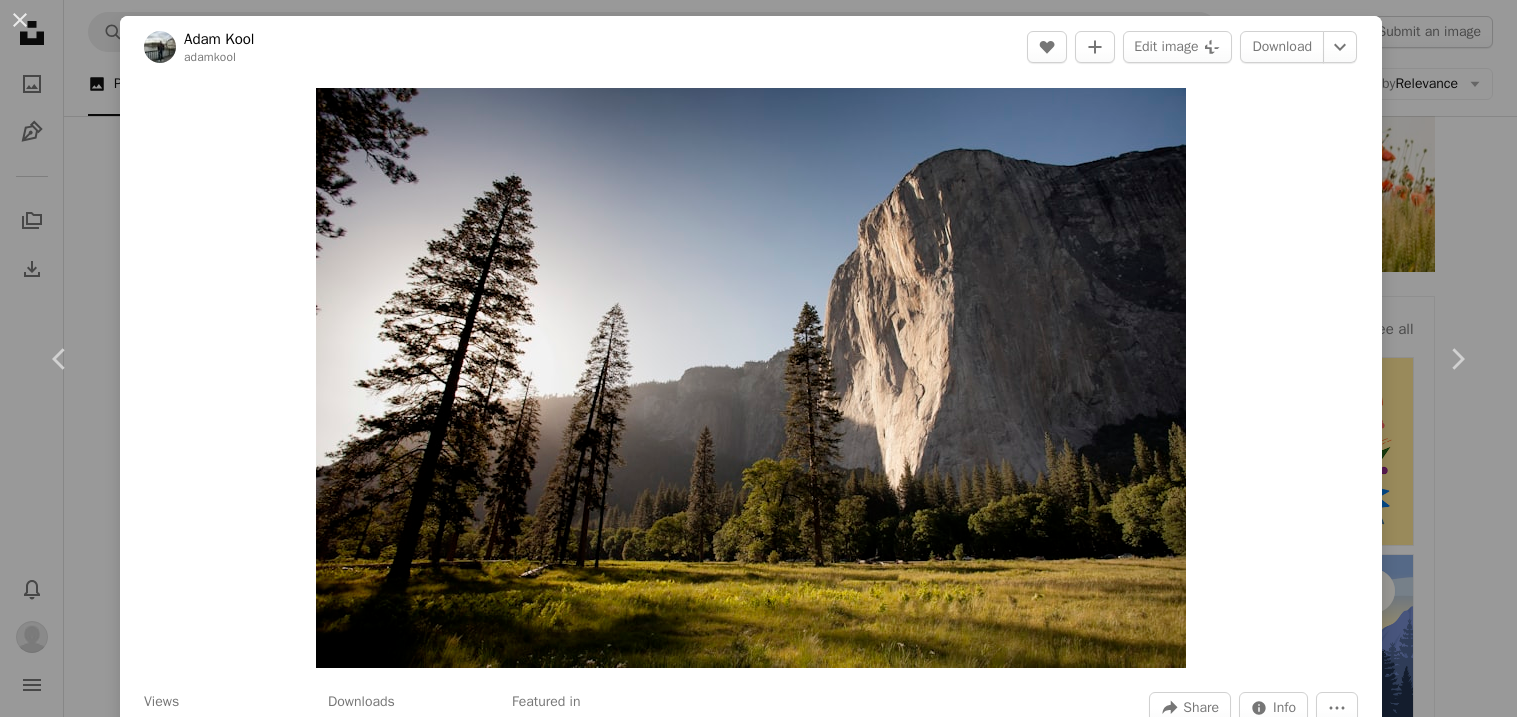 click on "An X shape Premium, ready to use images. Get unlimited access. A plus sign Members-only content added monthly A plus sign Unlimited royalty-free downloads A plus sign Illustrations  New A plus sign Enhanced legal protections yearly 65%  off monthly $20   $7 USD per month * Get  Unsplash+ * When paid annually, billed upfront  $84 Taxes where applicable. Renews automatically. Cancel anytime." at bounding box center [758, 6783] 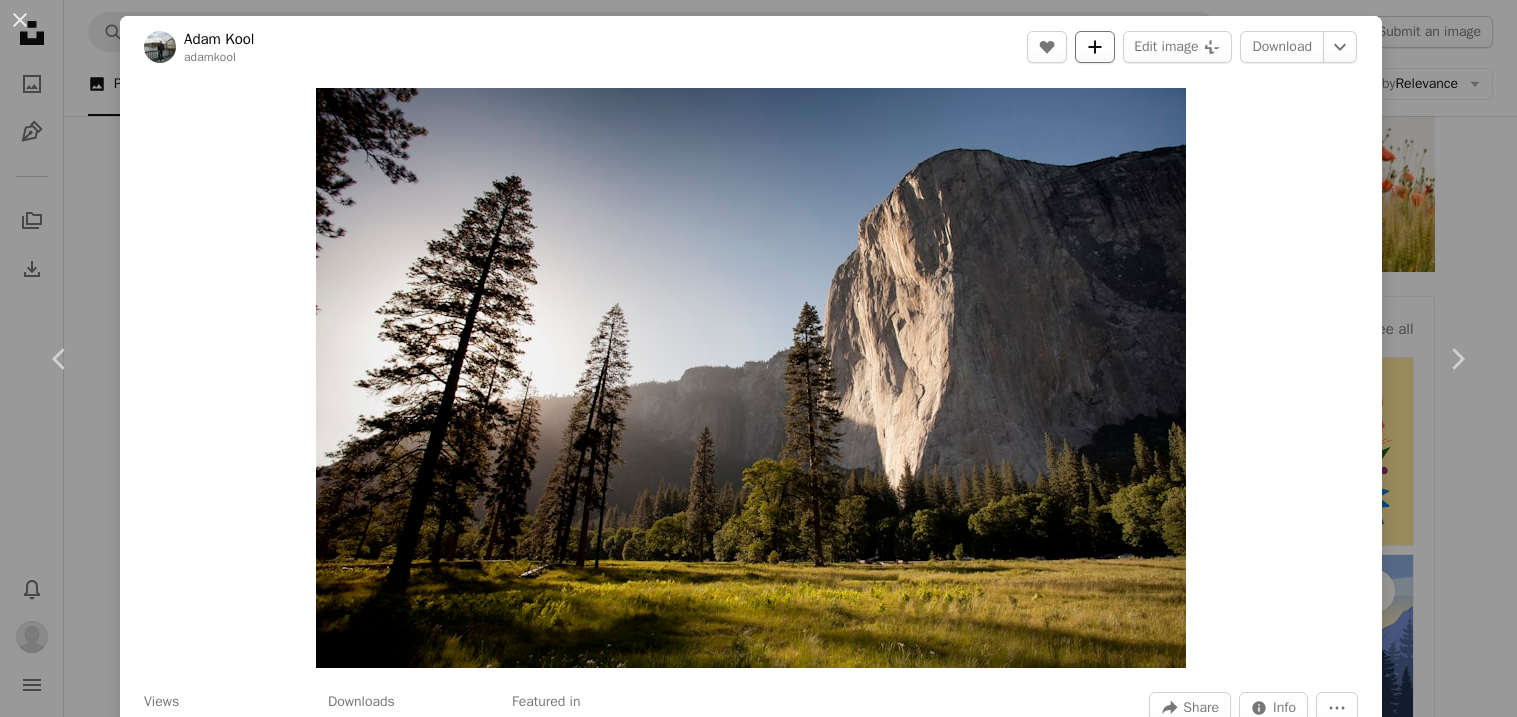 click on "A plus sign" at bounding box center (1095, 47) 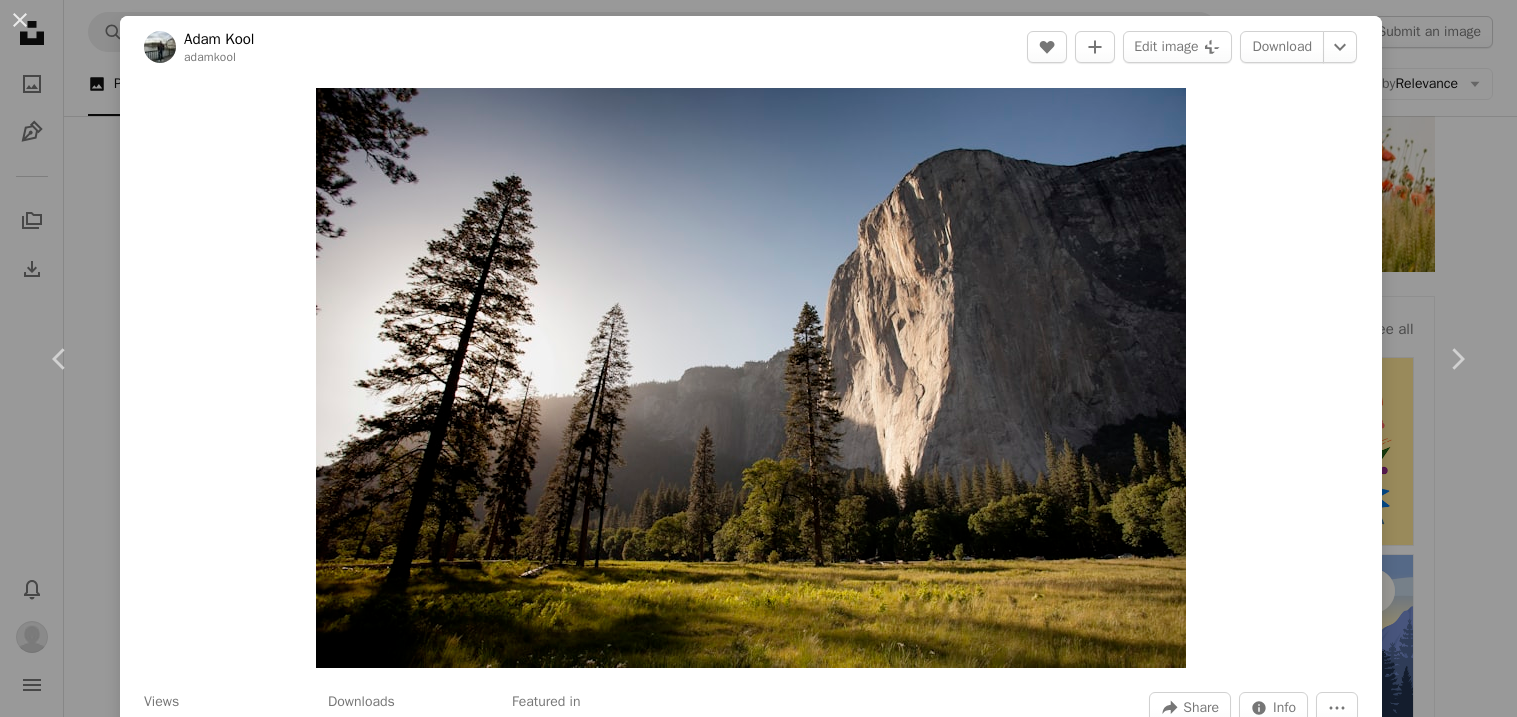 click 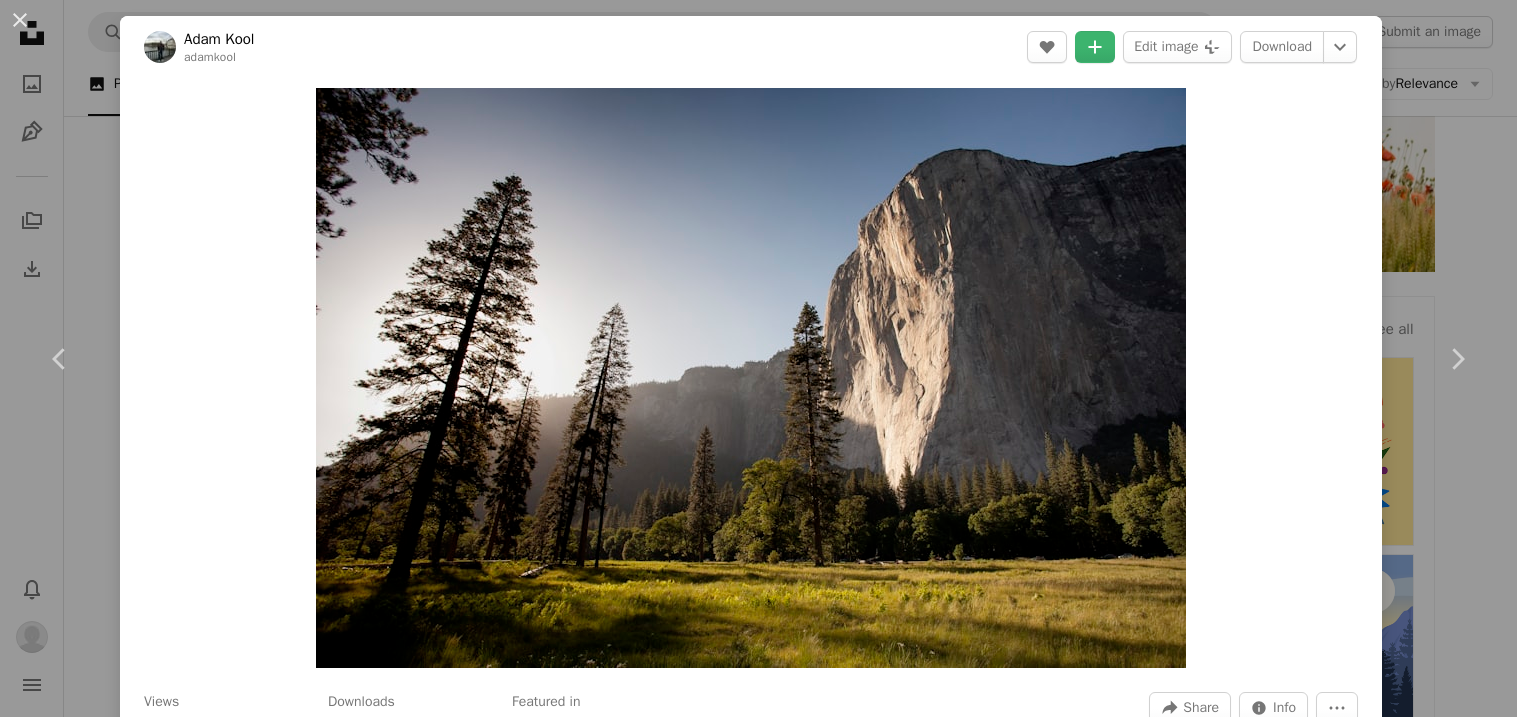 click on "An X shape Add to Collection Create a new collection A checkmark A minus sign 6 photos nature desktop backgrounds Create new collection Name 60 Description  (optional) 250 Make collection private A lock Cancel Create collection" at bounding box center [758, 6783] 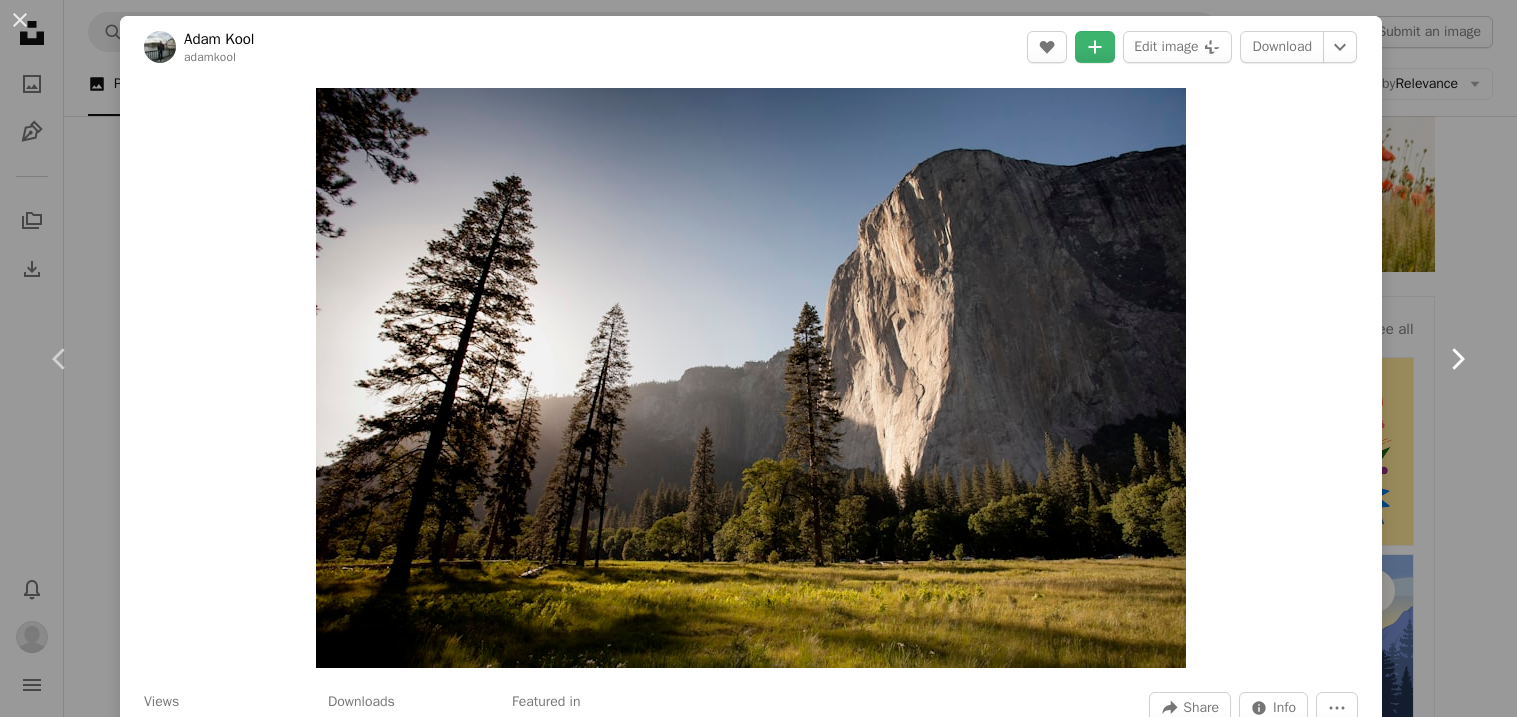 click on "Chevron right" 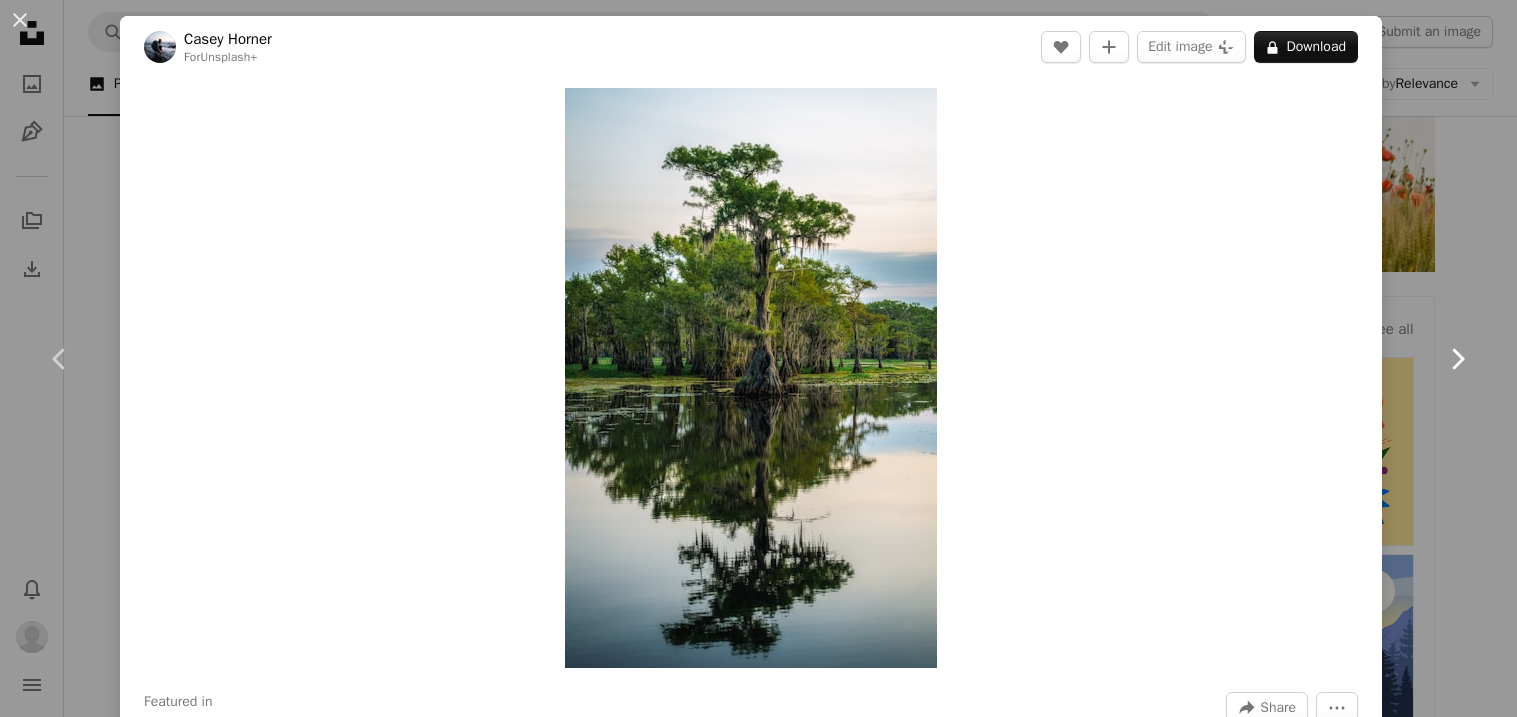 click 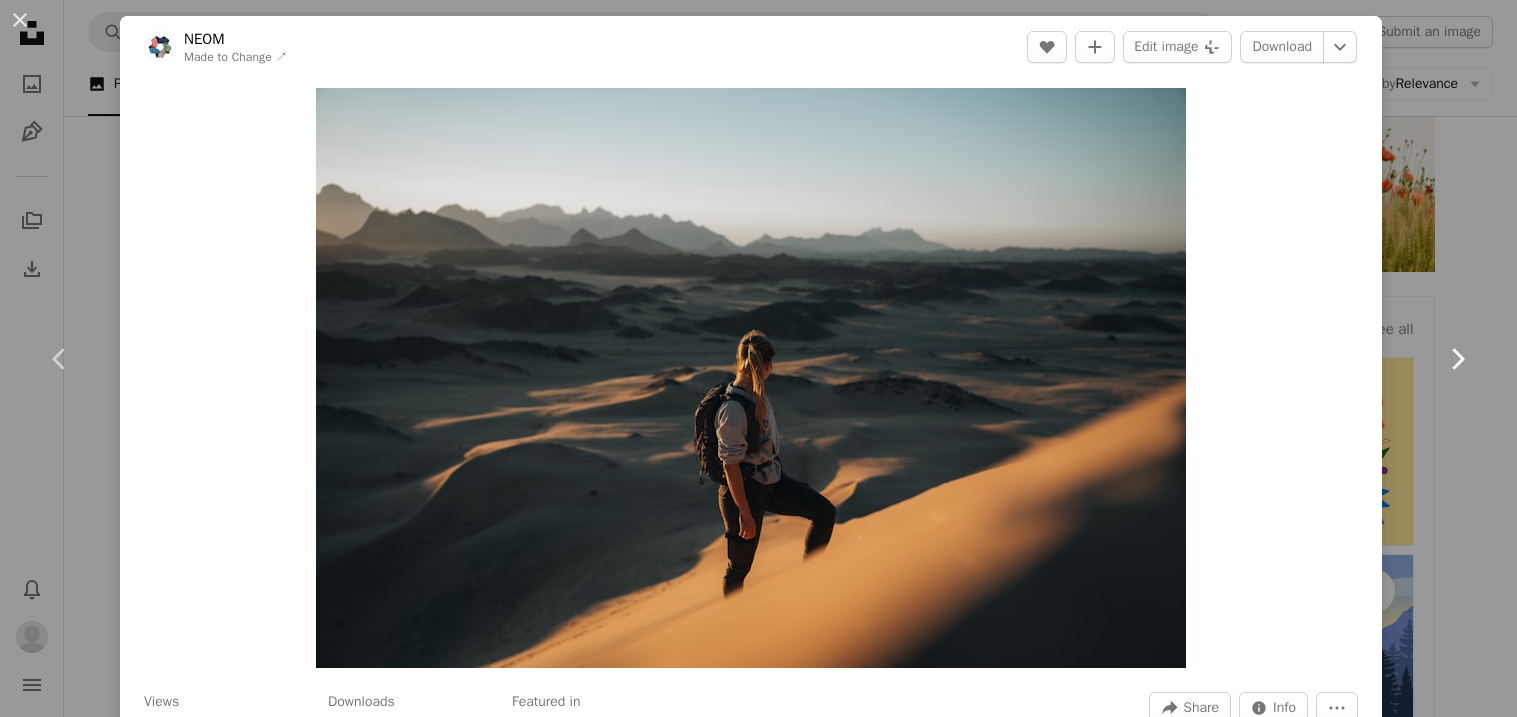 click 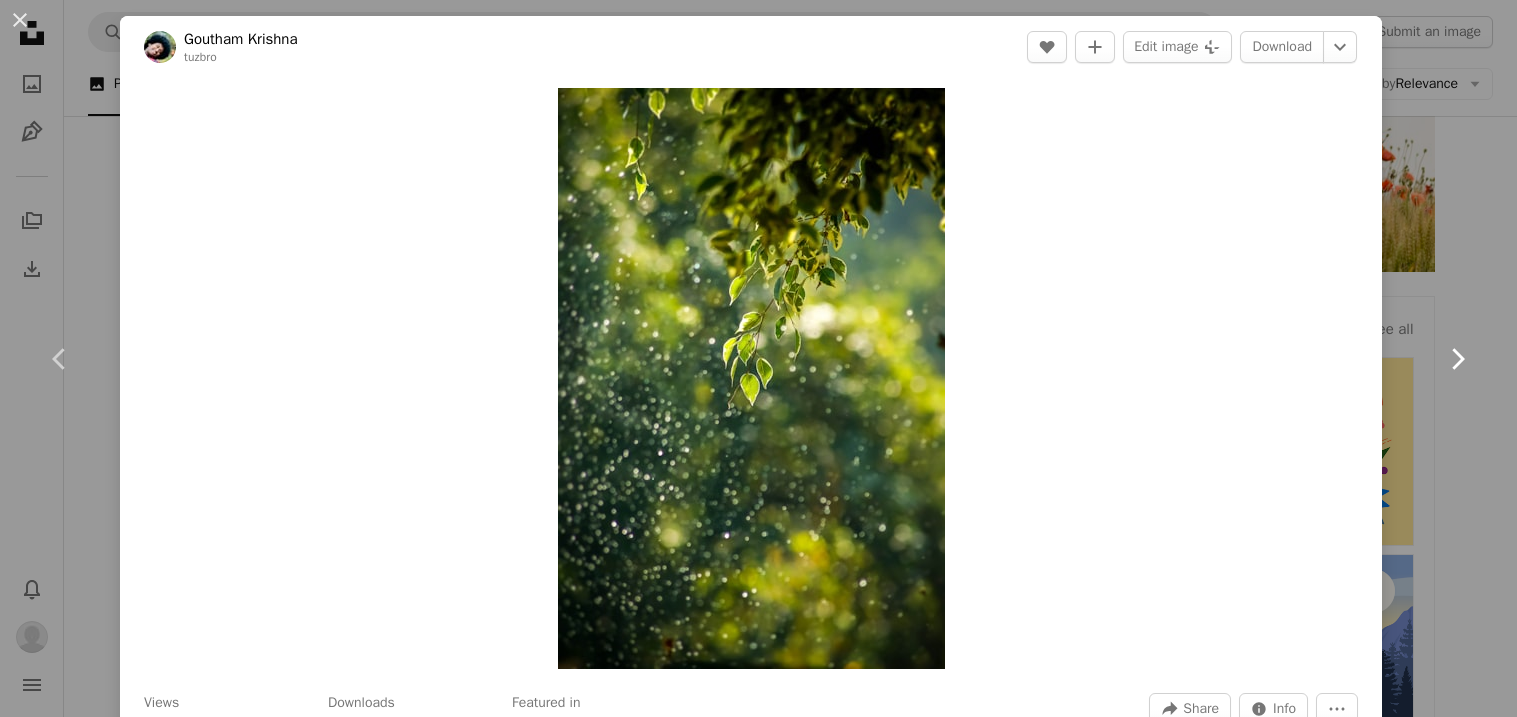 click on "Chevron right" 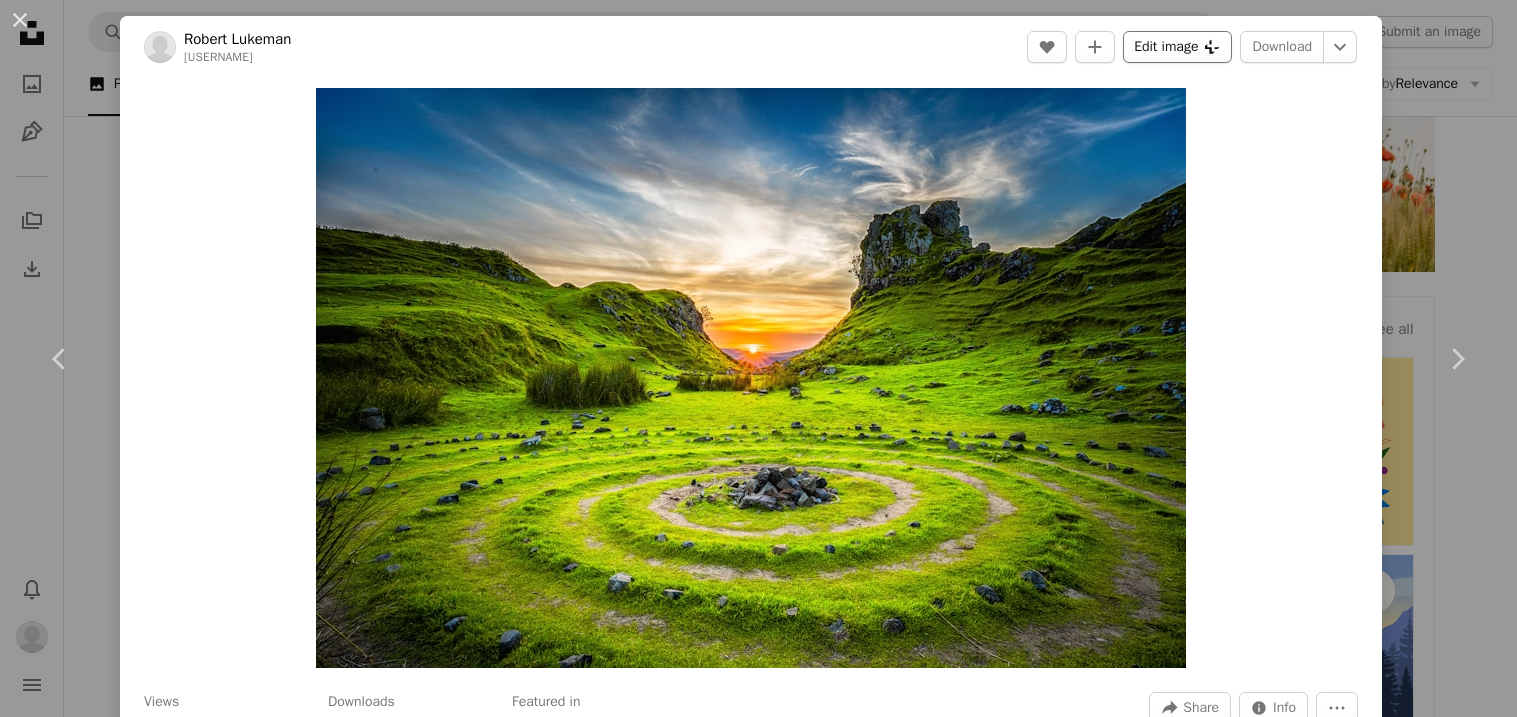 click 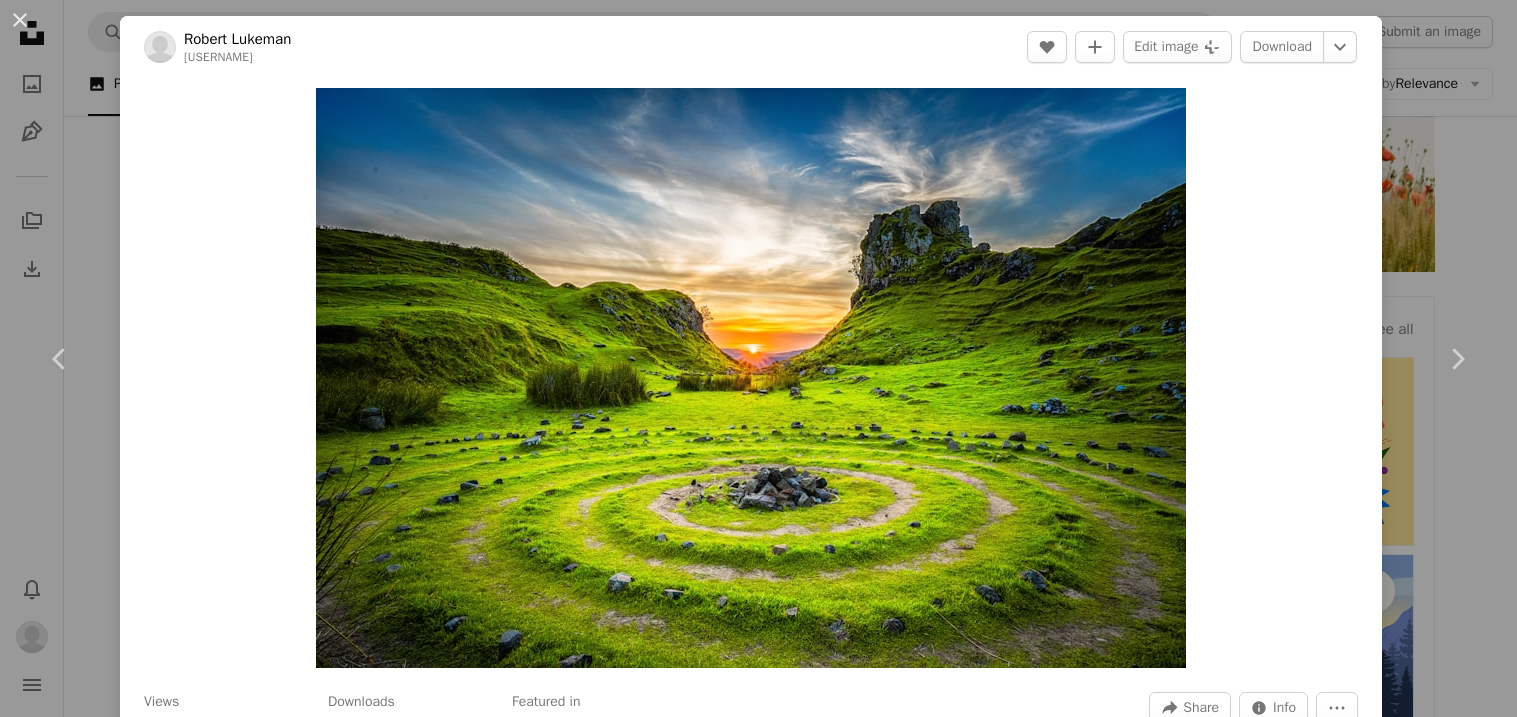 click on "An X shape Premium, ready to use images. Get unlimited access. A plus sign Members-only content added monthly A plus sign Unlimited royalty-free downloads A plus sign Illustrations  New A plus sign Enhanced legal protections yearly 65%  off monthly $20   $7 USD per month * Get  Unsplash+ * When paid annually, billed upfront  $84 Taxes where applicable. Renews automatically. Cancel anytime." at bounding box center (758, 6783) 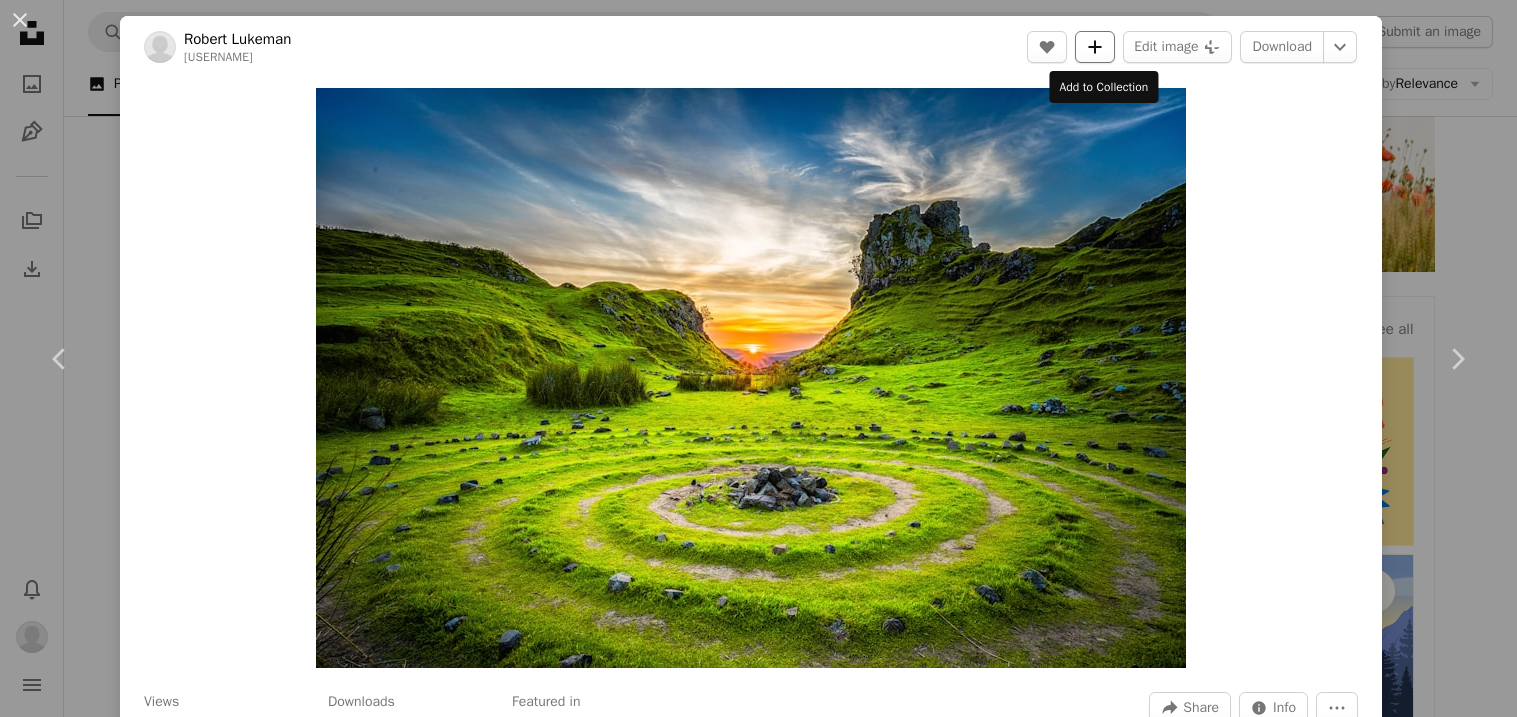click on "A plus sign" at bounding box center (1095, 47) 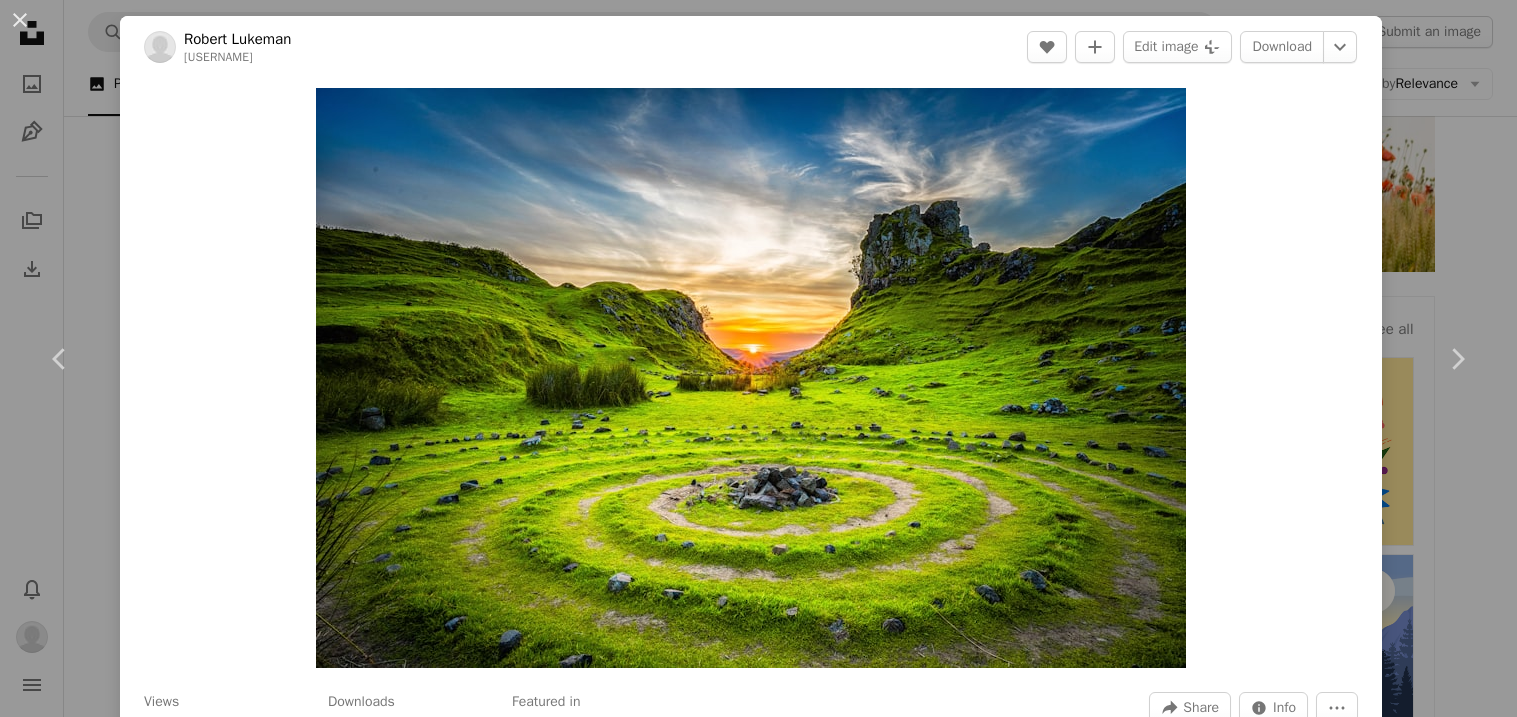click on "A plus sign" 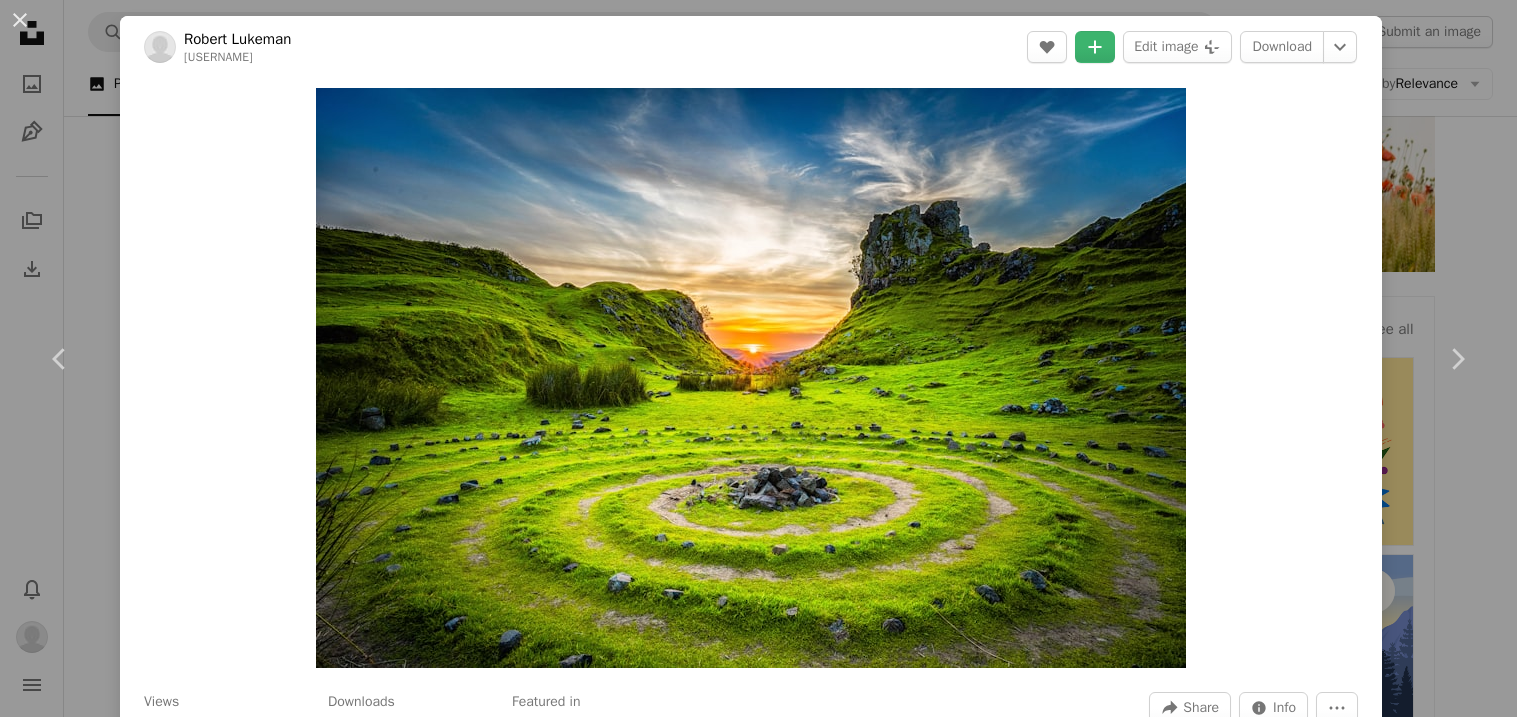 click on "An X shape Add to Collection Create a new collection A checkmark A minus sign 7 photos nature desktop backgrounds Create new collection Name 60 Description  (optional) 250 Make collection private A lock Cancel Create collection" at bounding box center [758, 6783] 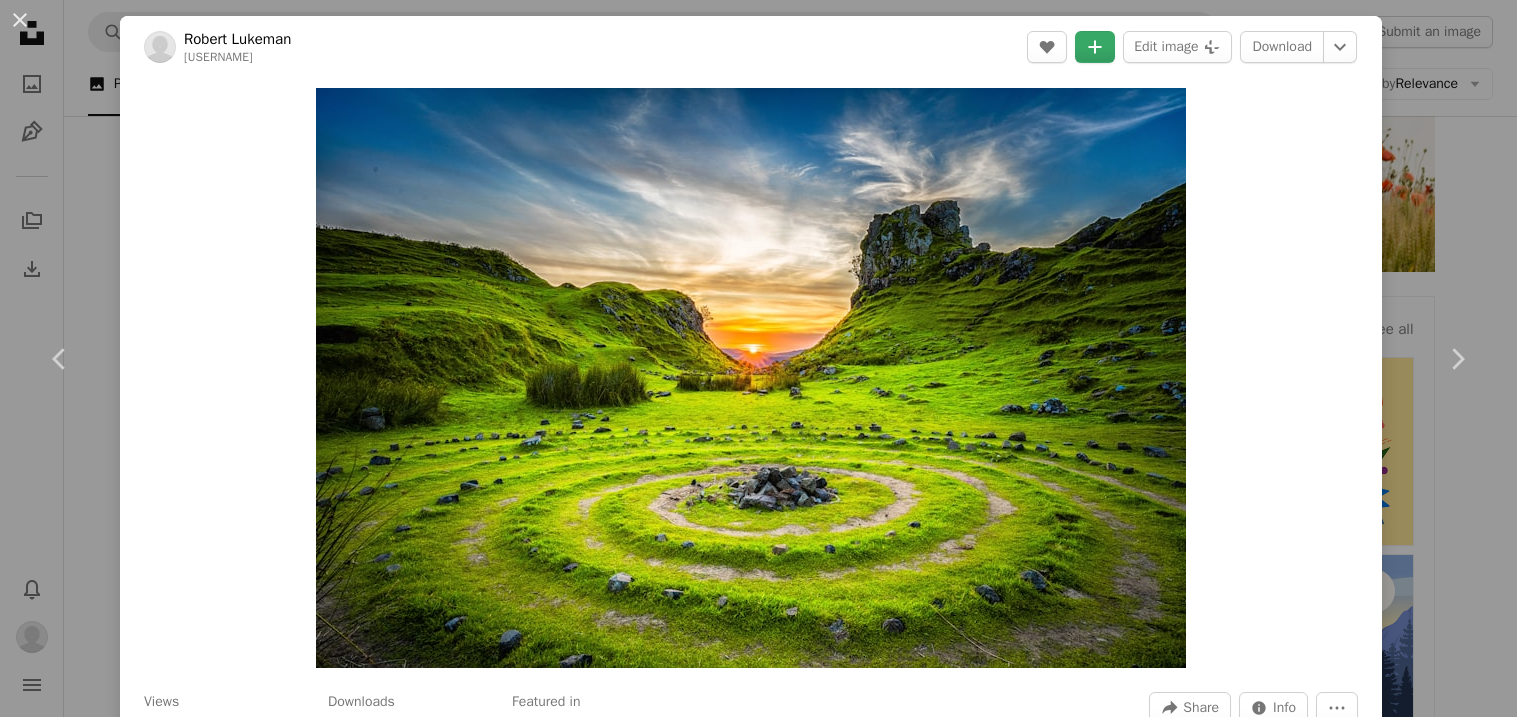 click on "A plus sign" at bounding box center [1095, 47] 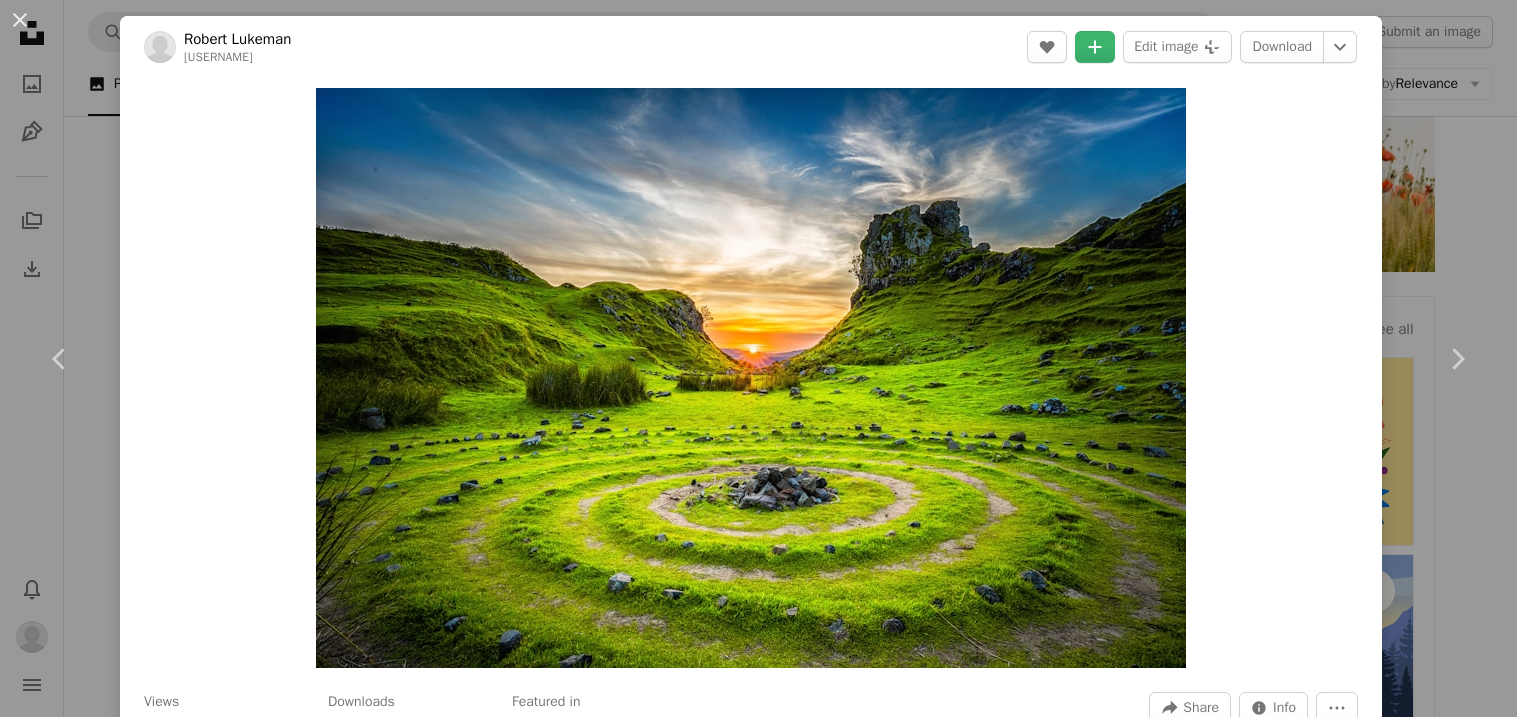 click on "A minus sign" 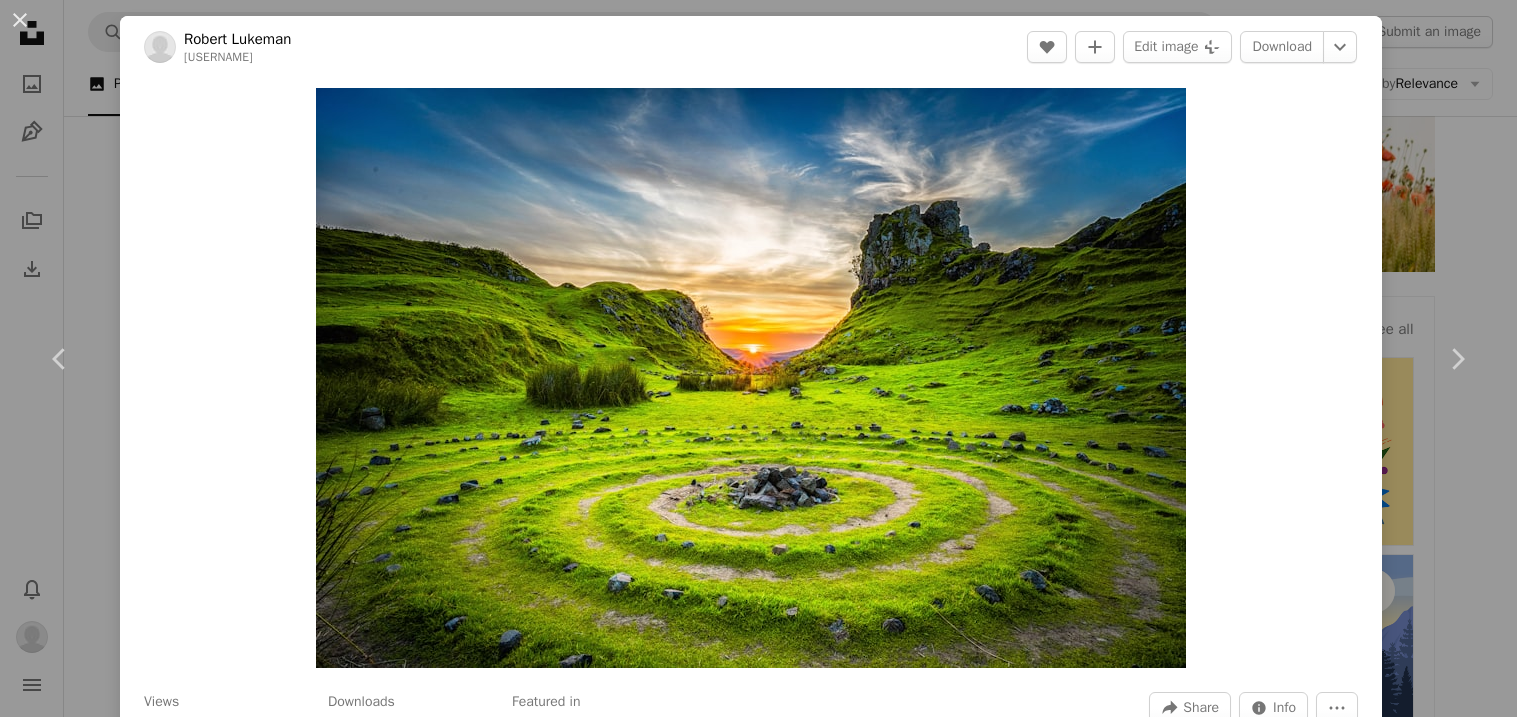 click on "An X shape Add to Collection Create a new collection A checkmark A plus sign 6 photos nature desktop backgrounds Create new collection Name 60 Description  (optional) 250 Make collection private A lock Cancel Create collection" at bounding box center (758, 6783) 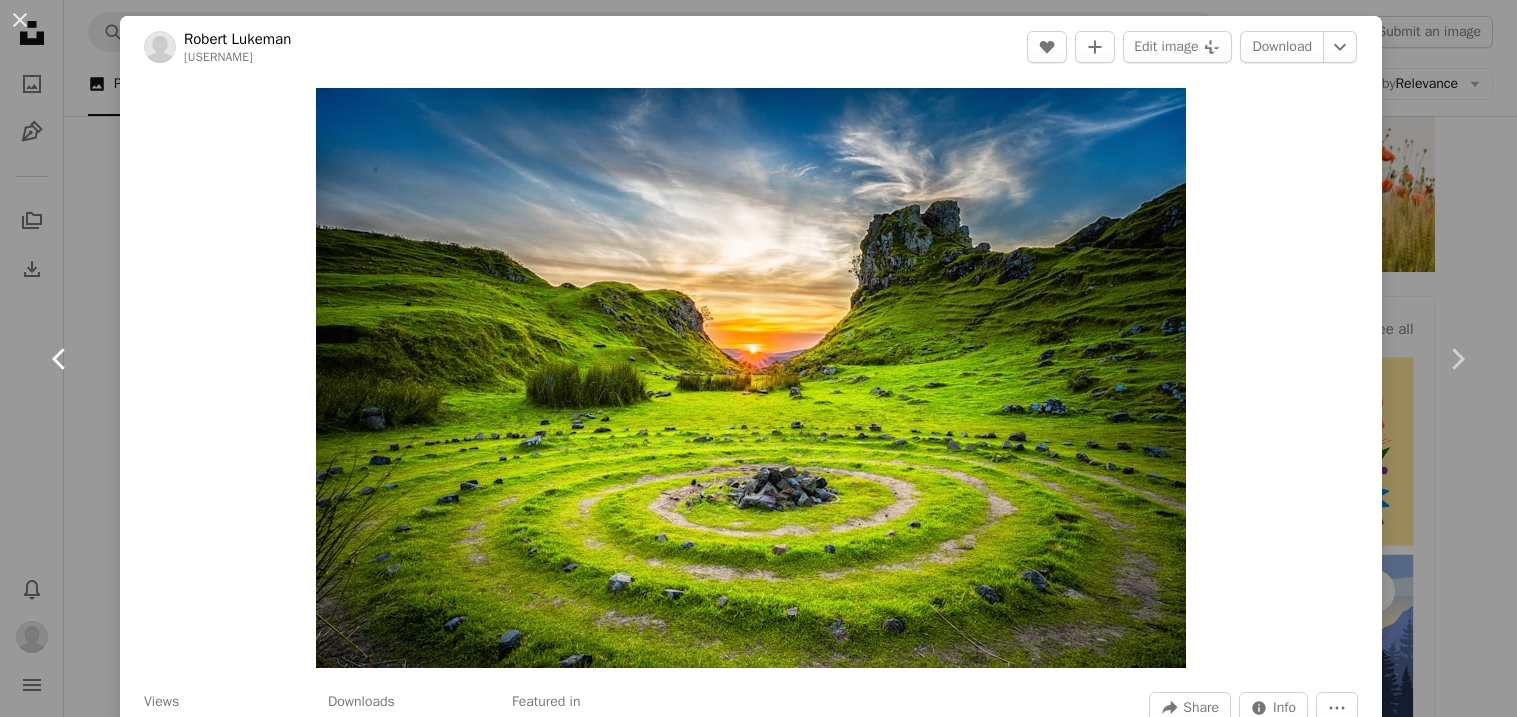 click on "Chevron left" 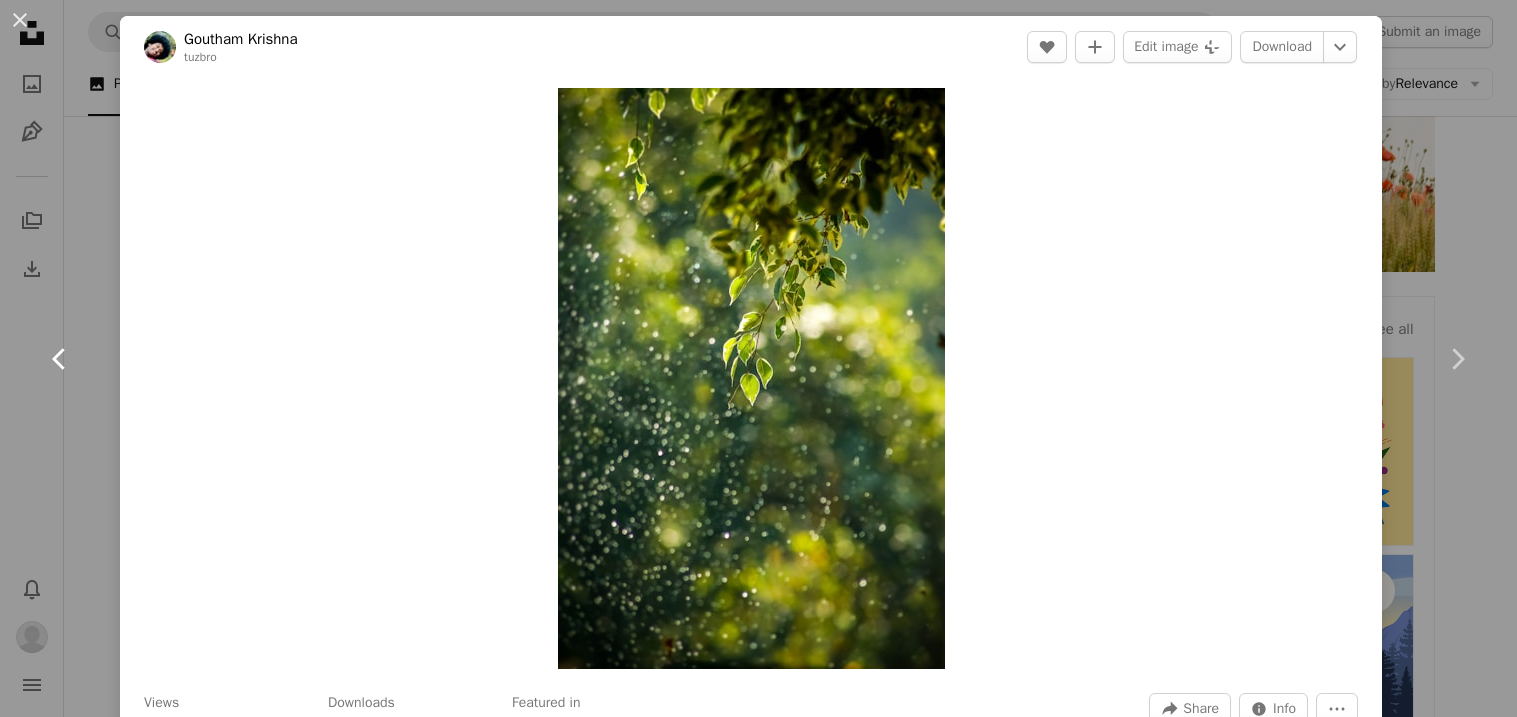click on "Chevron left" 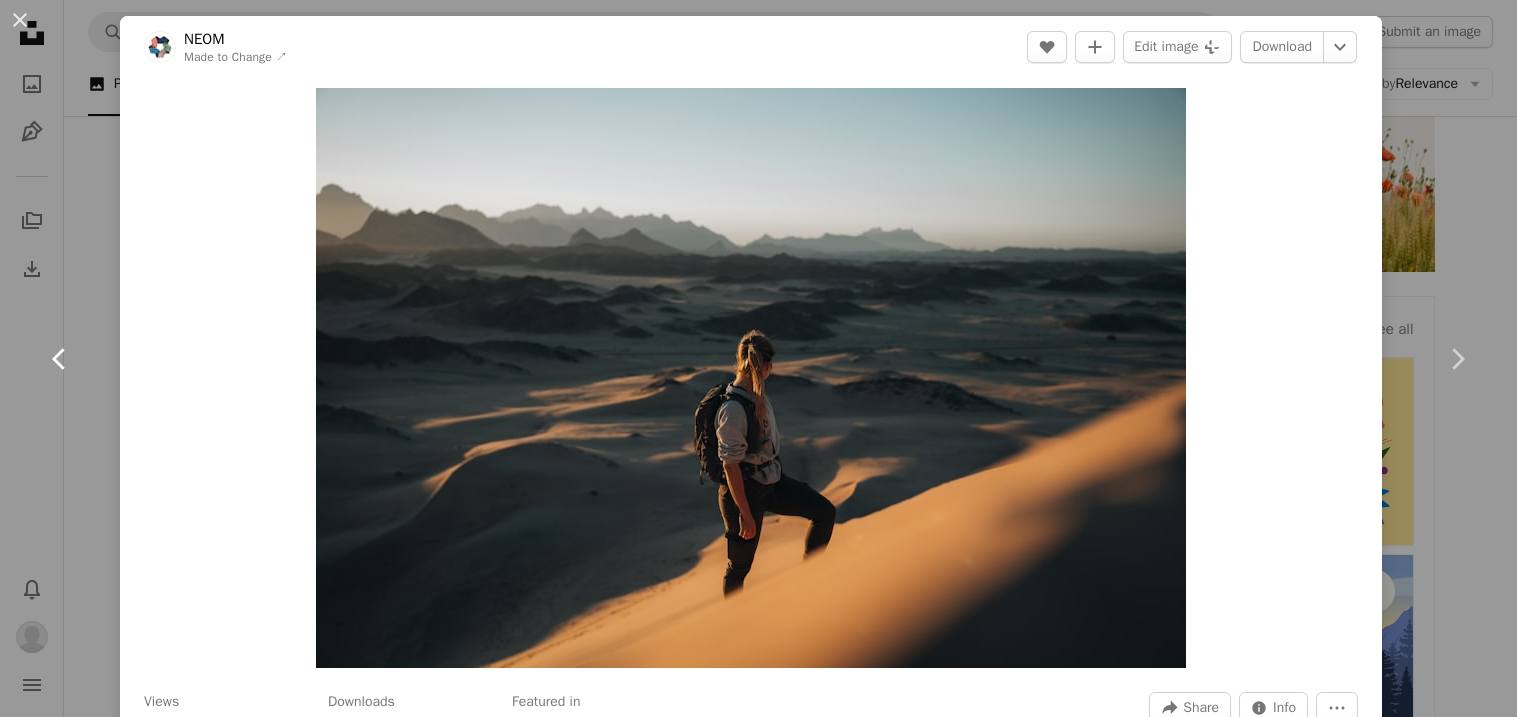 click on "Chevron left" 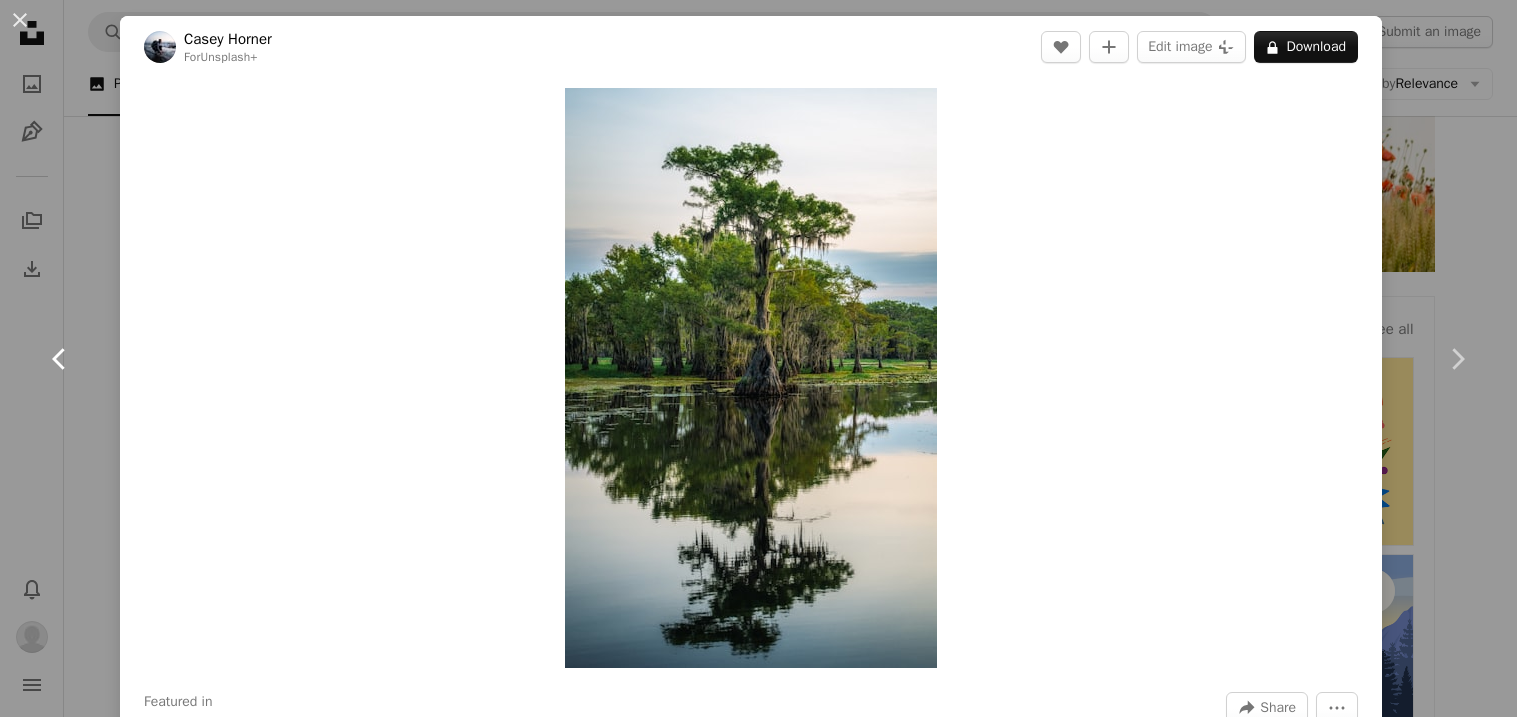 click on "Chevron left" 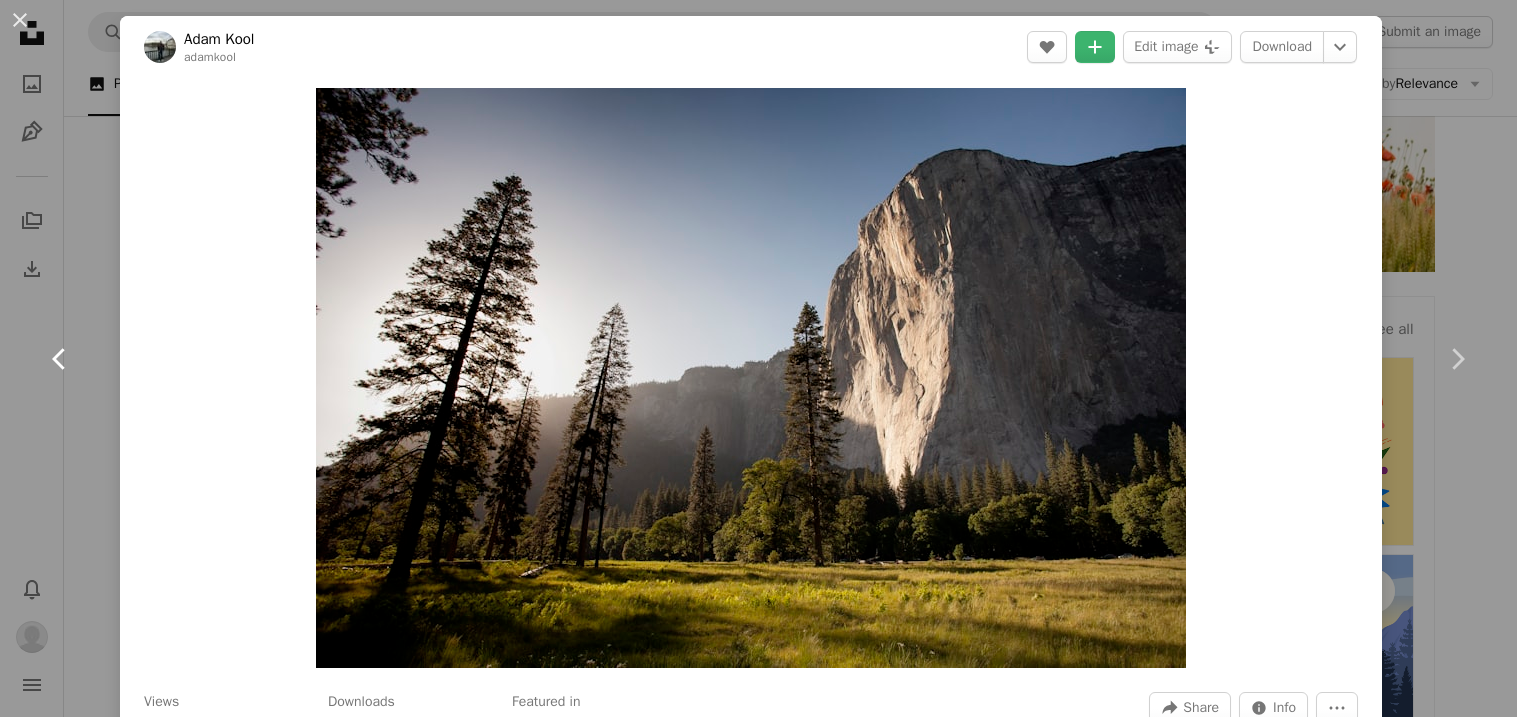 click on "Chevron left" 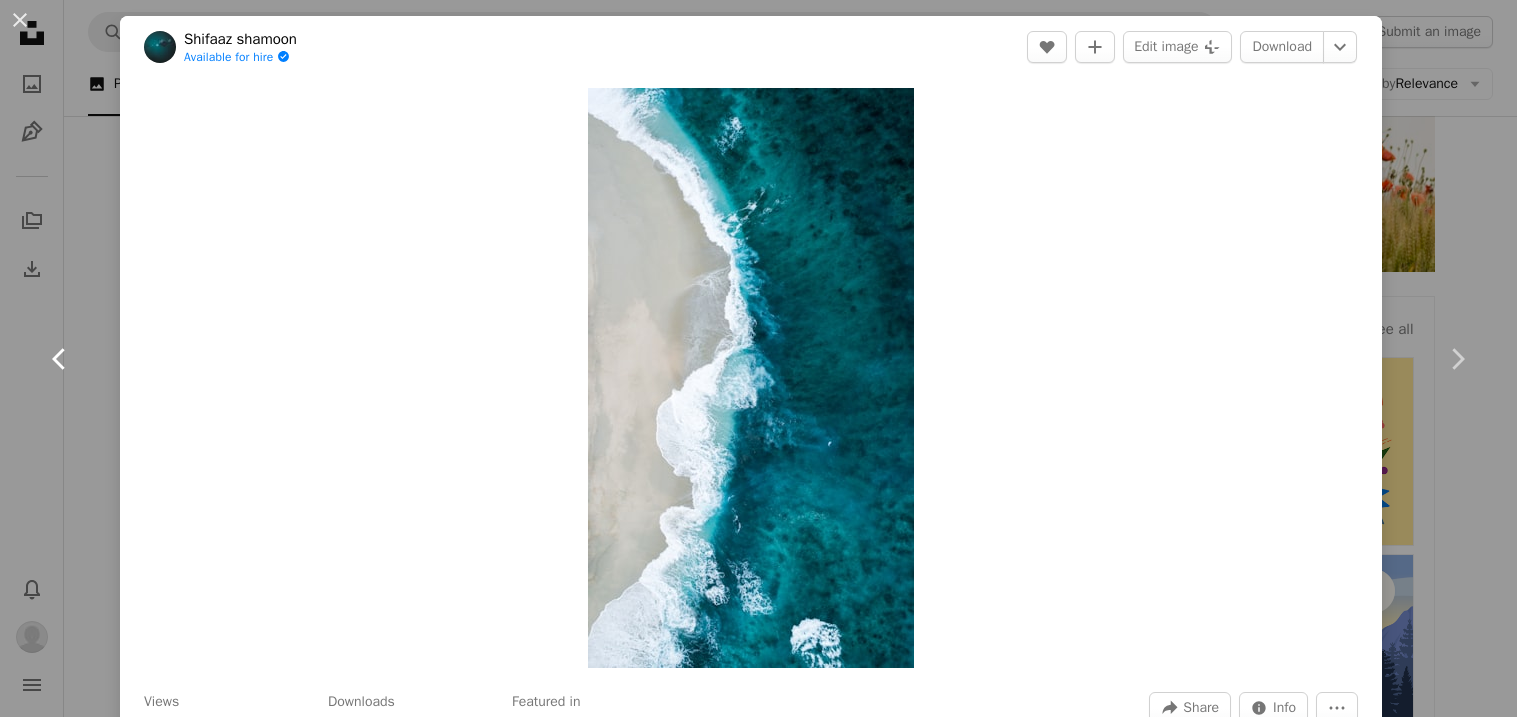 click on "Chevron left" 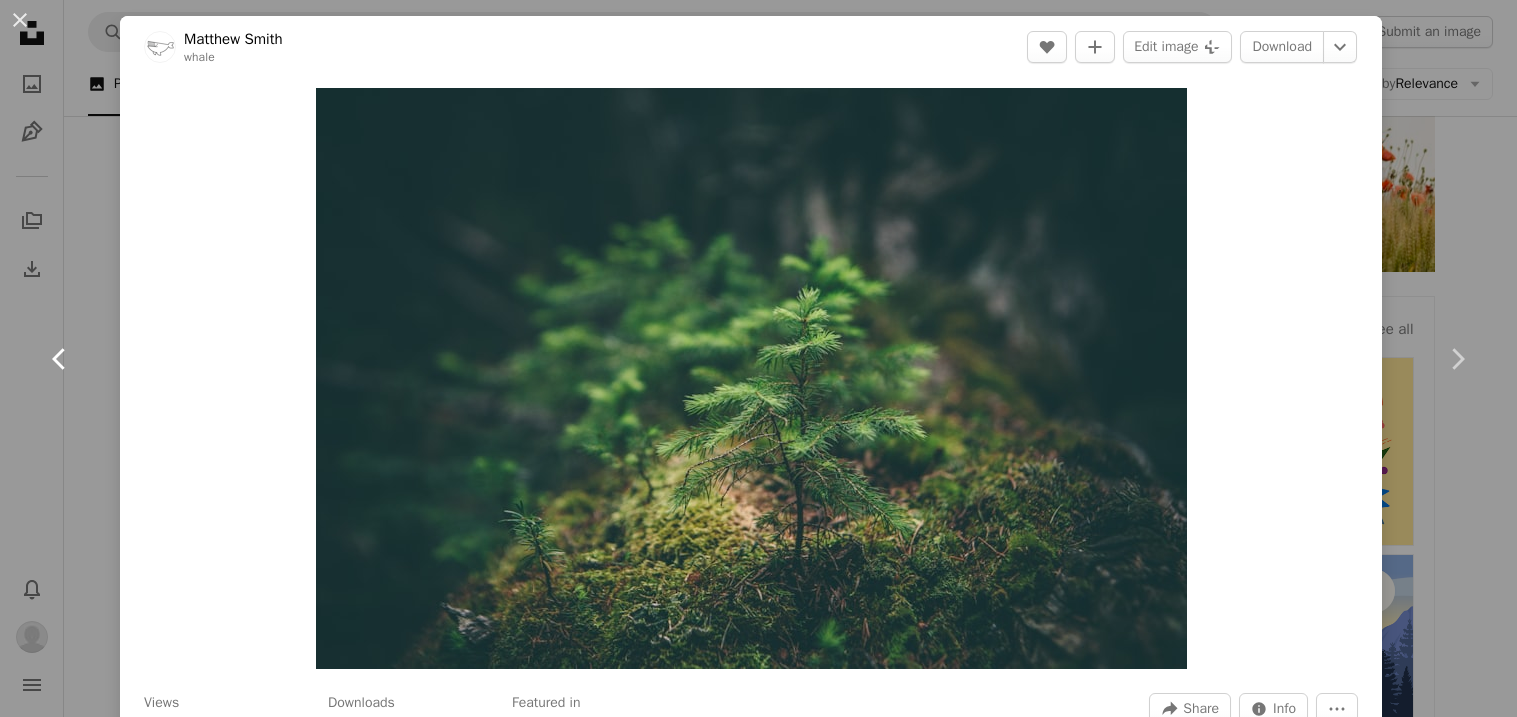 click on "Chevron left" 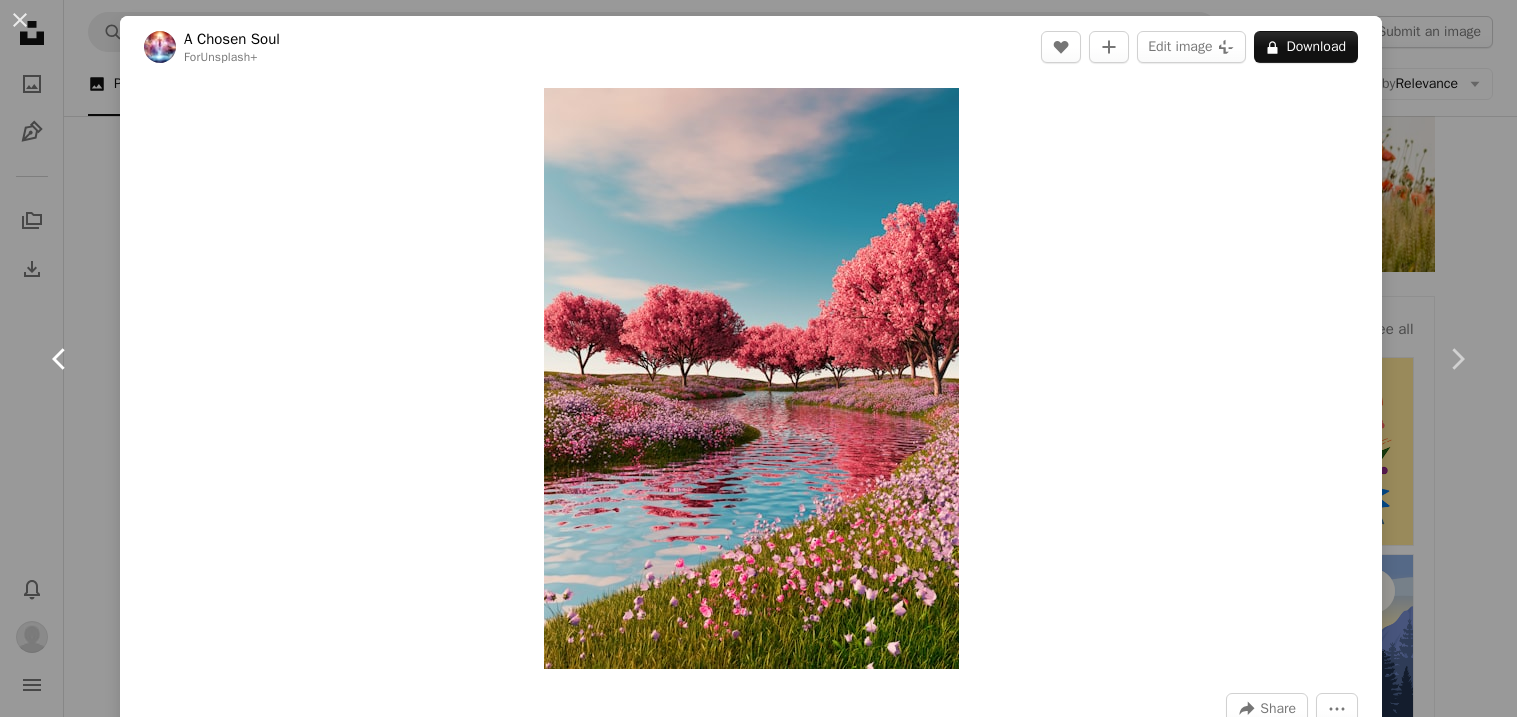 click on "Chevron left" 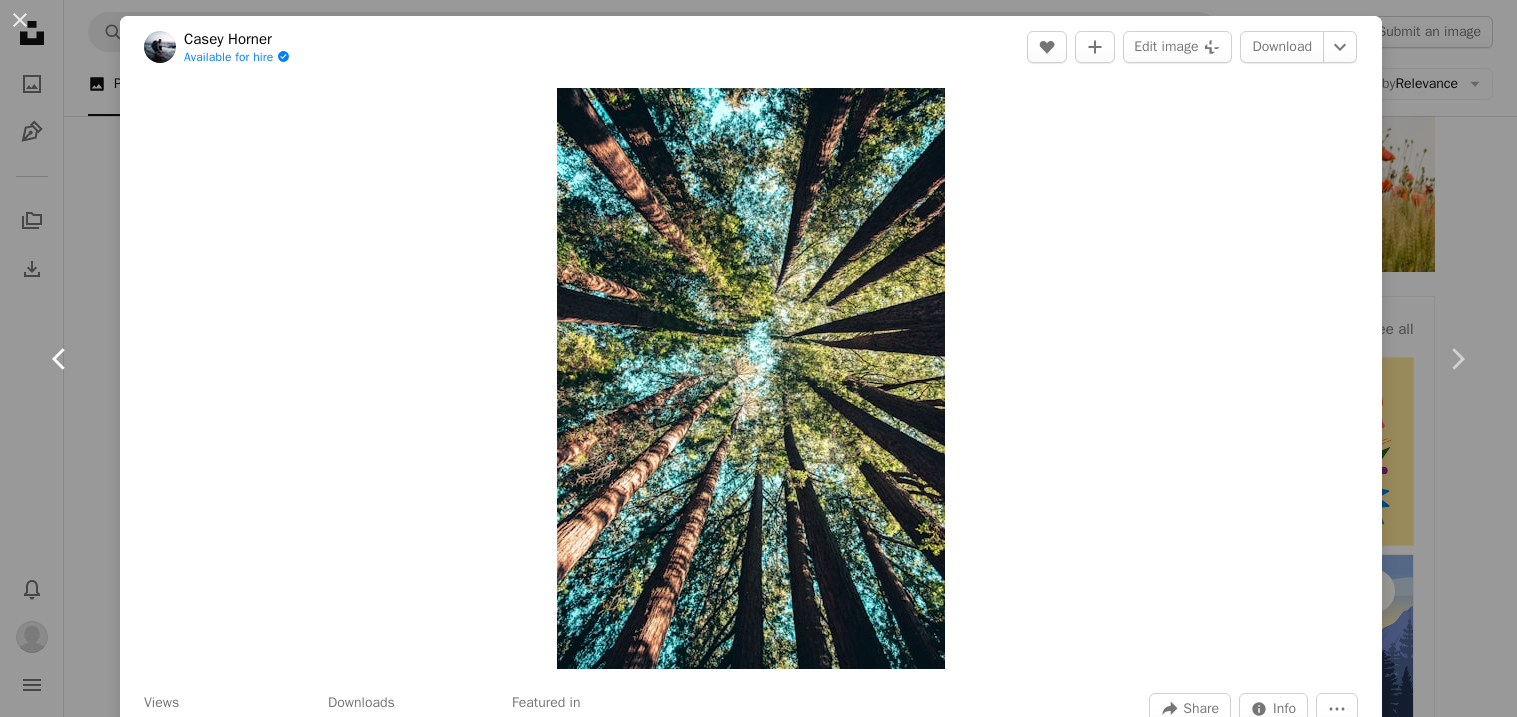click on "Chevron left" 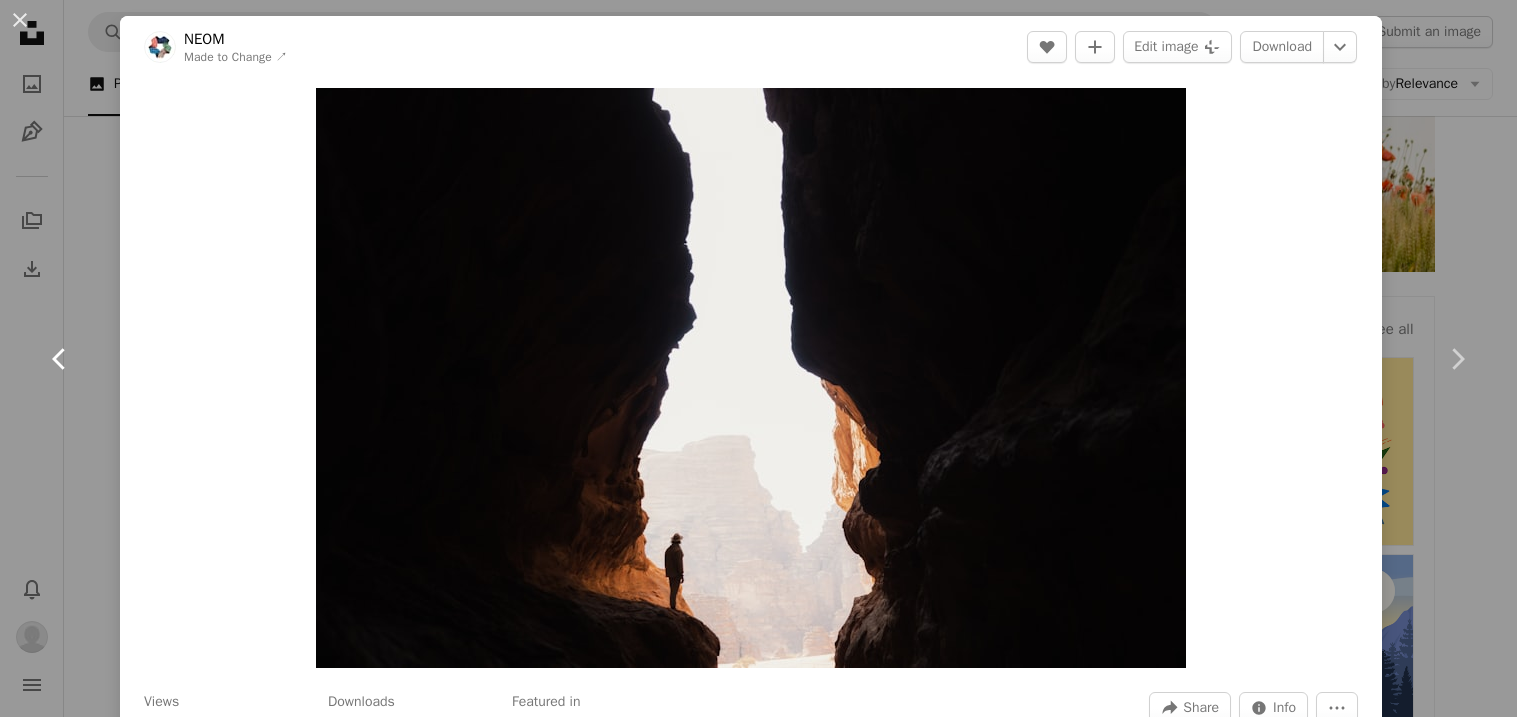 click on "Chevron left" 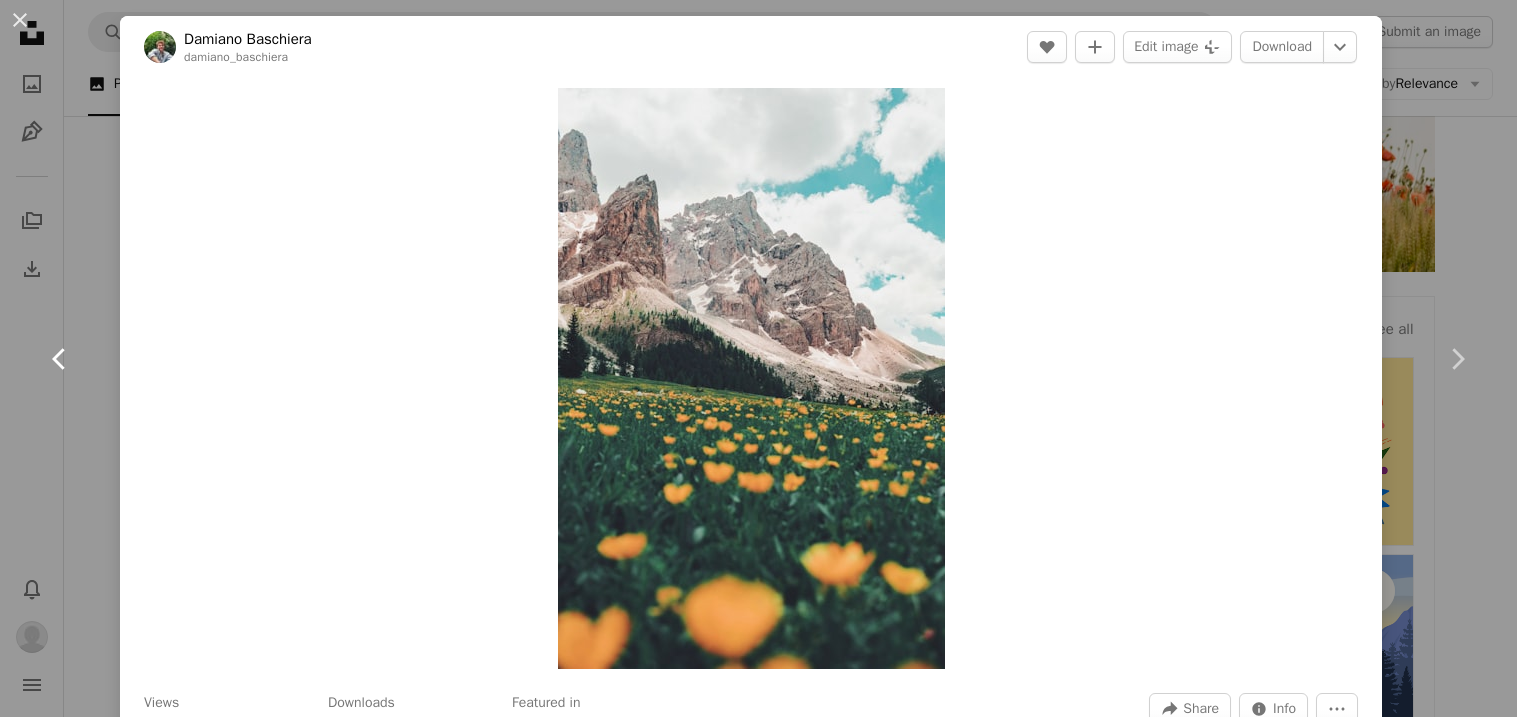 click on "Chevron left" 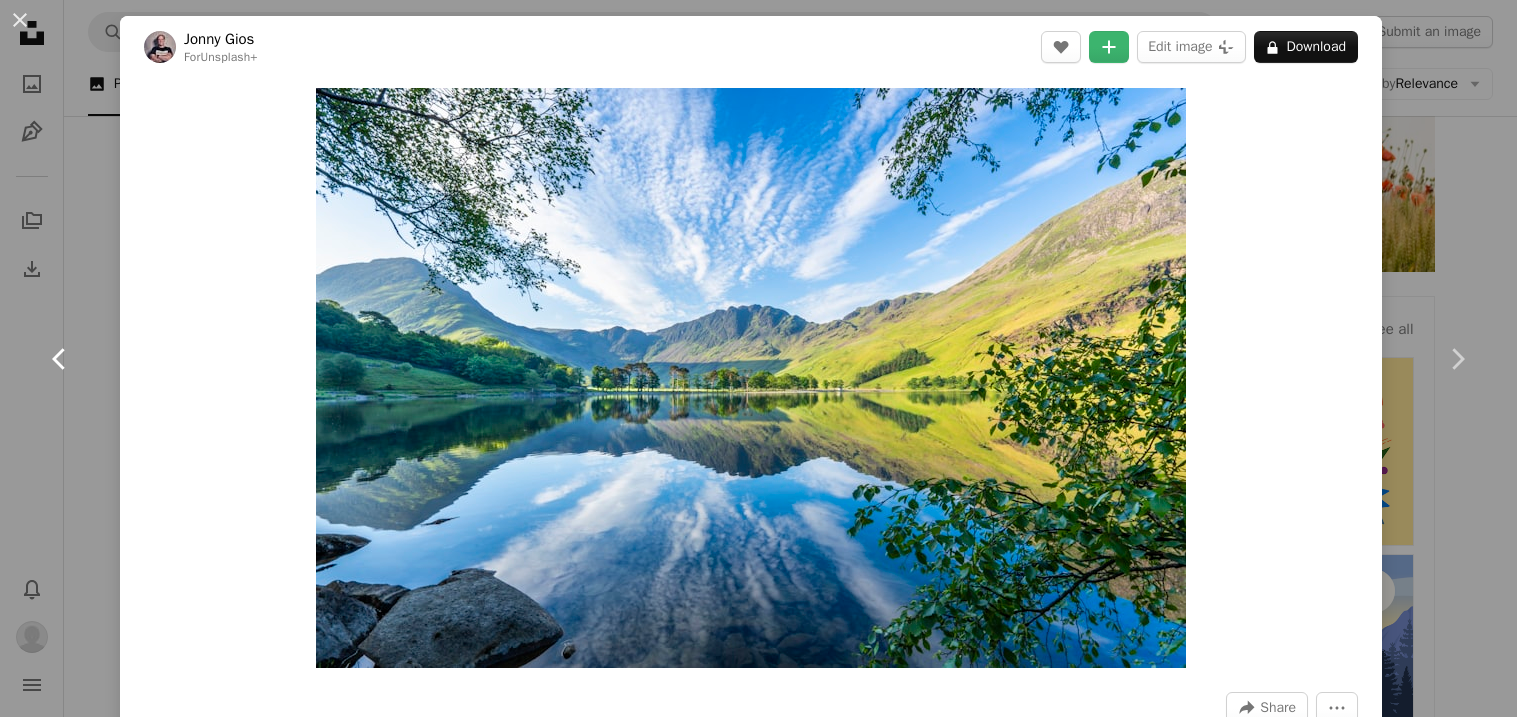 click on "Chevron left" 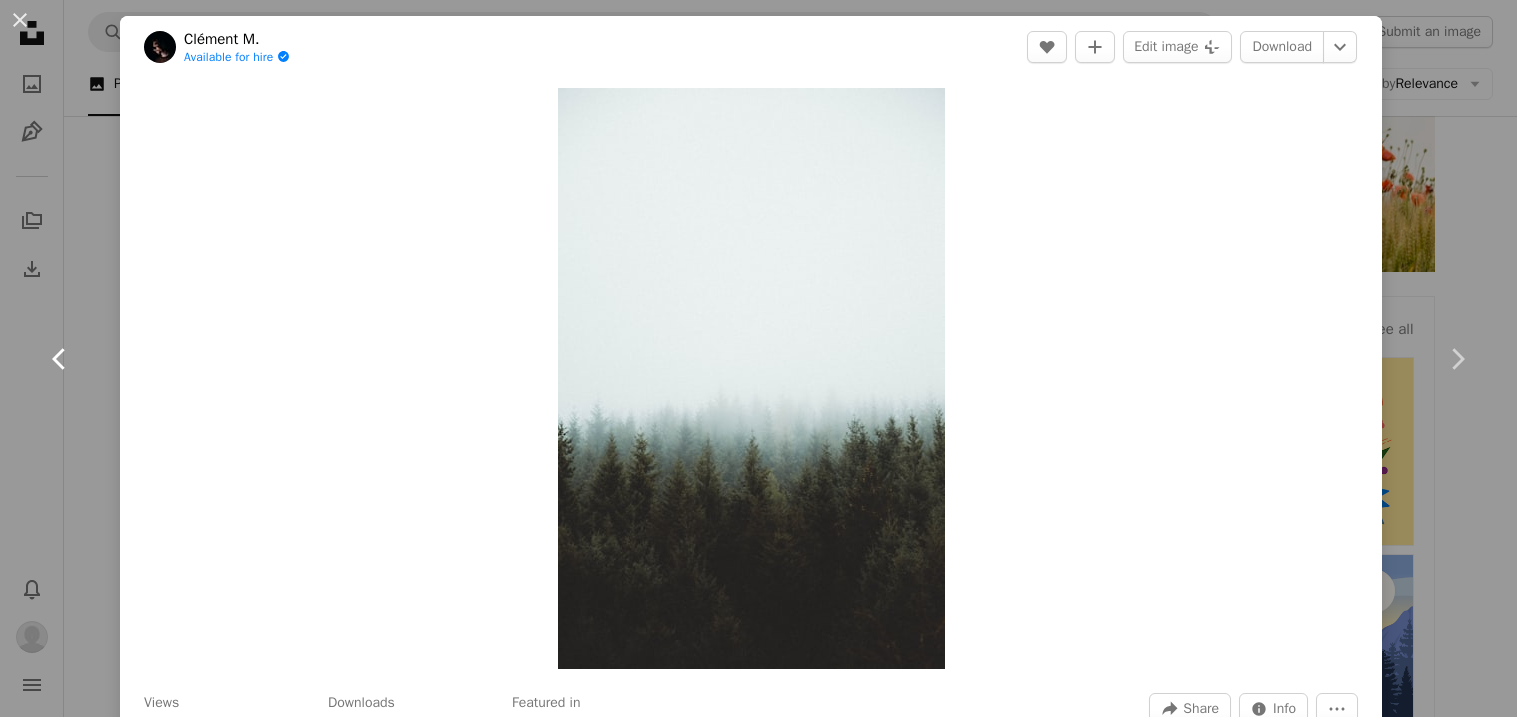 click on "Chevron left" 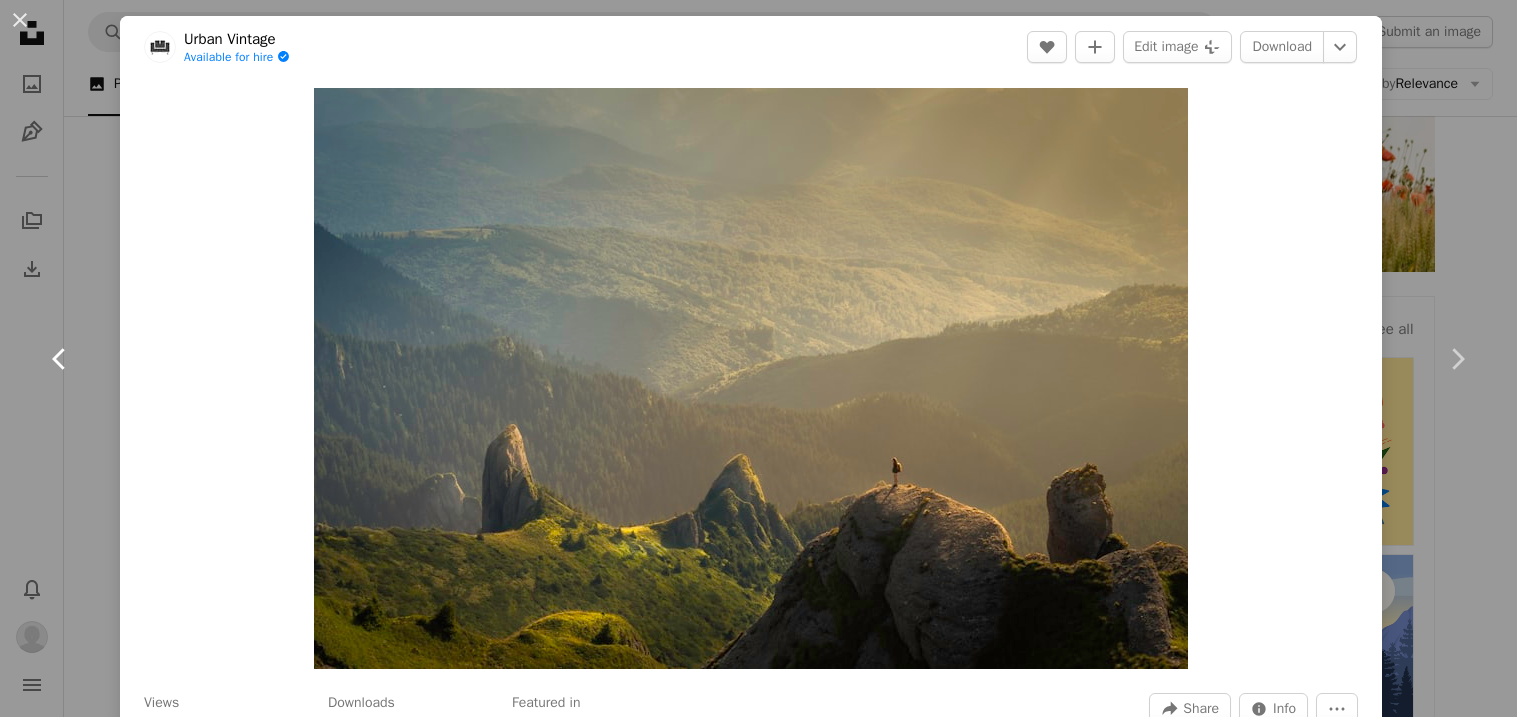 click on "Chevron left" 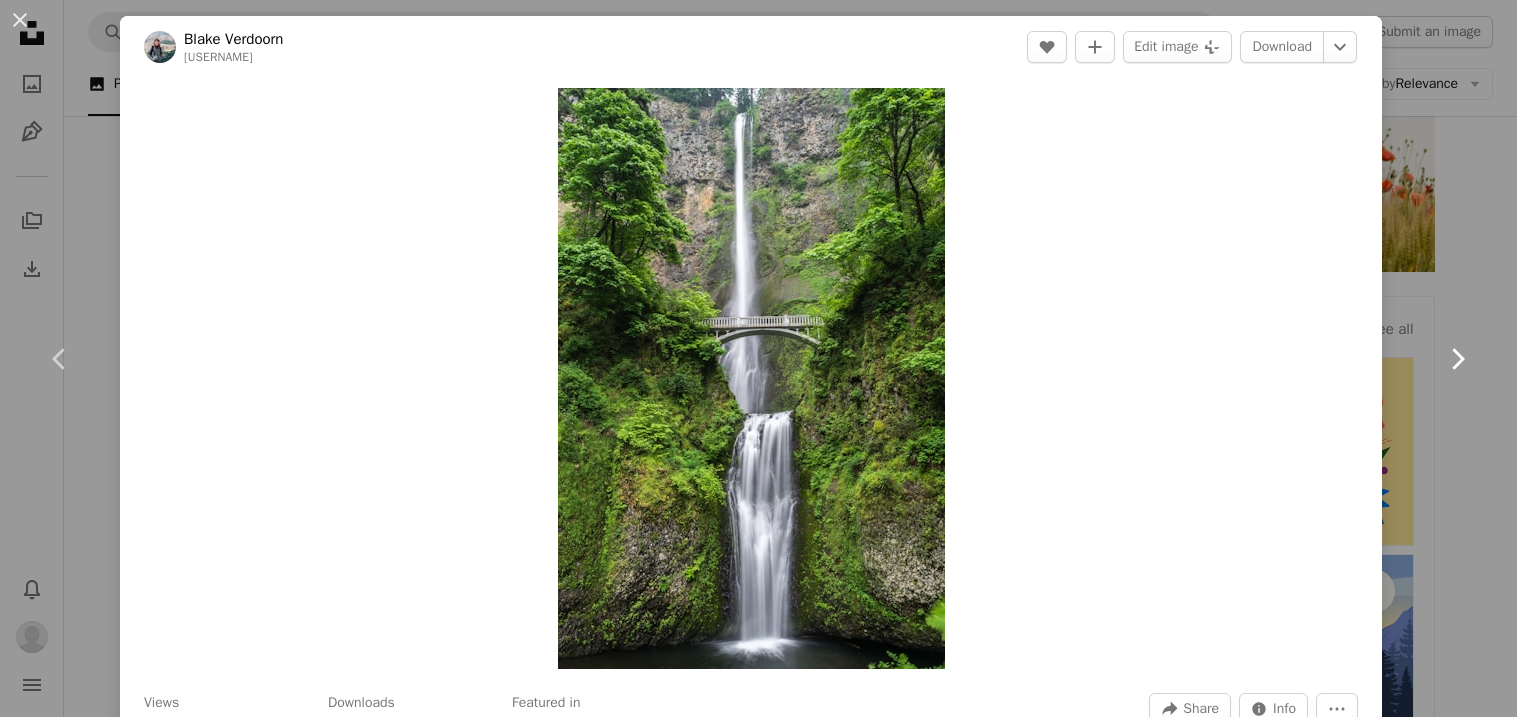 click on "Chevron right" 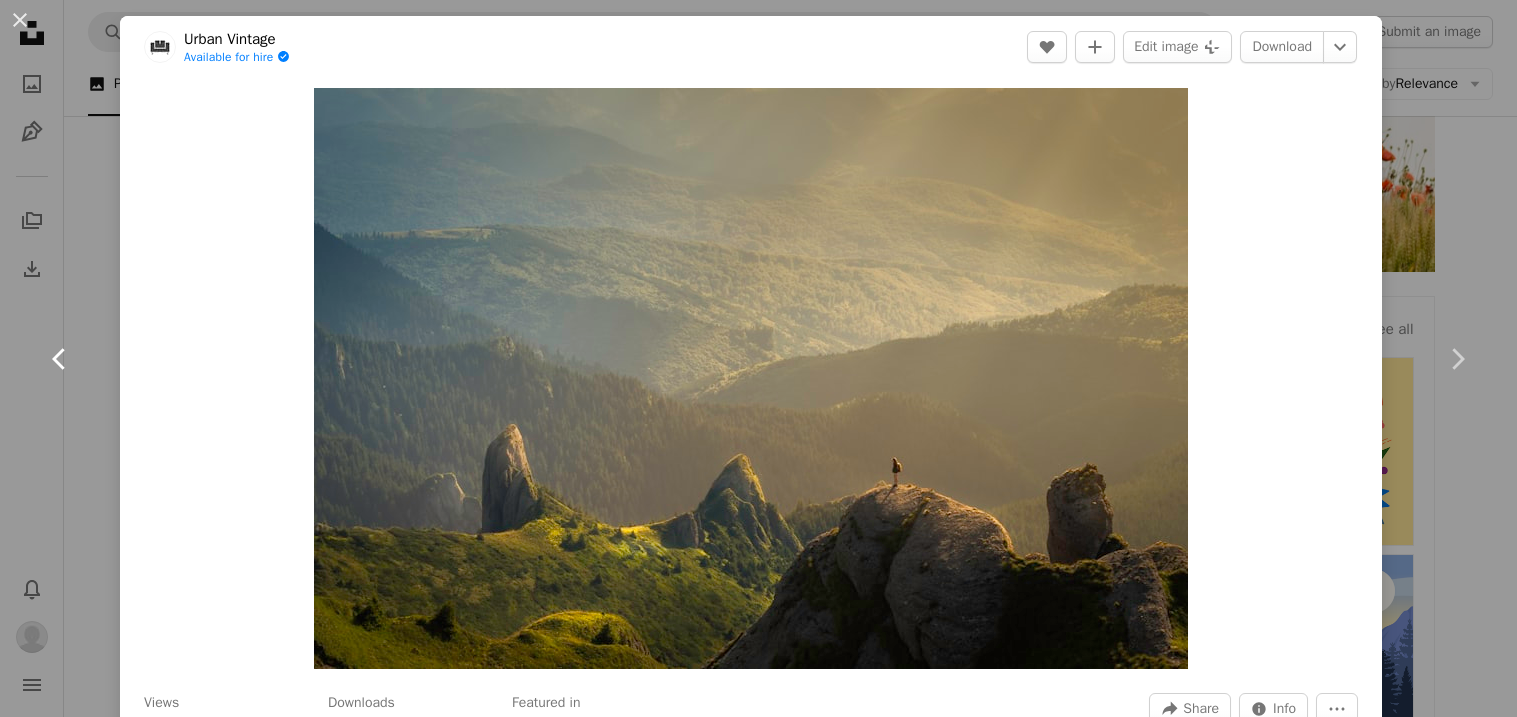 click on "Chevron left" 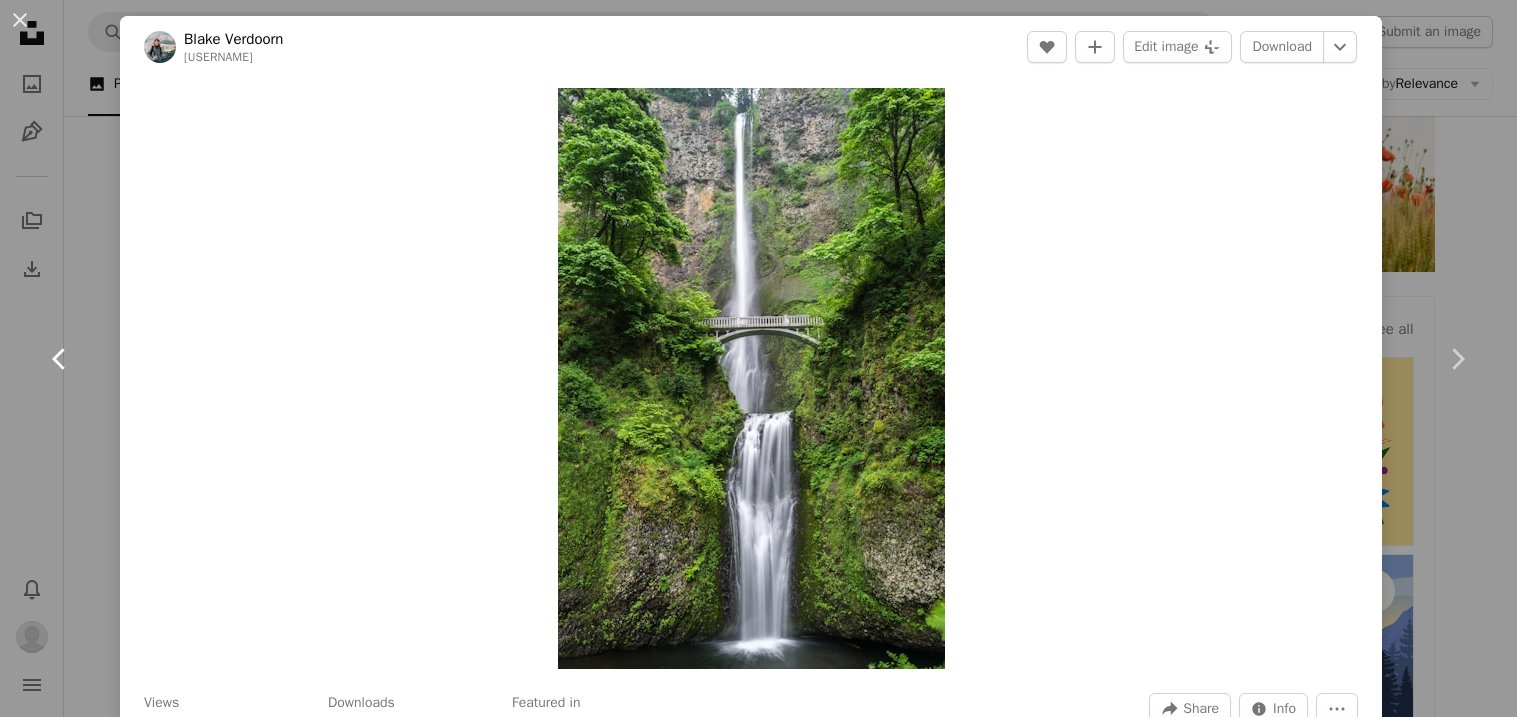 click on "Chevron left" 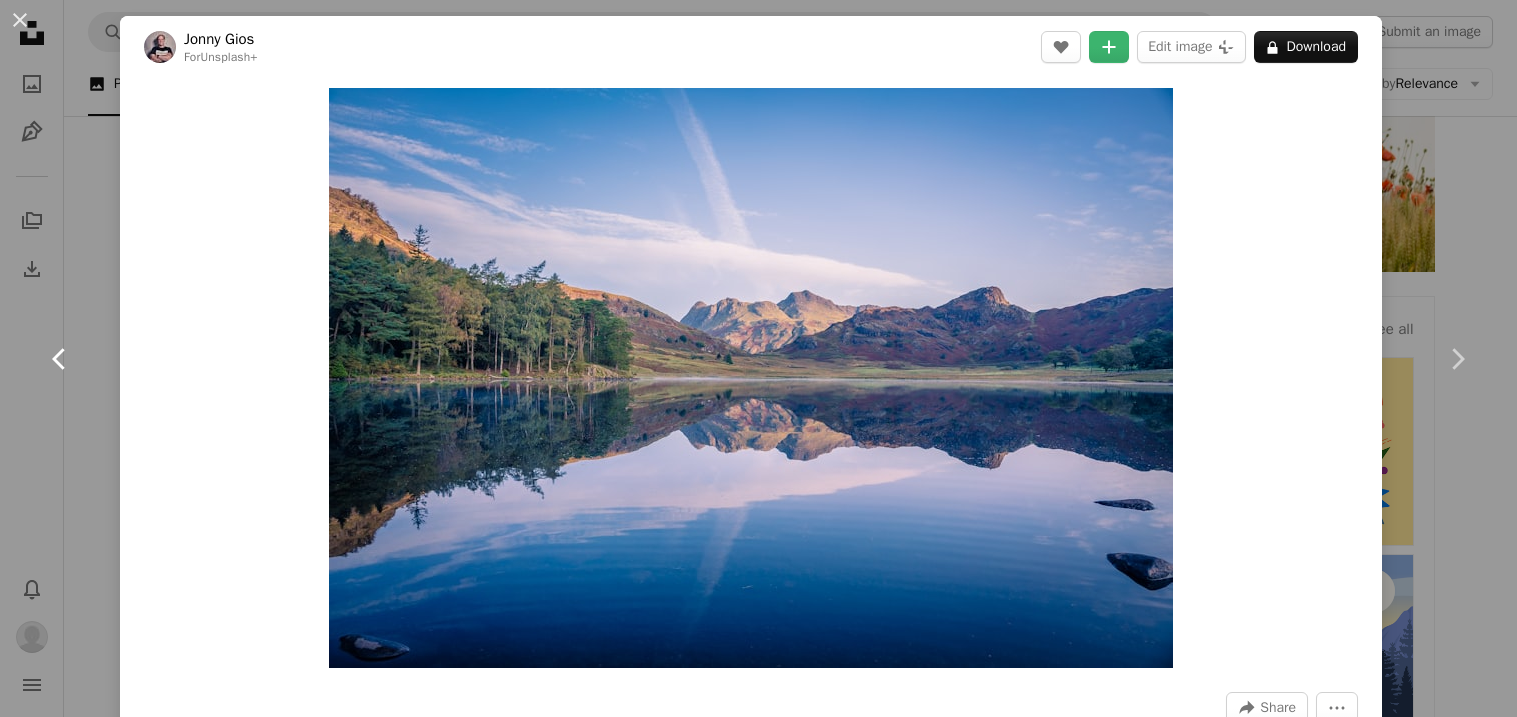 click on "Chevron left" 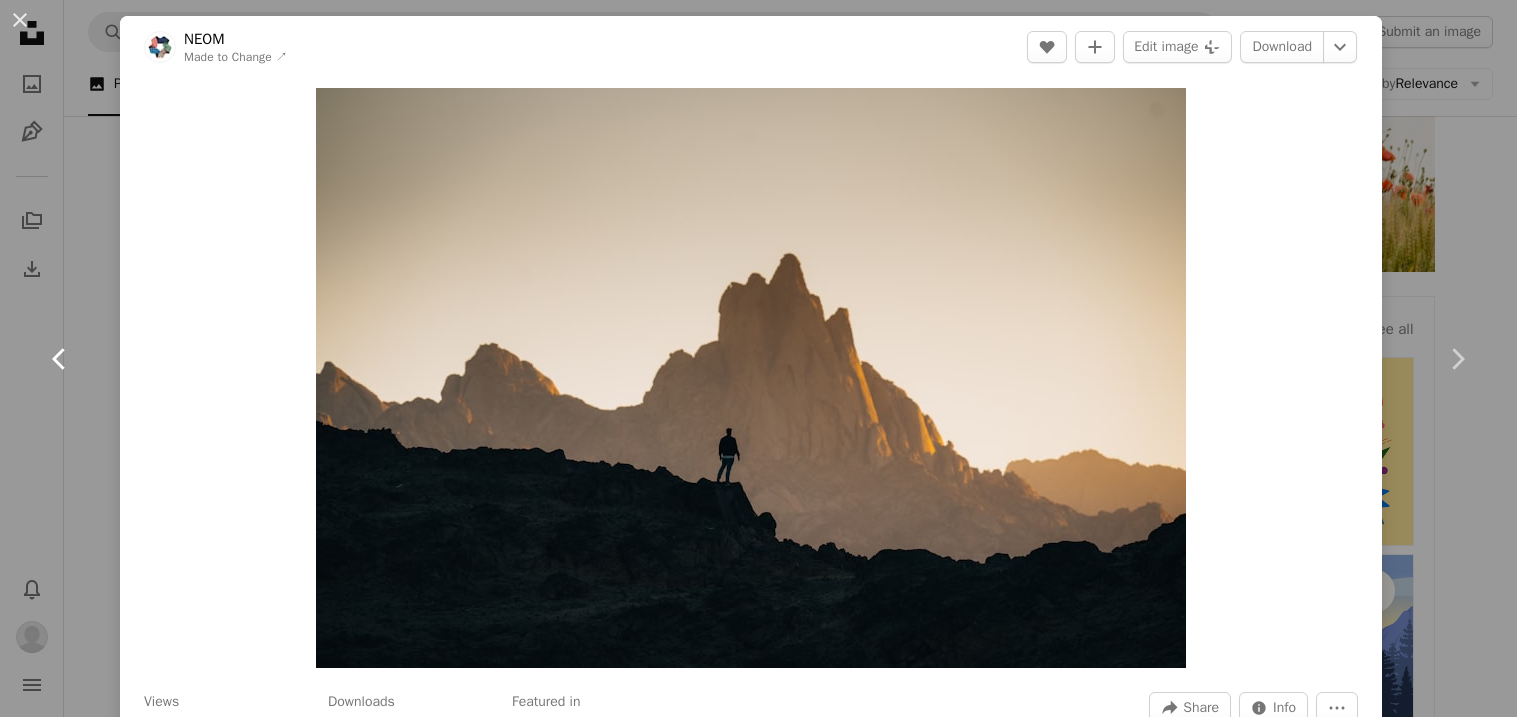 click on "Chevron left" 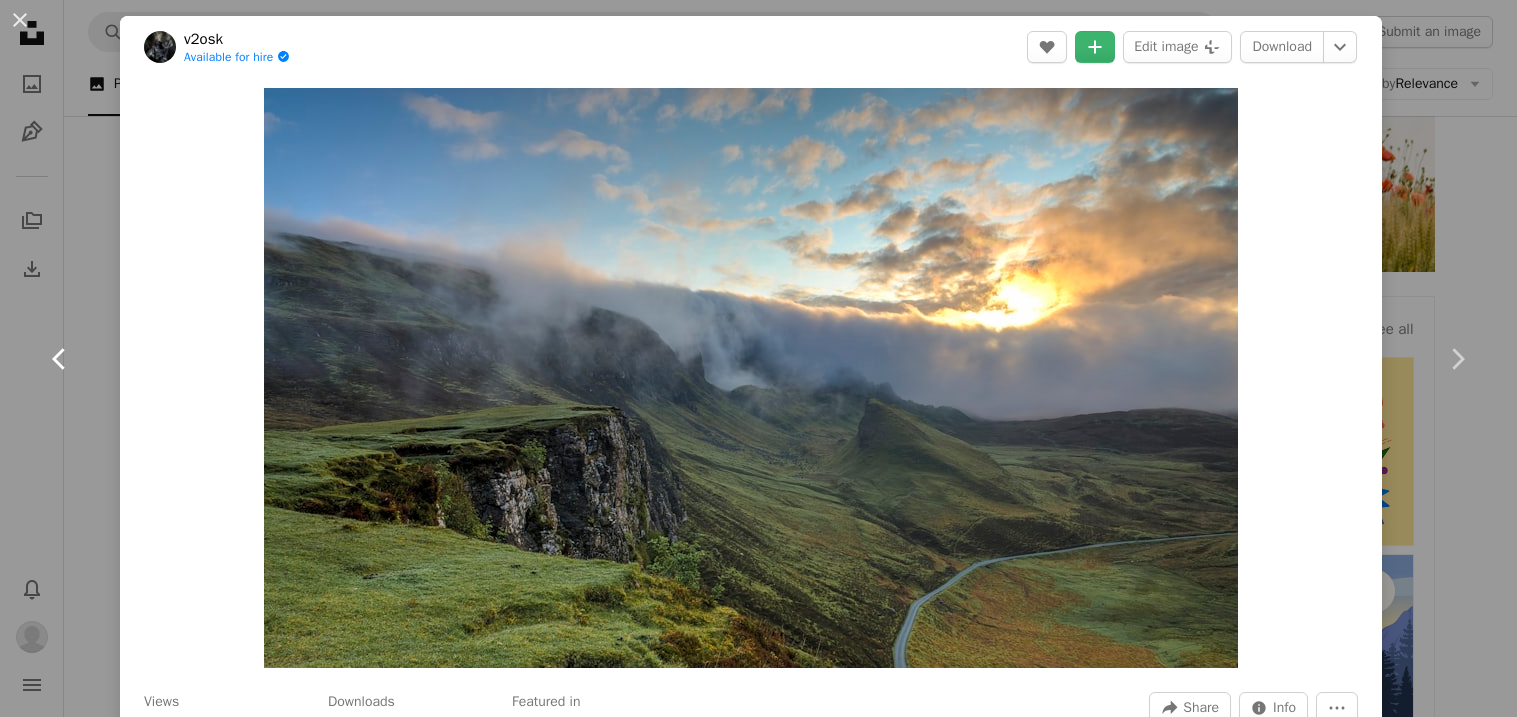 click on "Chevron left" 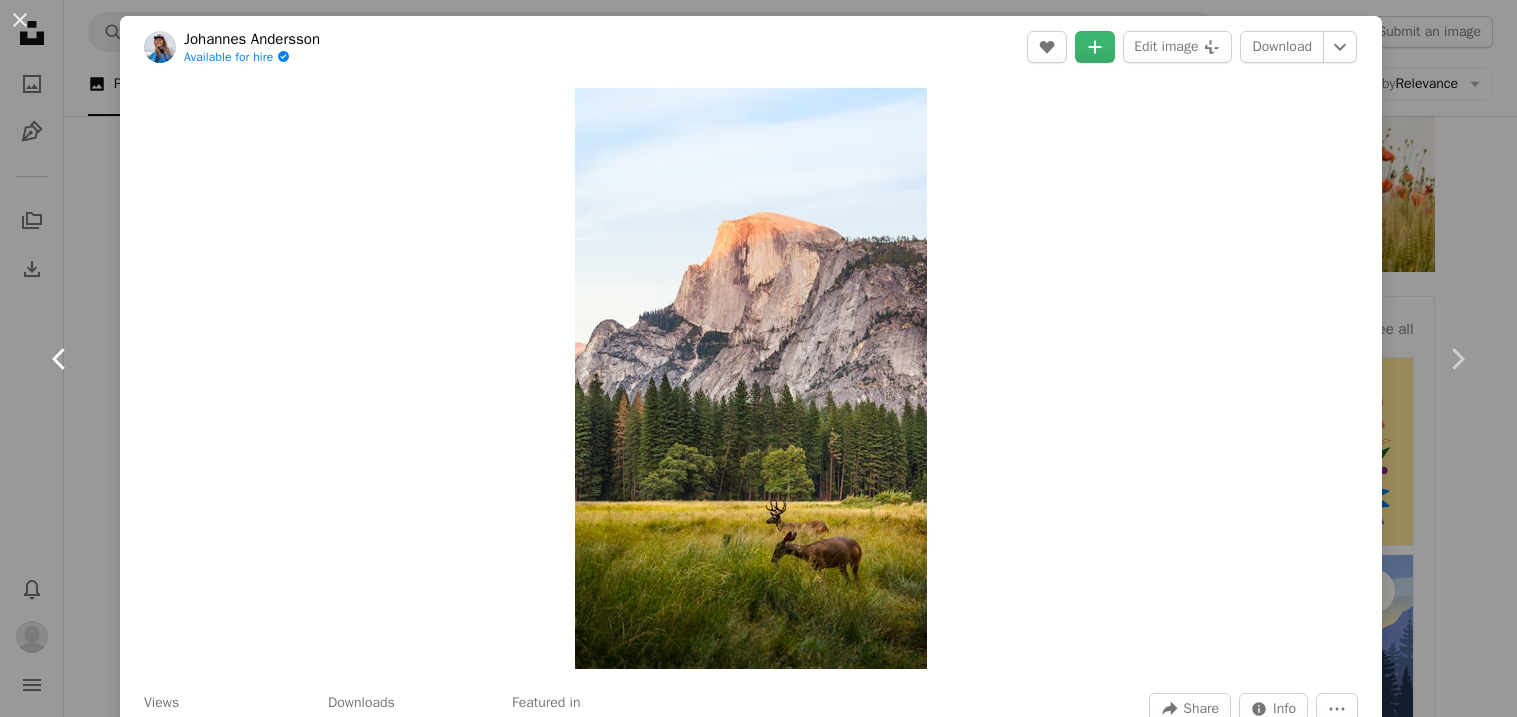 click on "Chevron left" 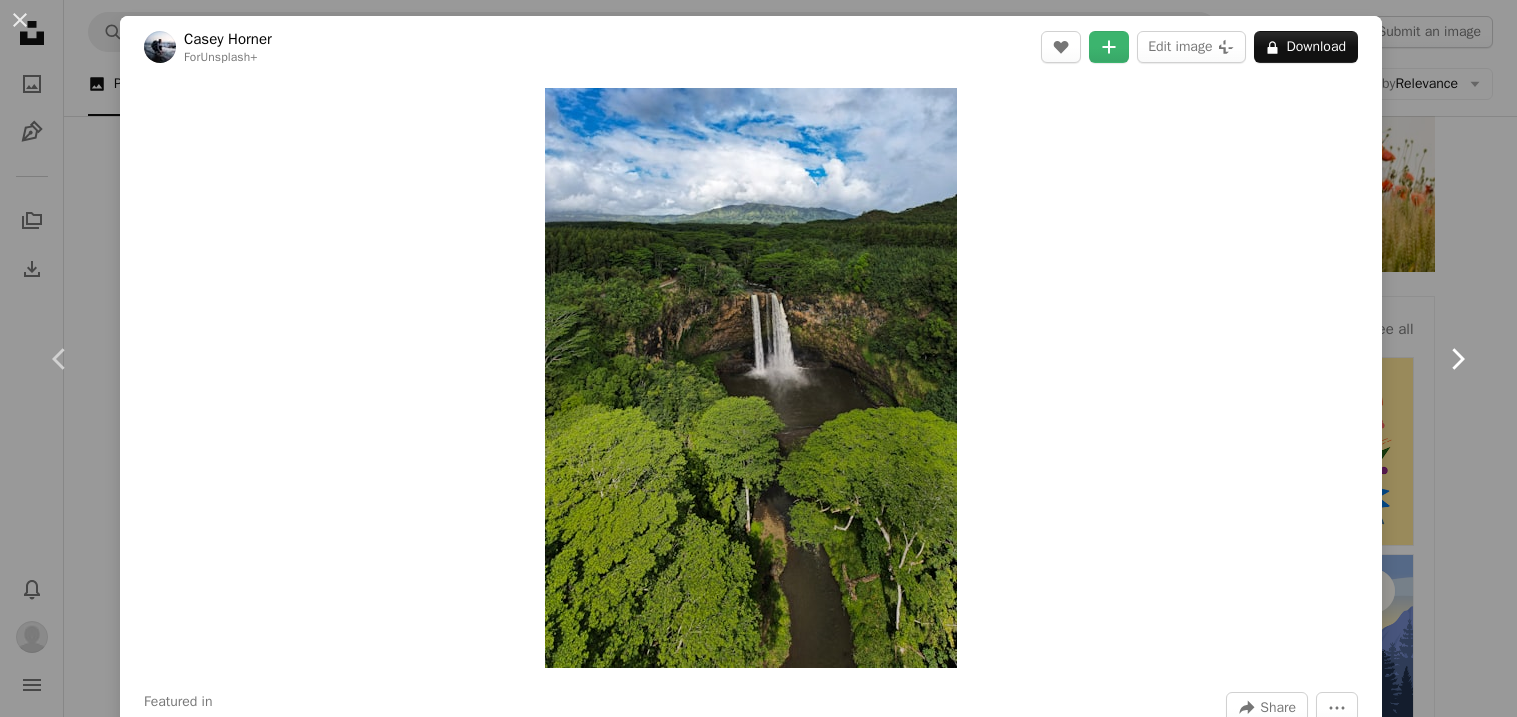 click on "Chevron right" 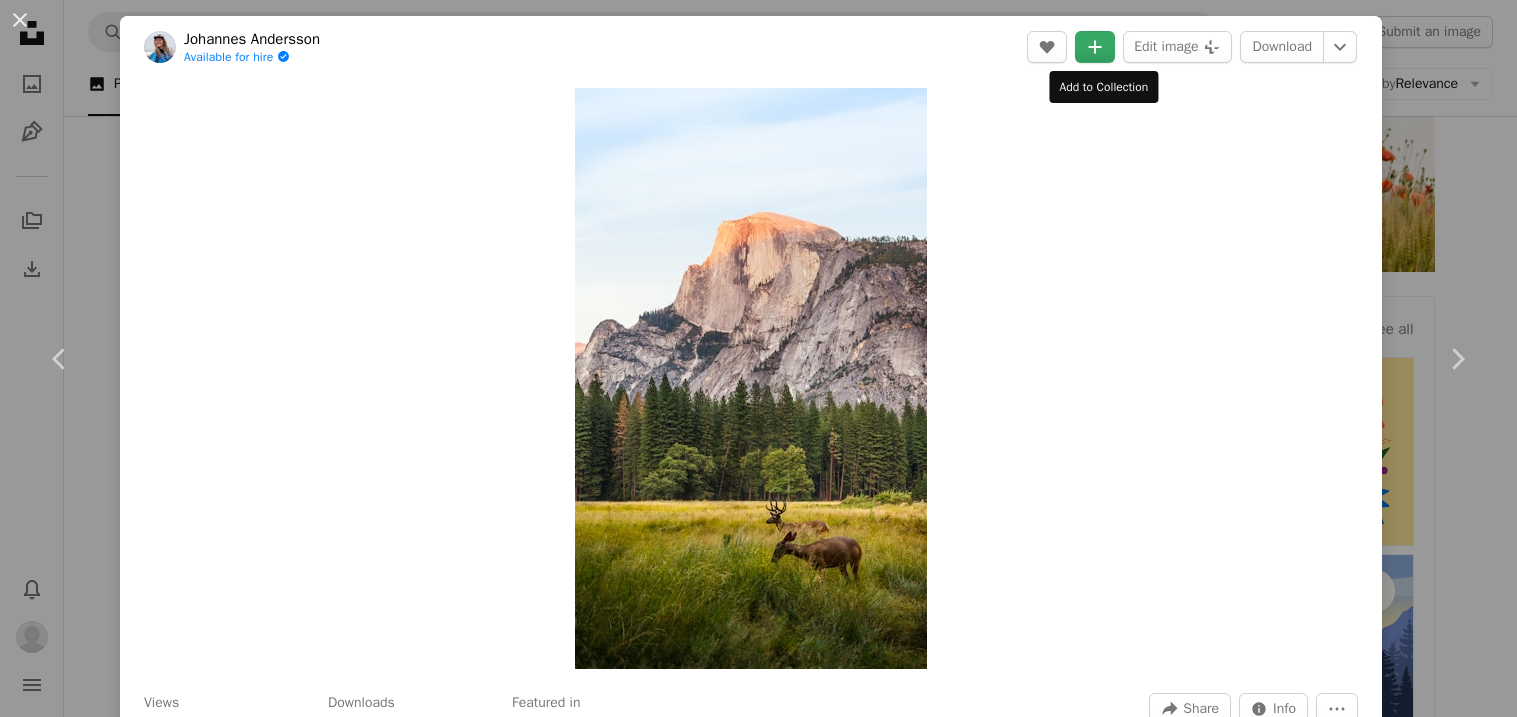 click on "A plus sign" 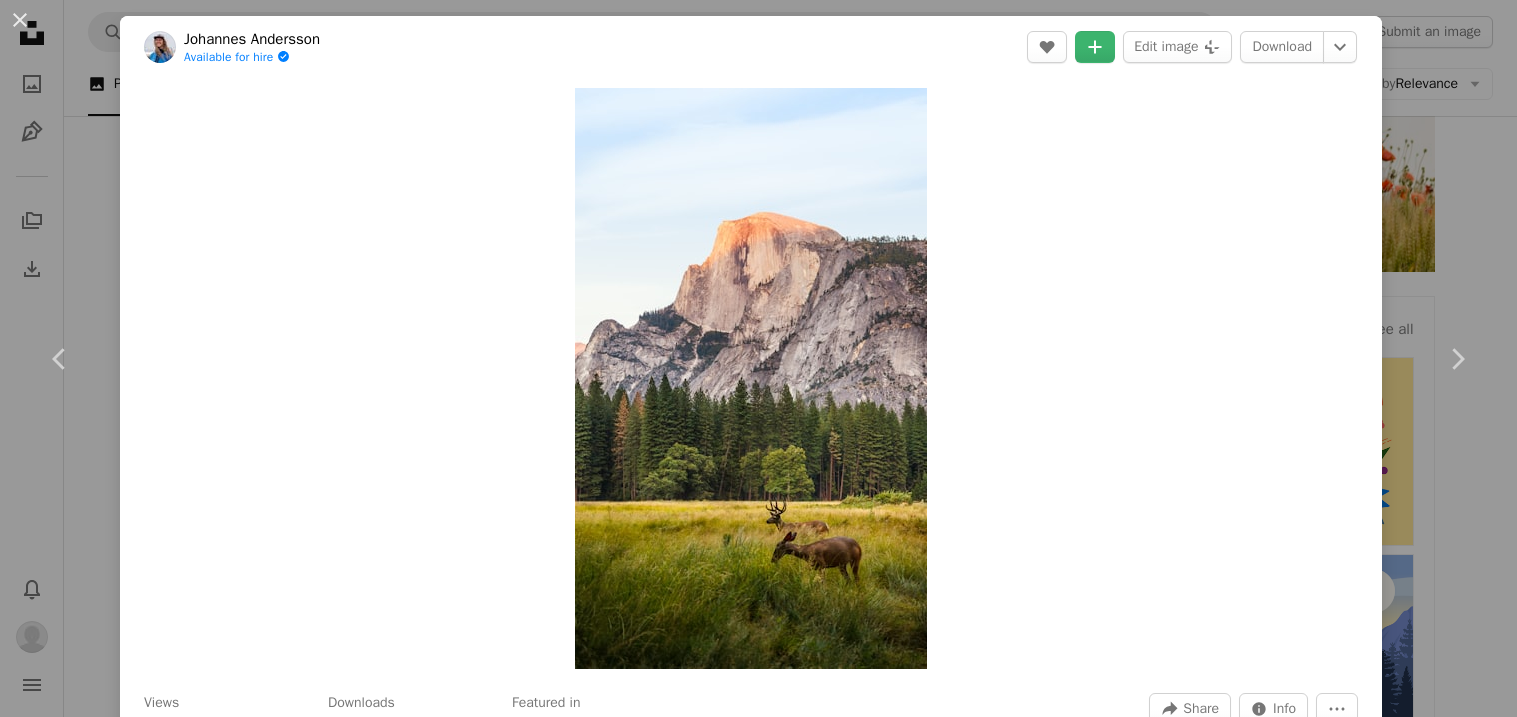 click on "A minus sign" 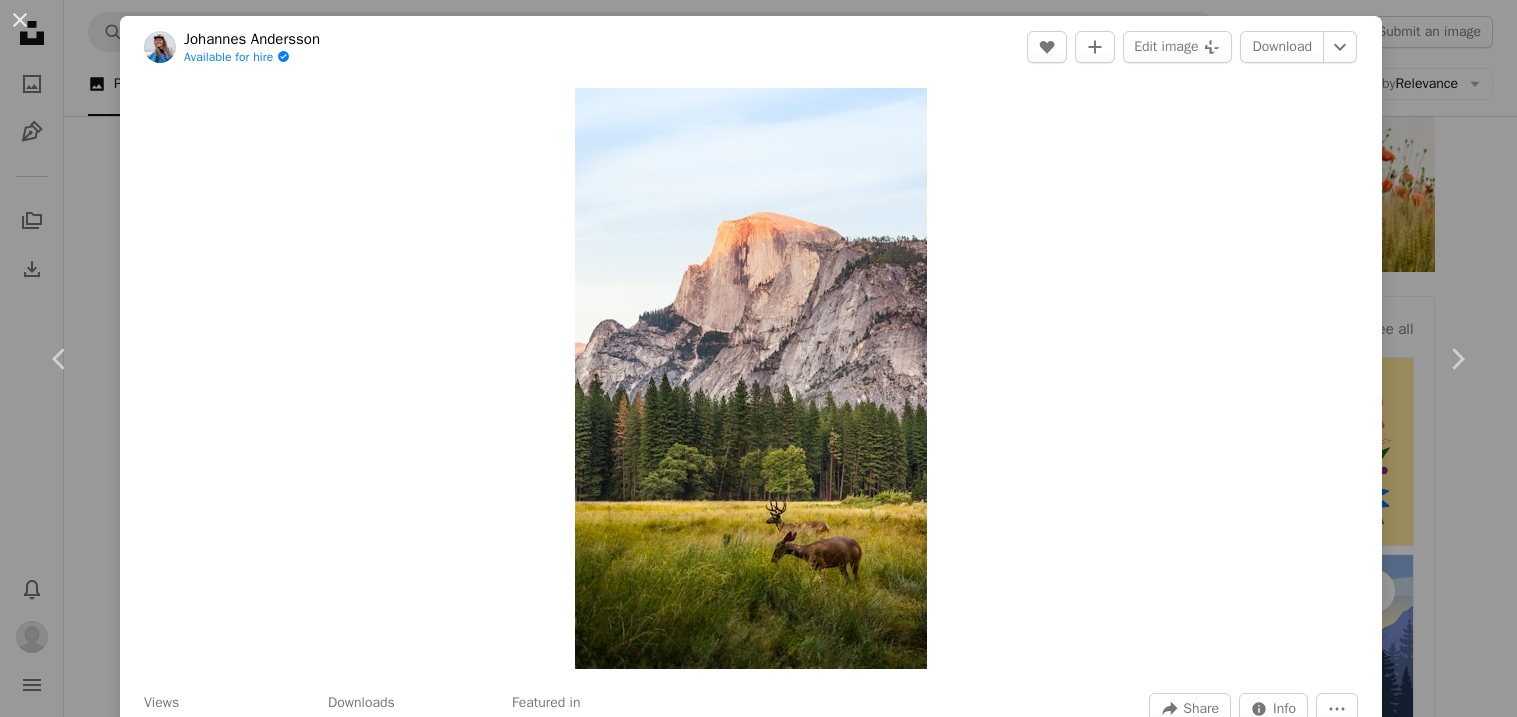 click on "An X shape Add to Collection Create a new collection A checkmark A plus sign 5 photos nature desktop backgrounds Create new collection Name 60 Description  (optional) 250 Make collection private A lock Cancel Create collection" at bounding box center (758, 6783) 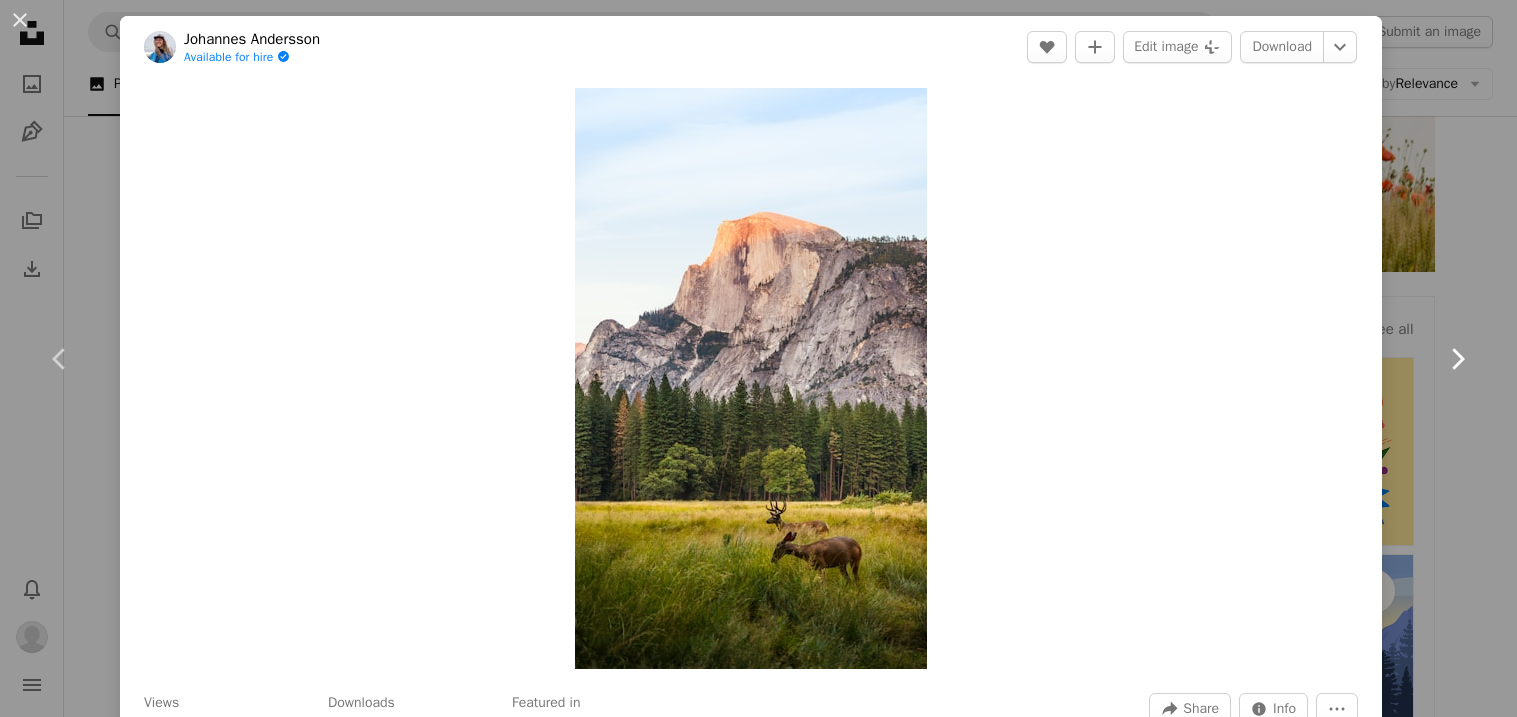 click on "Chevron right" 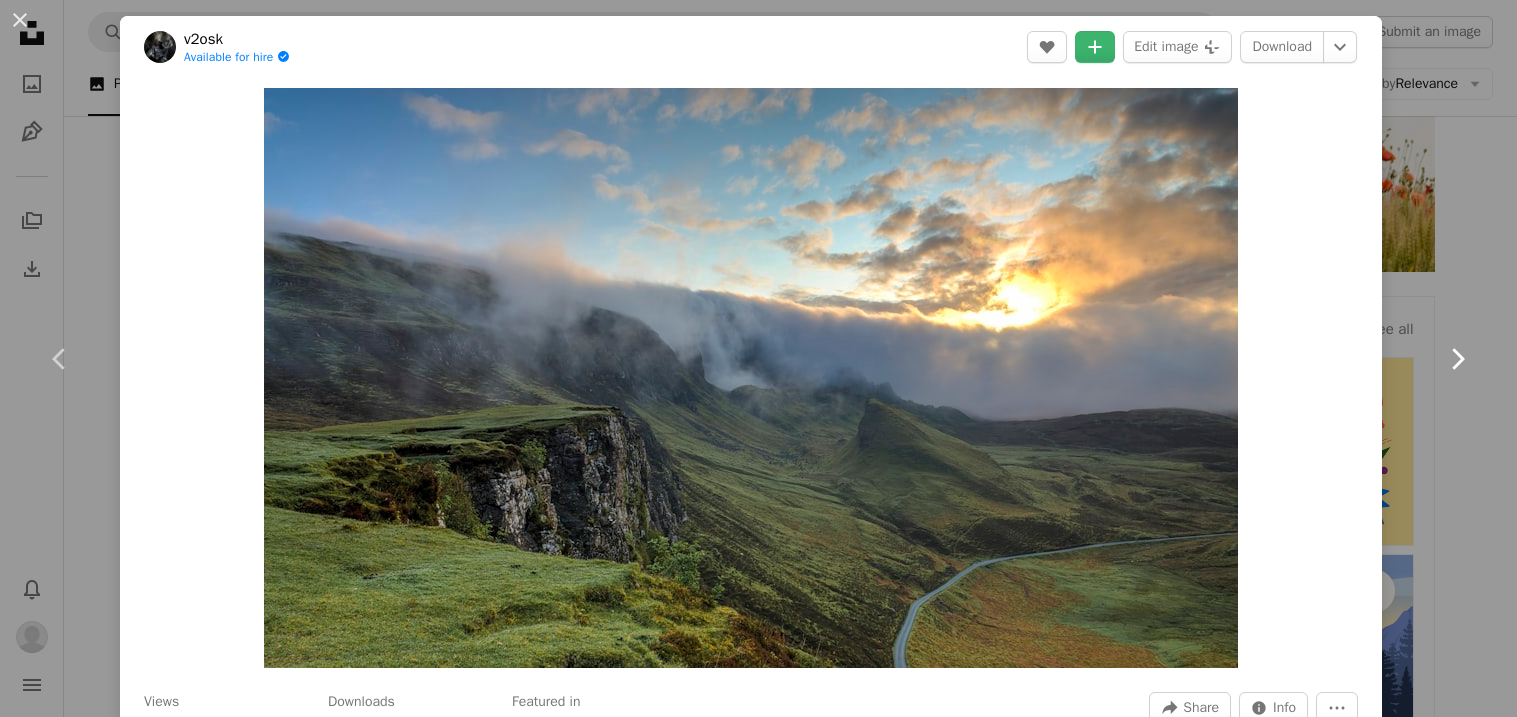 click on "Chevron right" 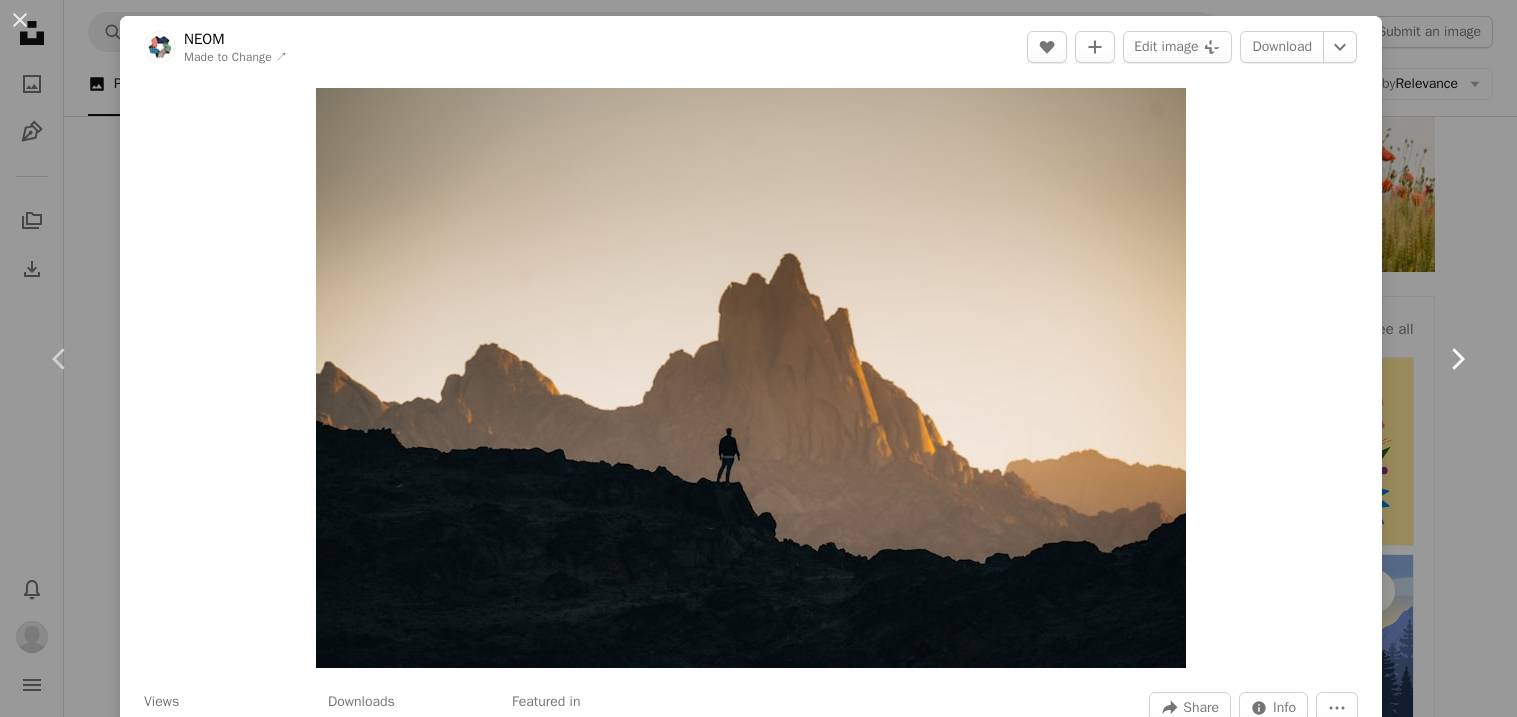 click on "Chevron right" 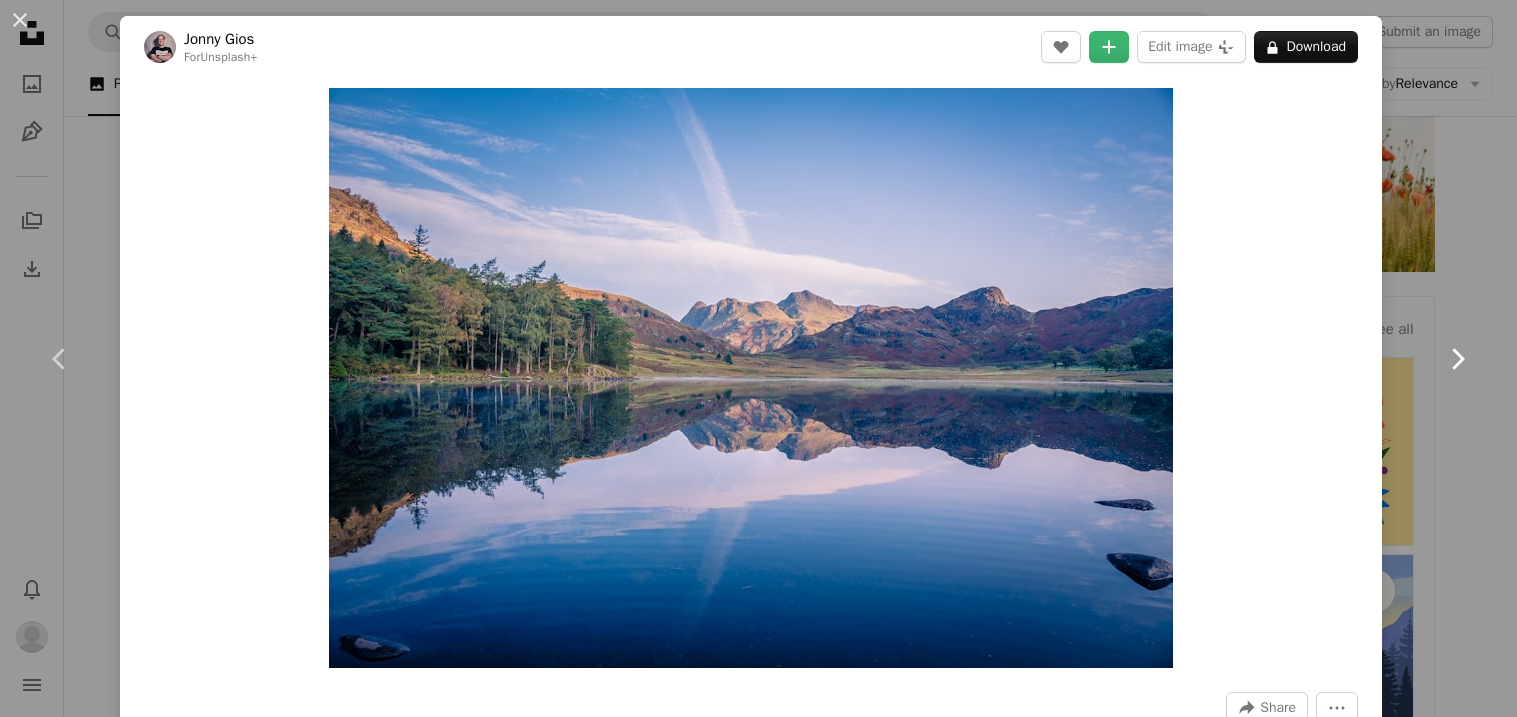 click on "Chevron right" 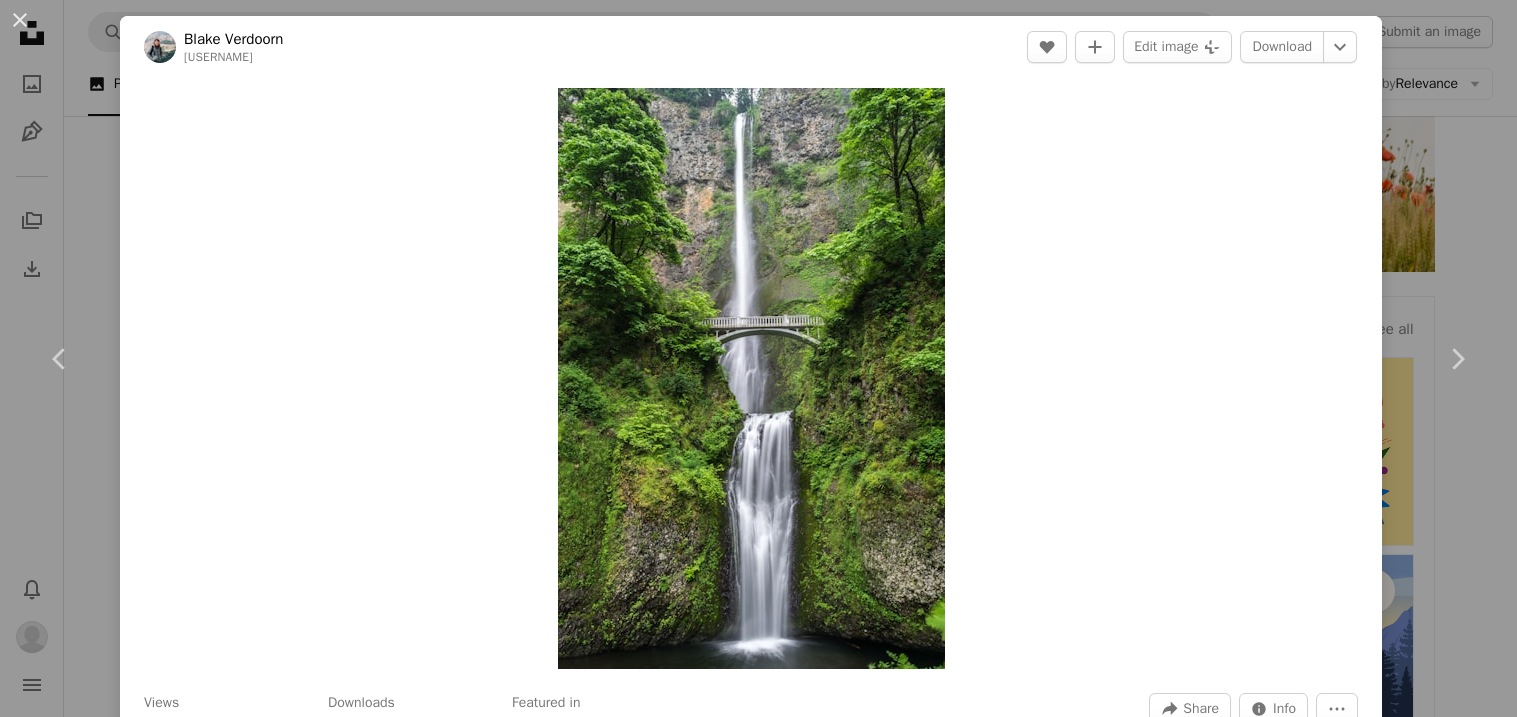 scroll, scrollTop: 1, scrollLeft: 0, axis: vertical 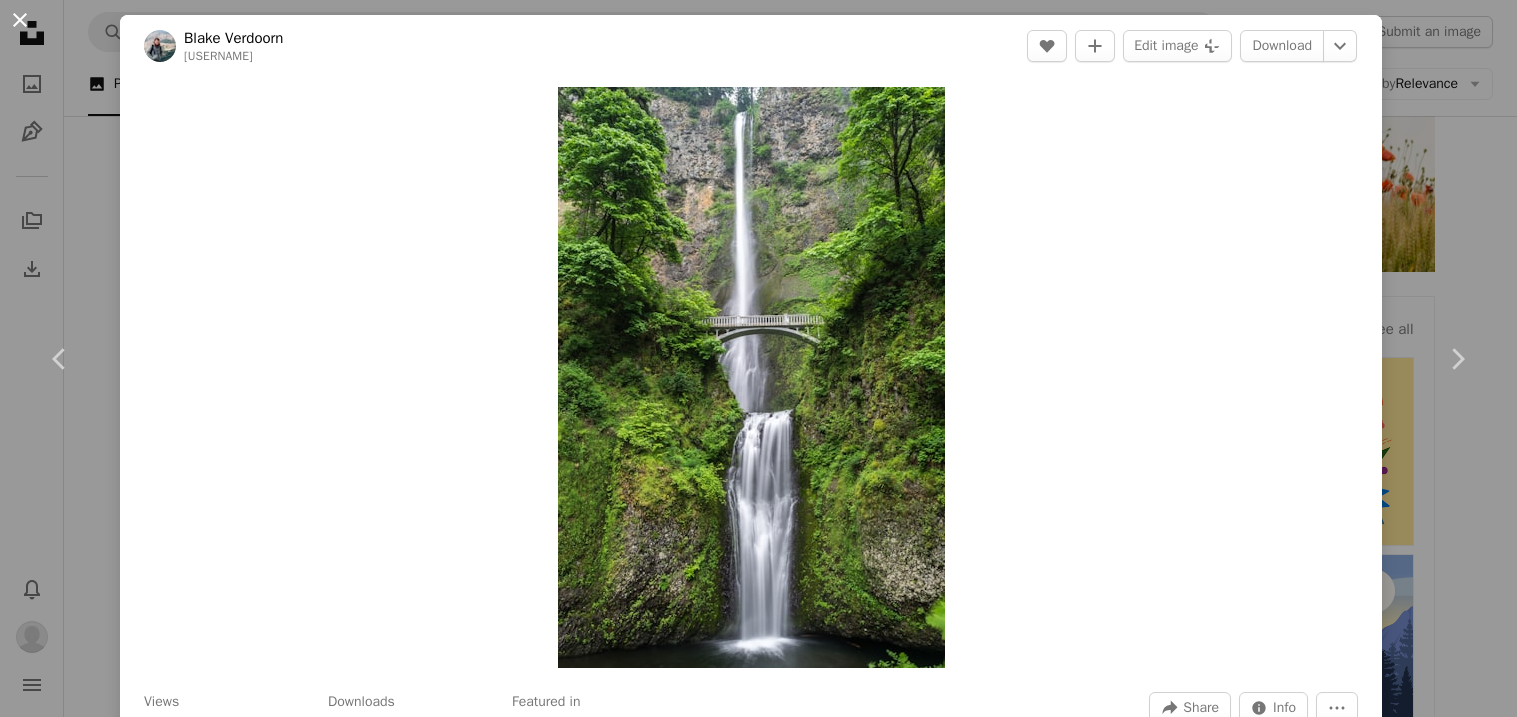 click on "An X shape" at bounding box center (20, 20) 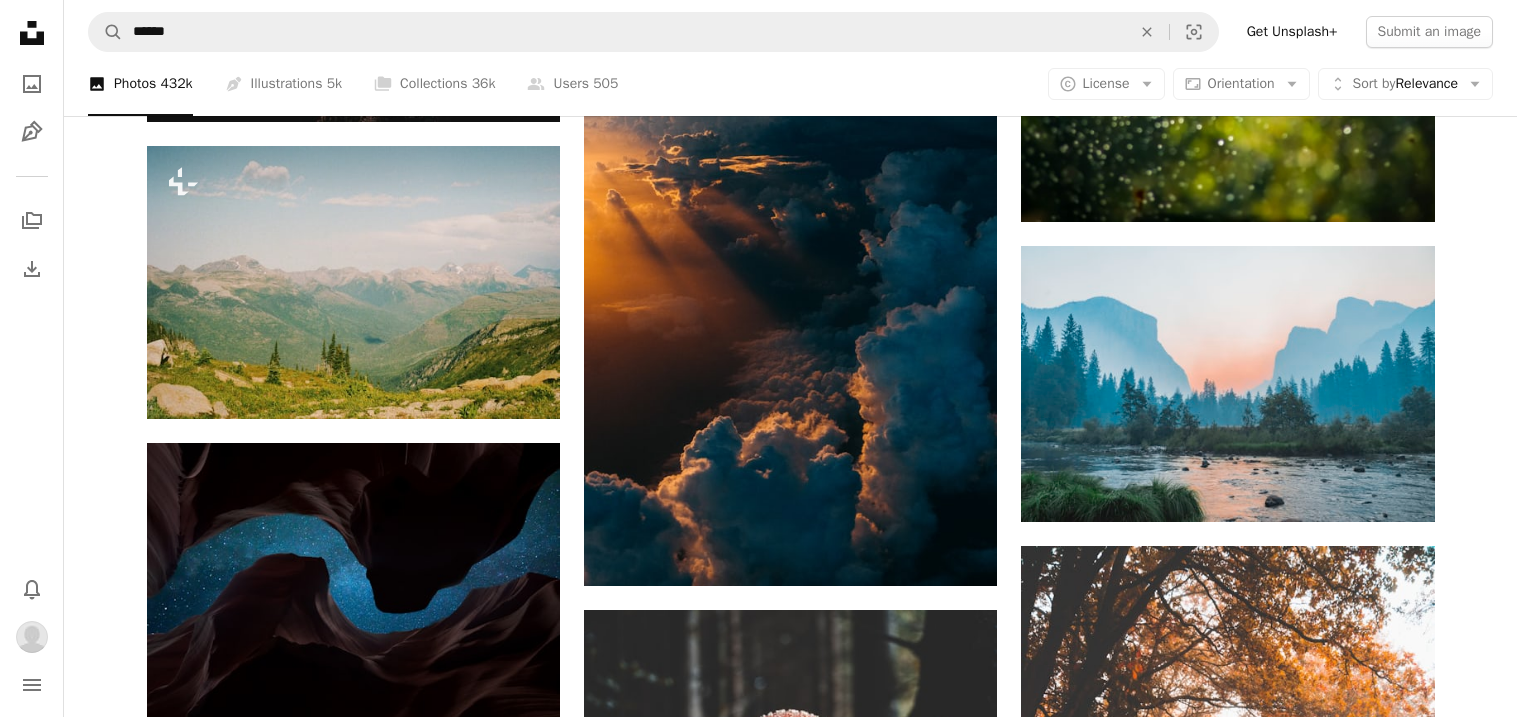 scroll, scrollTop: 4593, scrollLeft: 0, axis: vertical 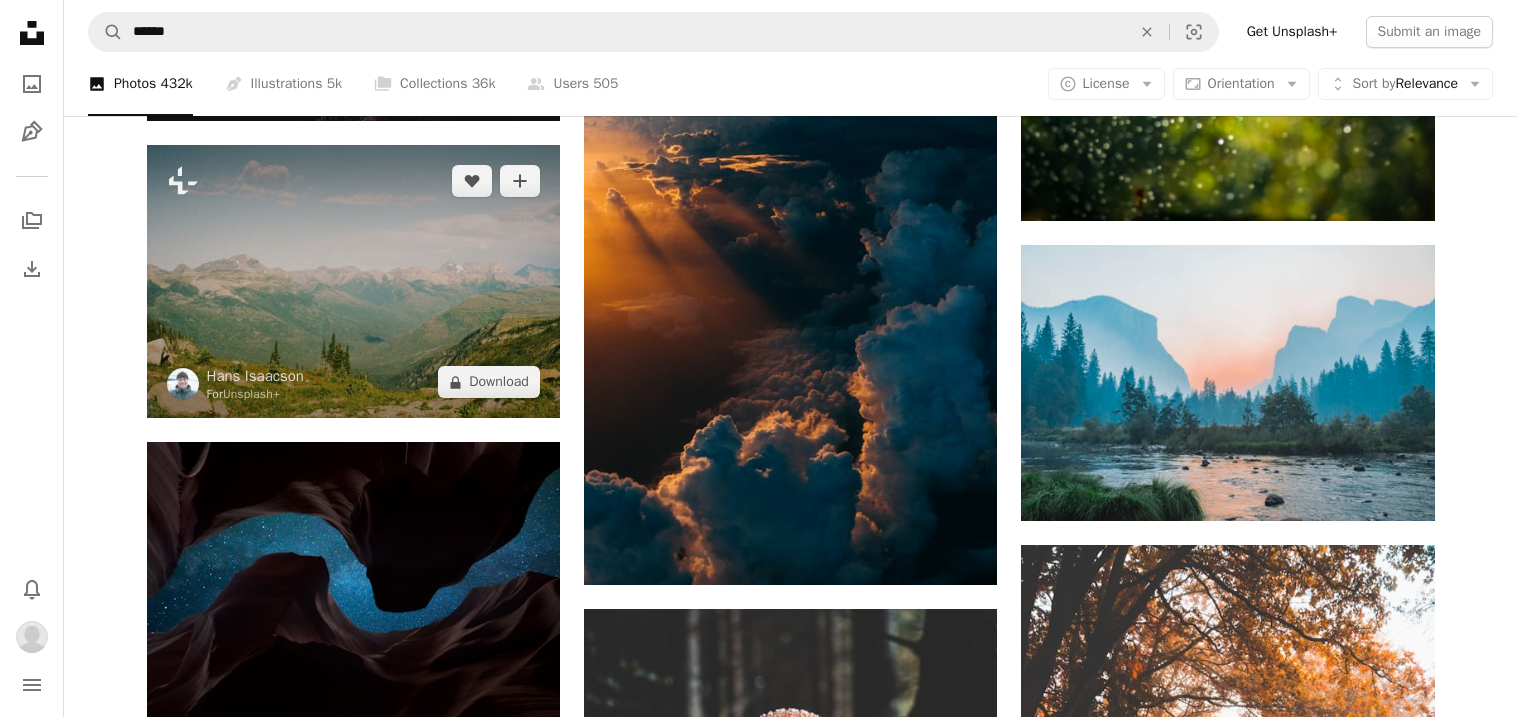 click at bounding box center [353, 282] 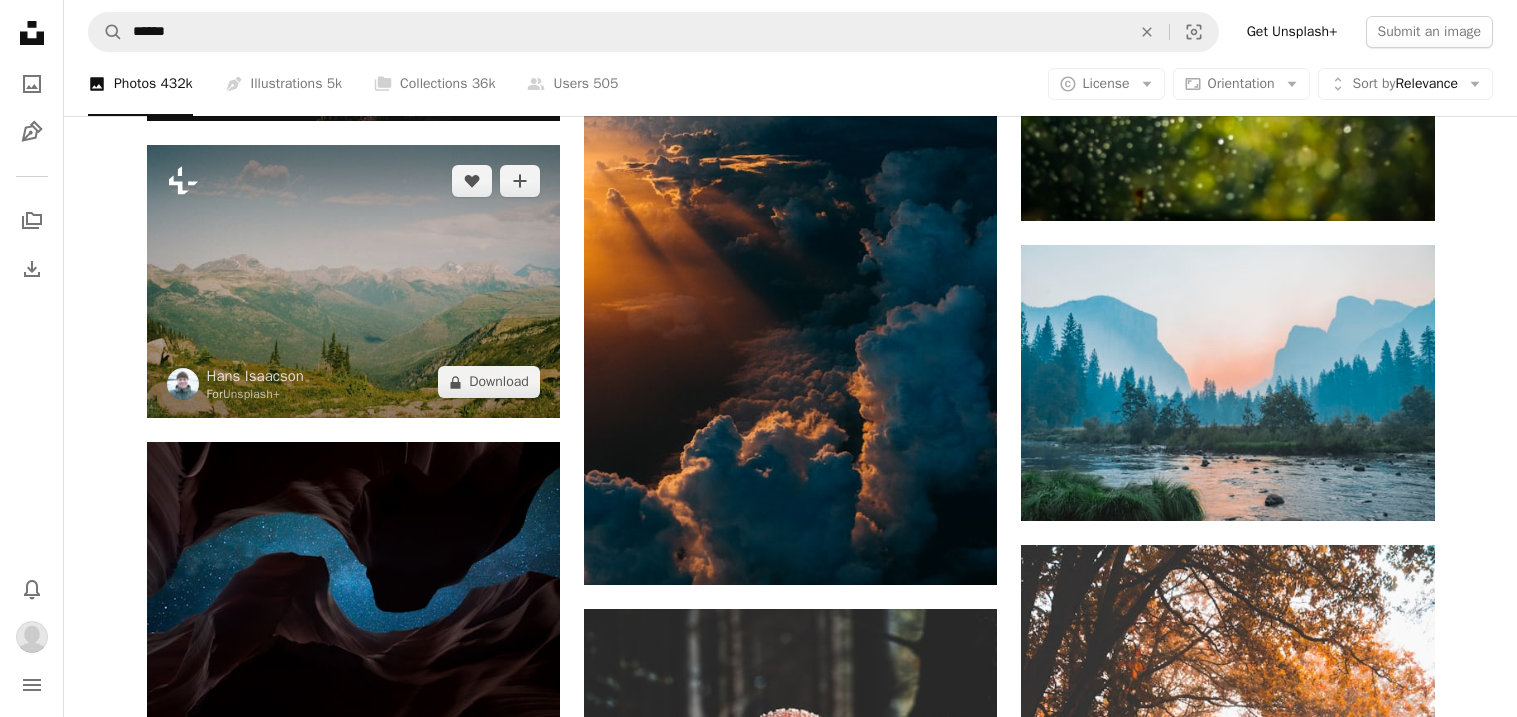click on "Plus sign for Unsplash+" 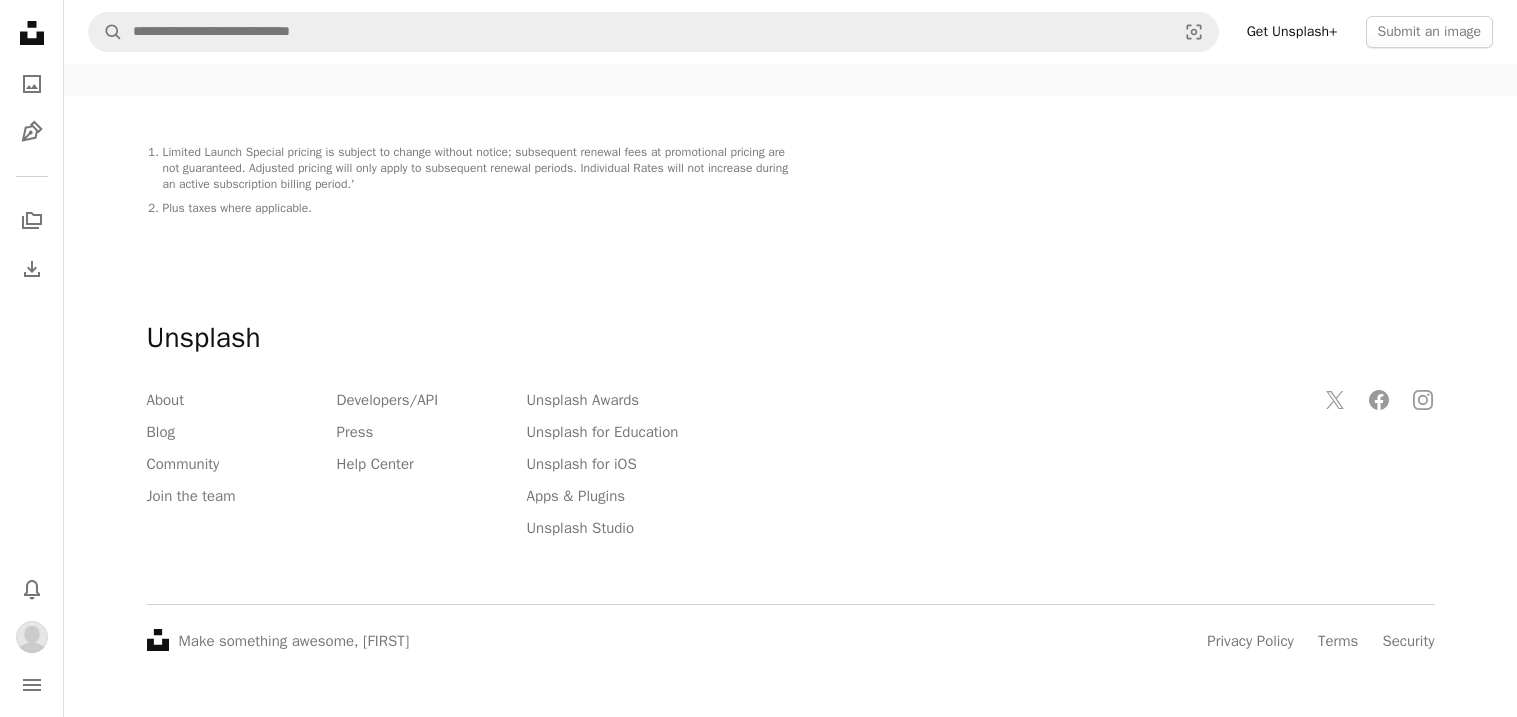 scroll, scrollTop: 0, scrollLeft: 0, axis: both 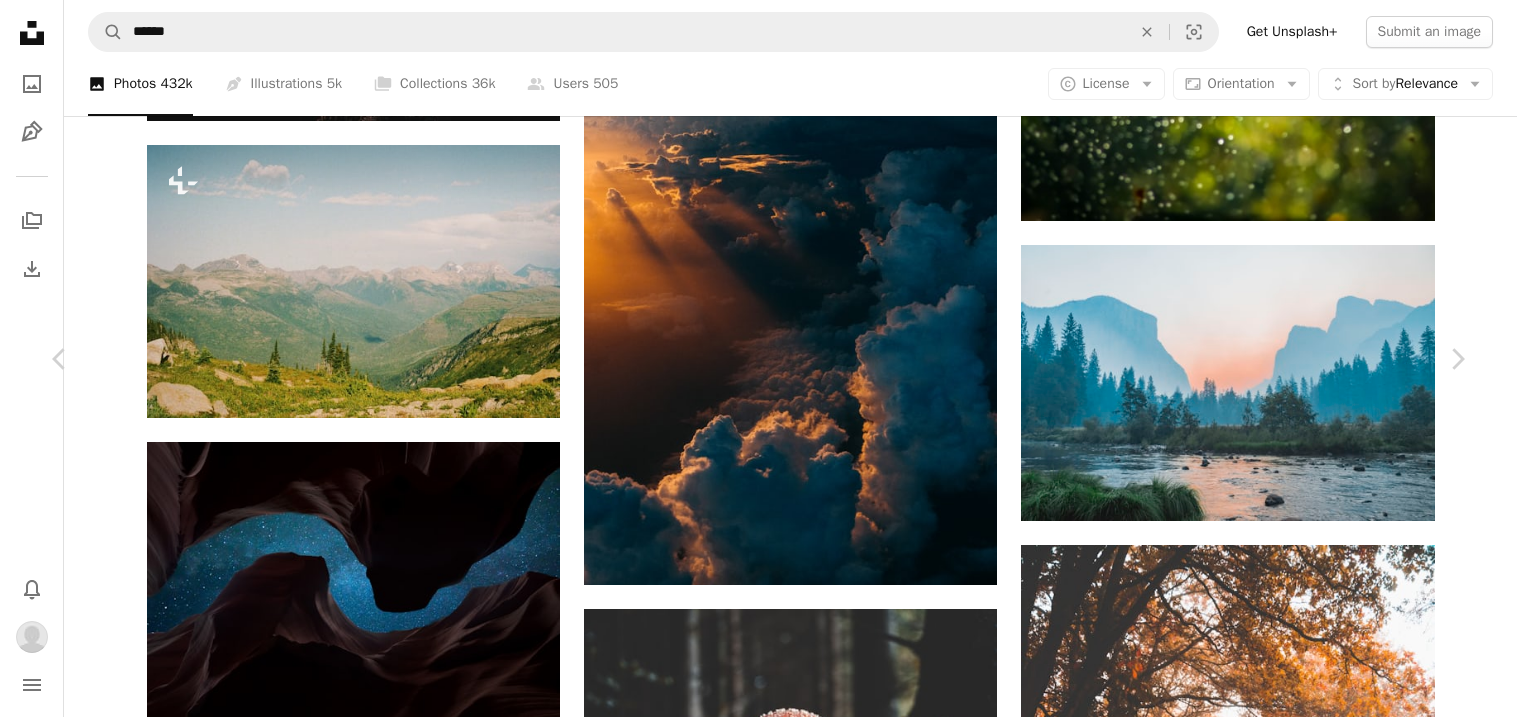 click on "A plus sign" 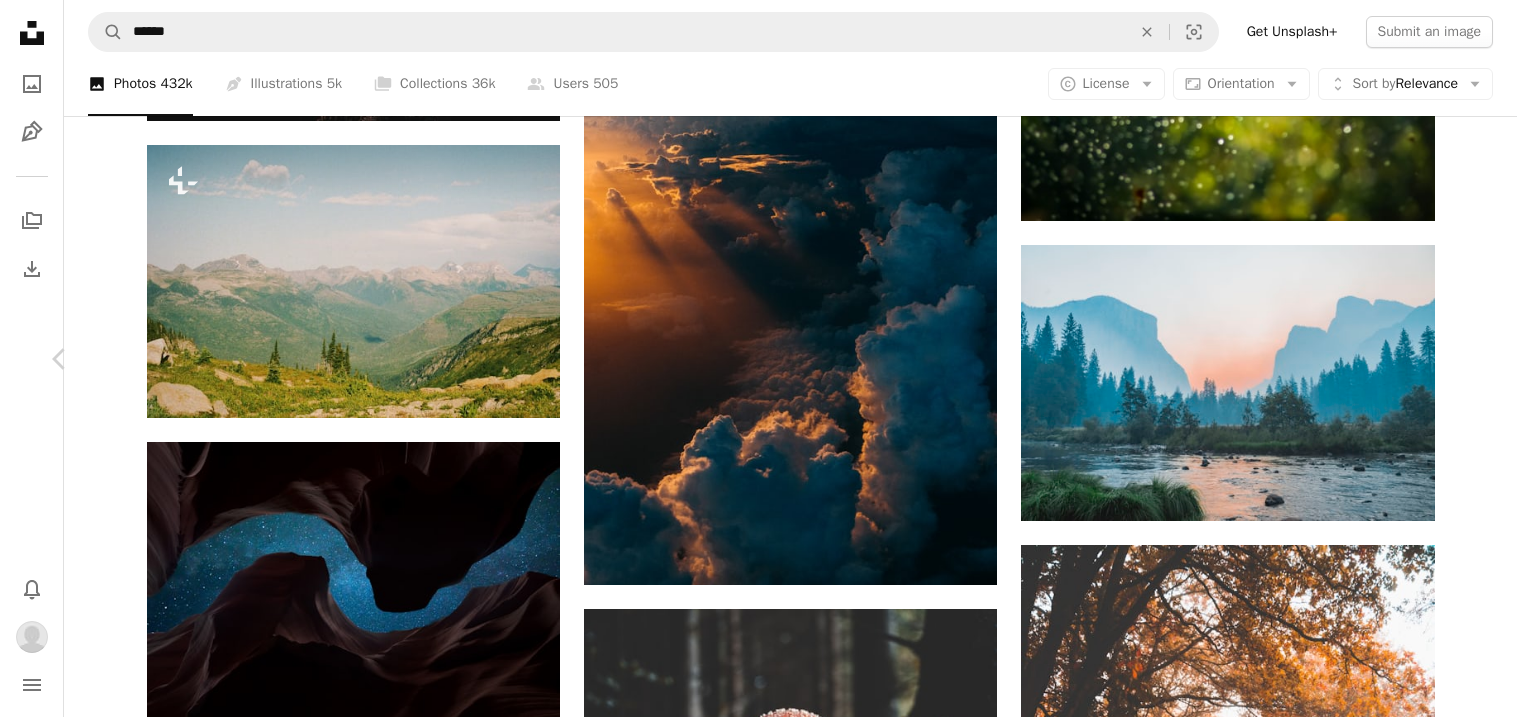 click on "Chevron right" 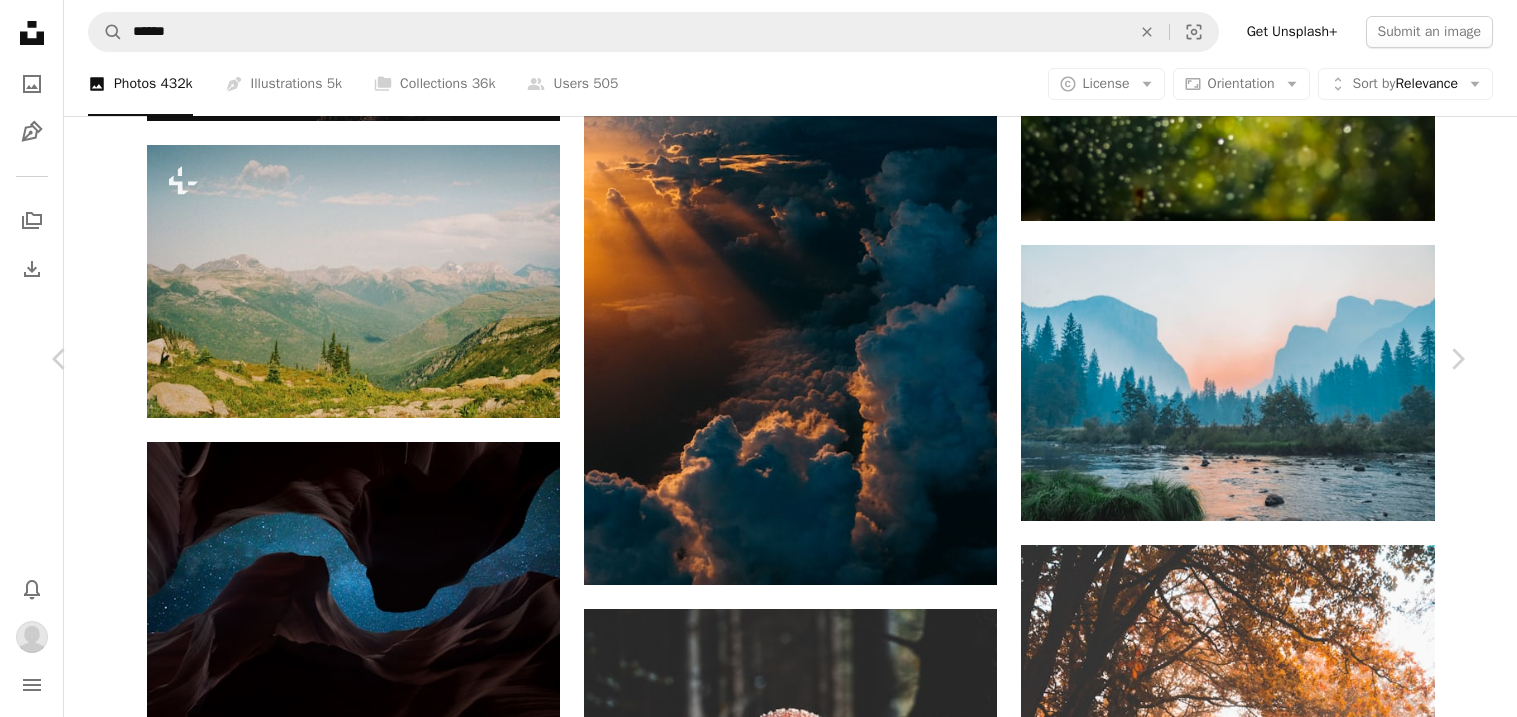 click on "A plus sign" 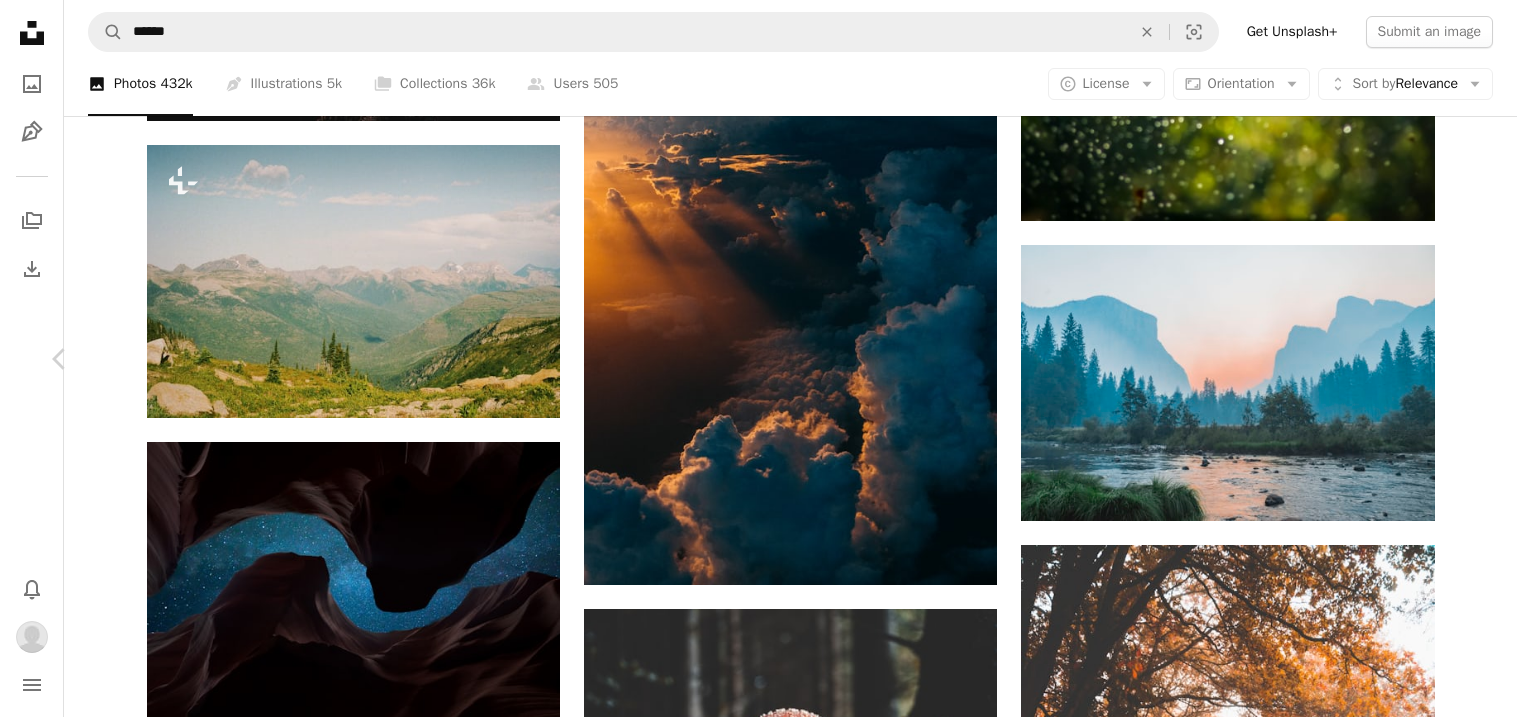 click 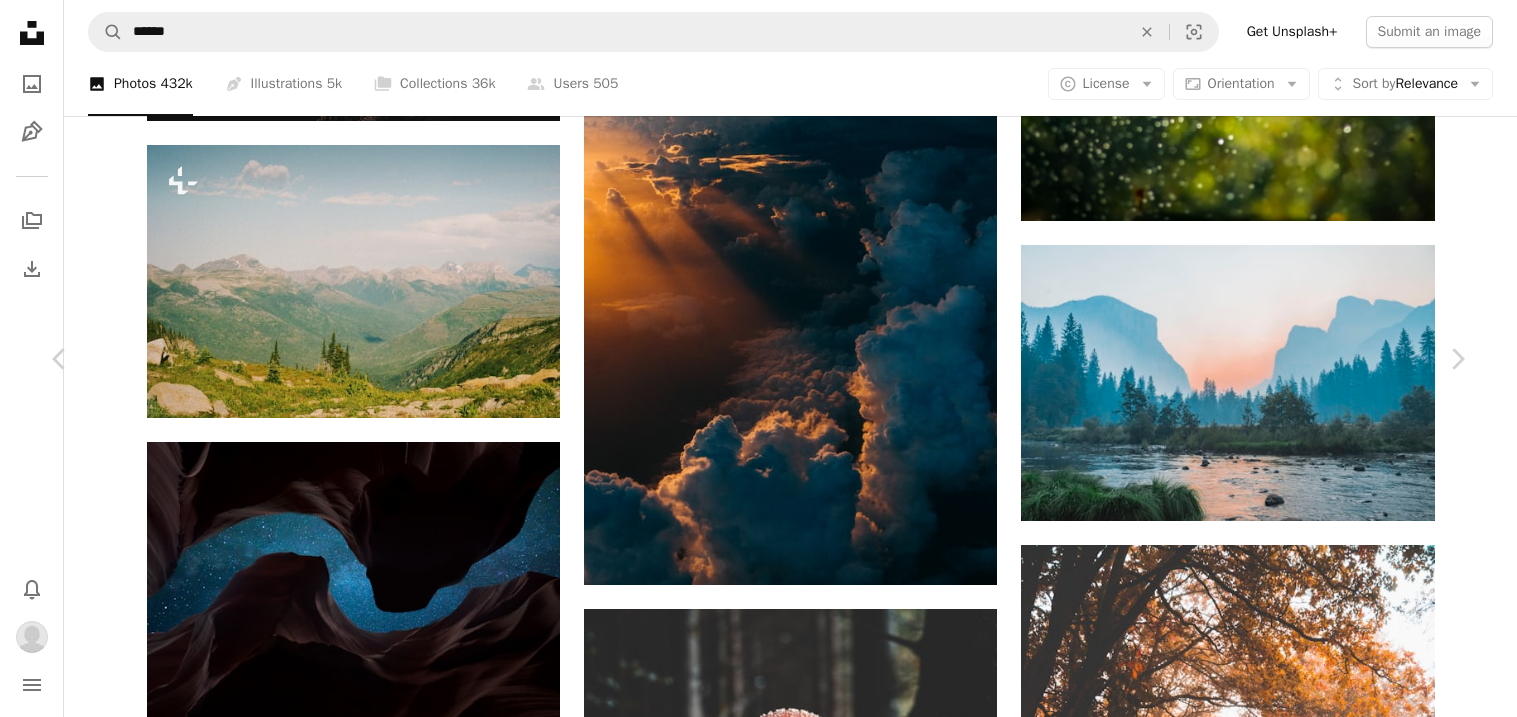 click on "Plus sign for Unsplash+" 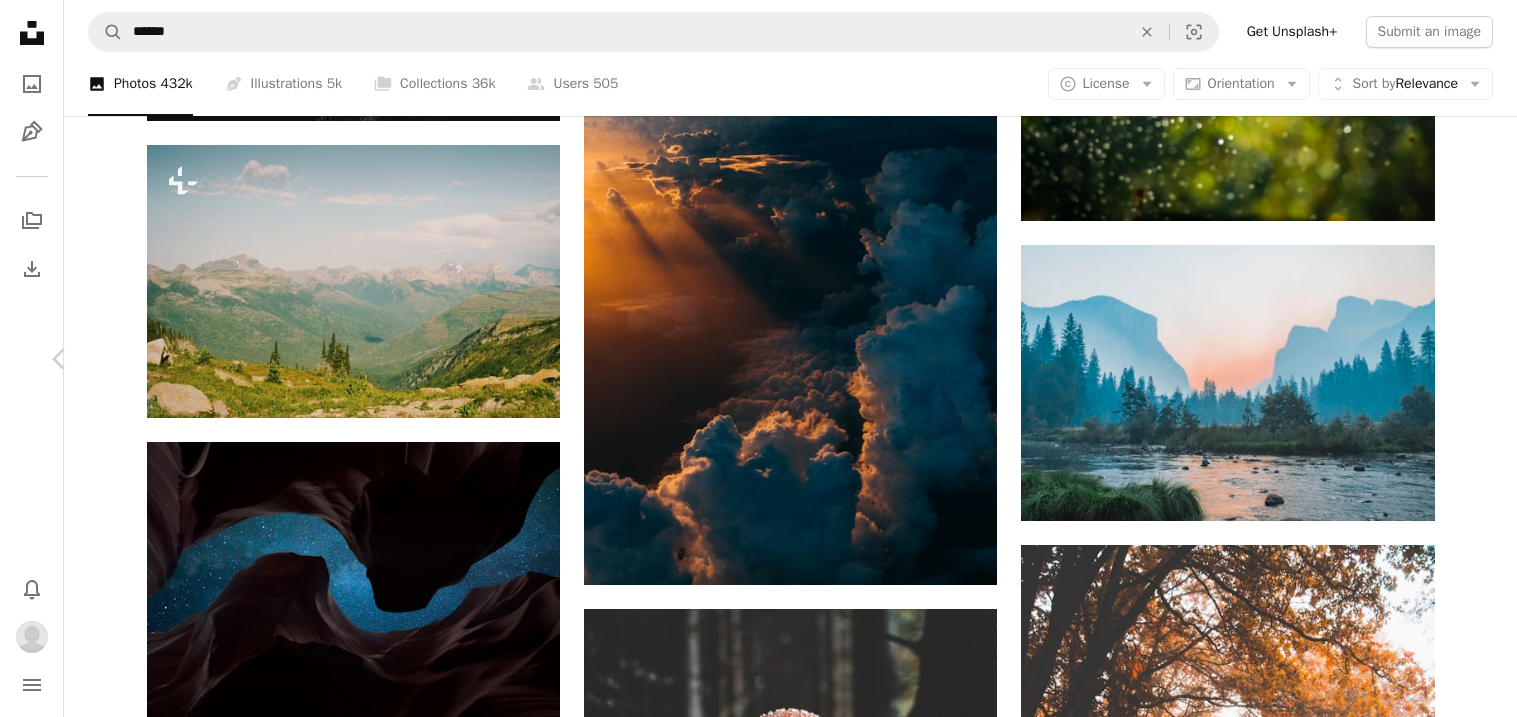 click on "Chevron right" 